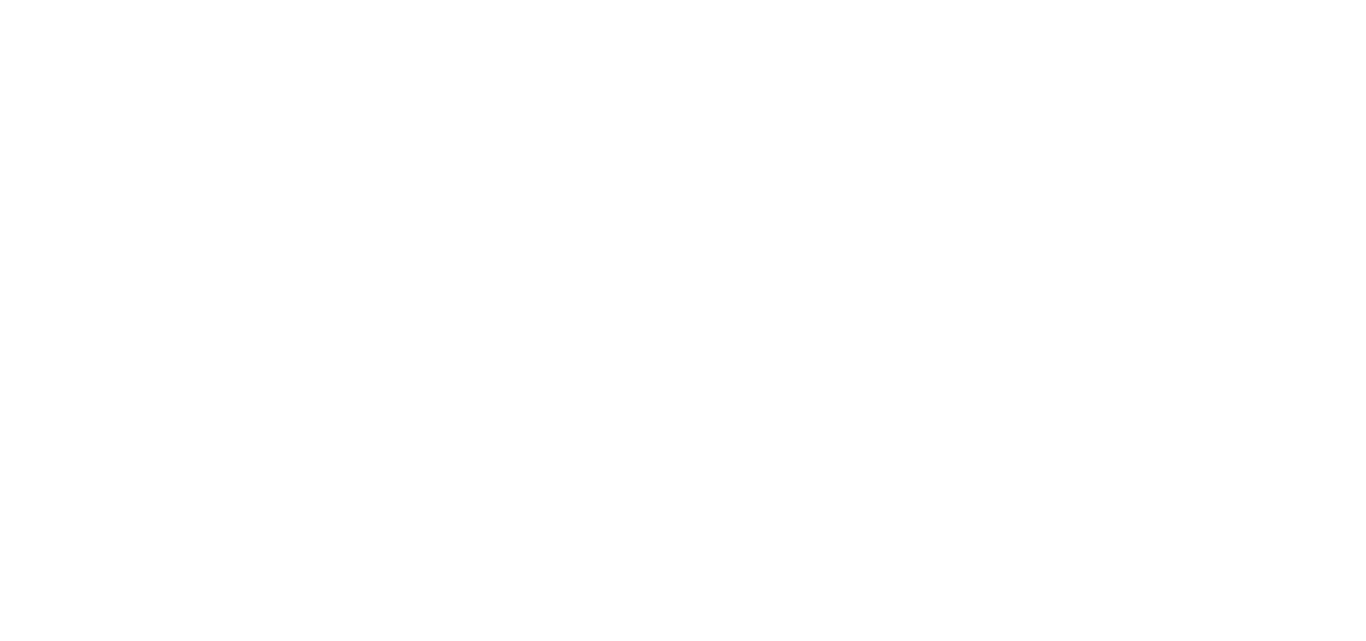 scroll, scrollTop: 0, scrollLeft: 0, axis: both 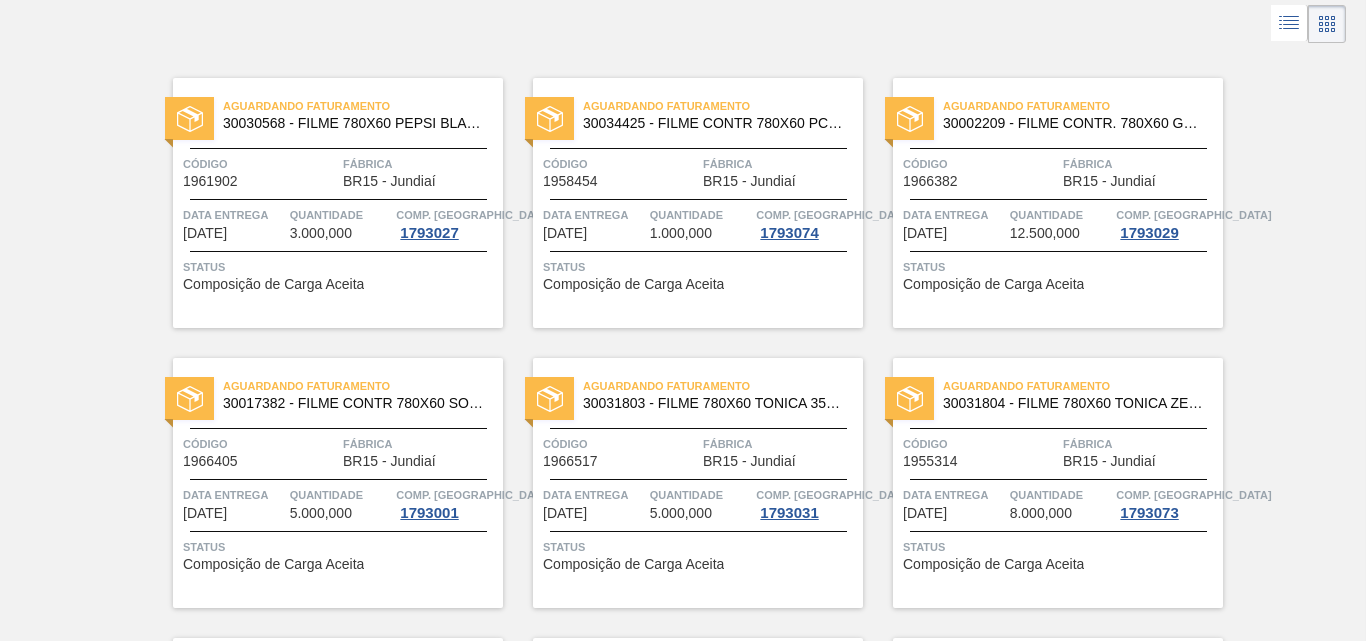 click on "Fábrica" at bounding box center [780, 444] 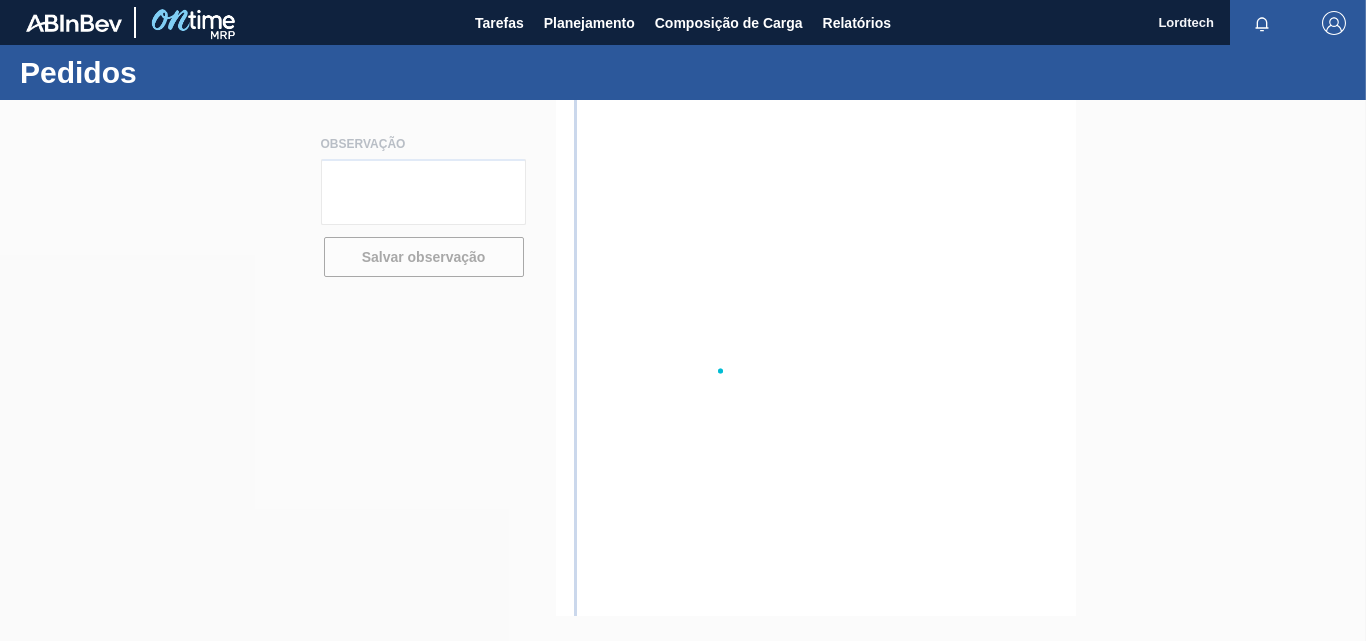 scroll, scrollTop: 0, scrollLeft: 0, axis: both 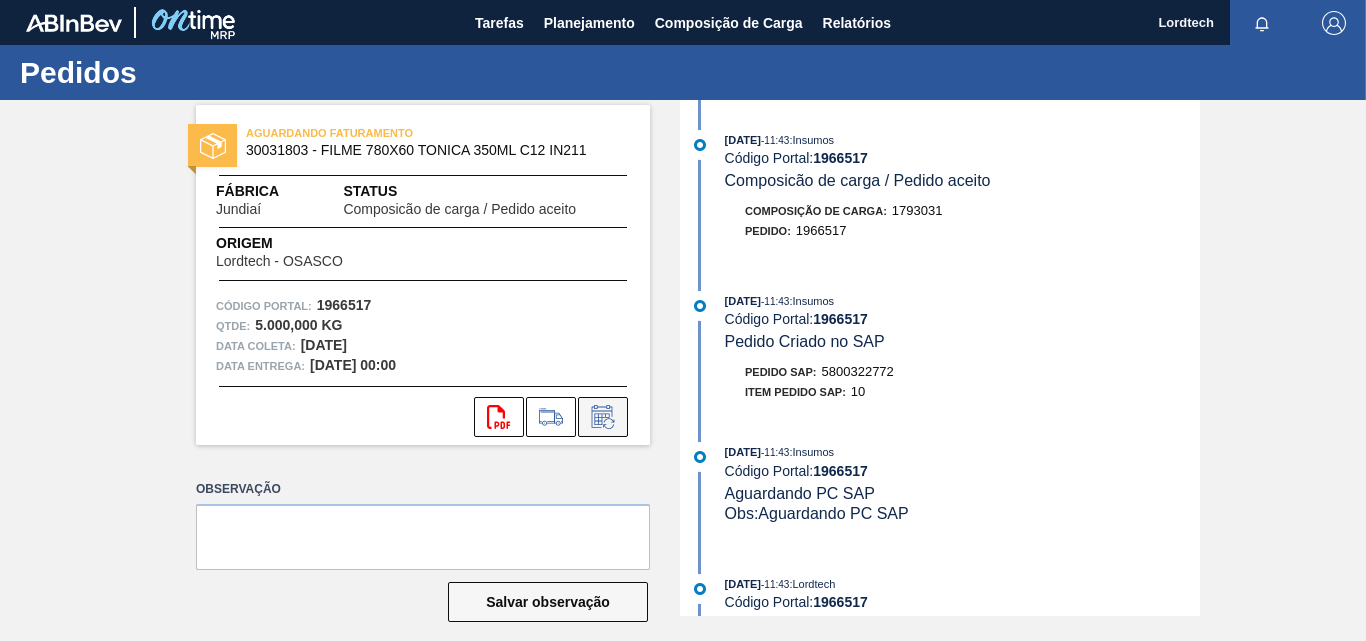 click 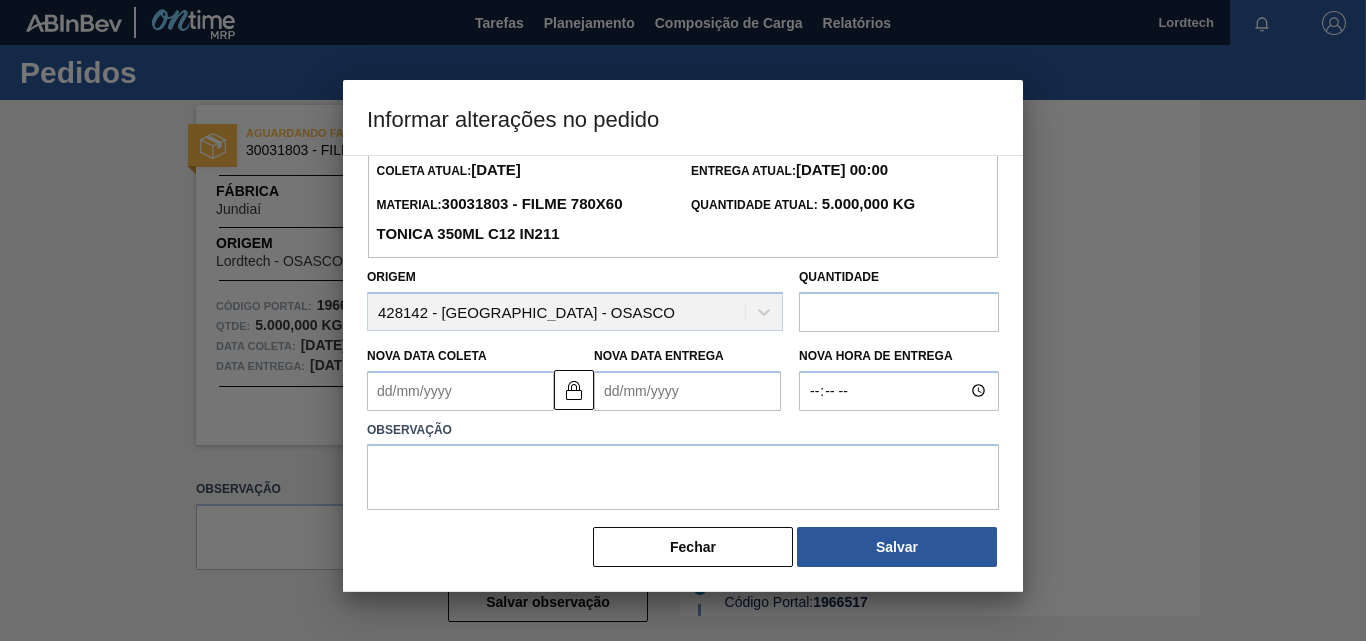 scroll, scrollTop: 67, scrollLeft: 0, axis: vertical 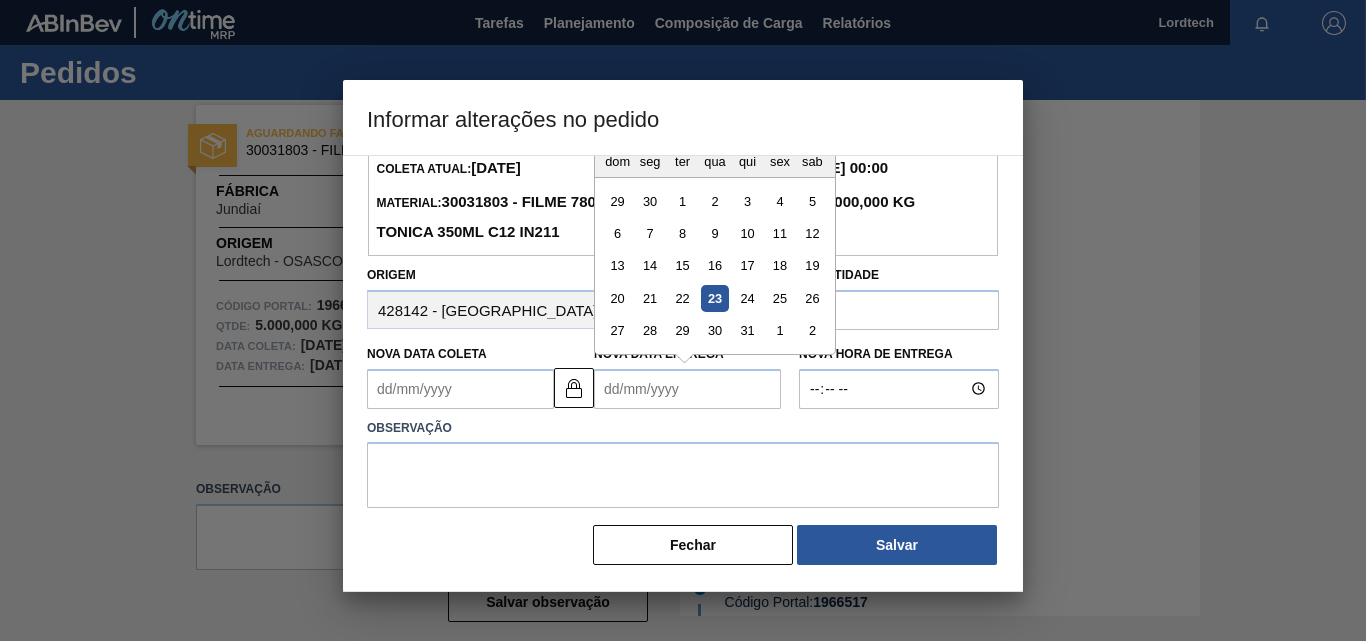 click on "Nova Data Entrega" at bounding box center [687, 389] 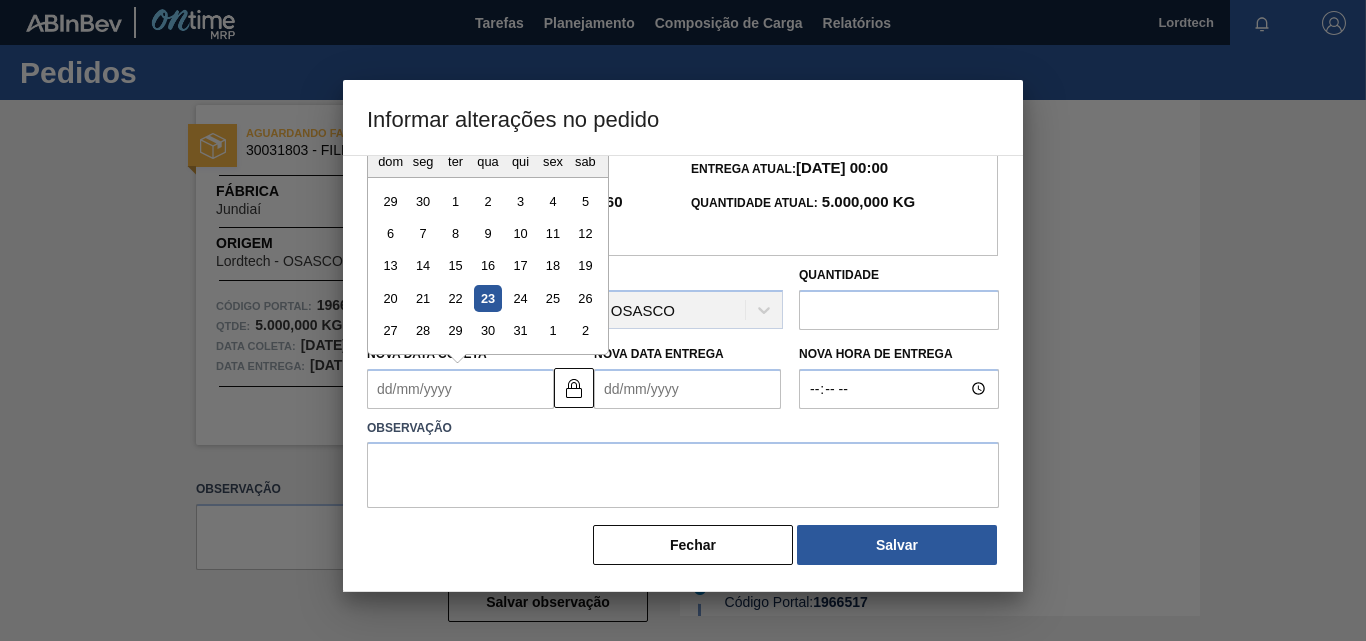 type on "2" 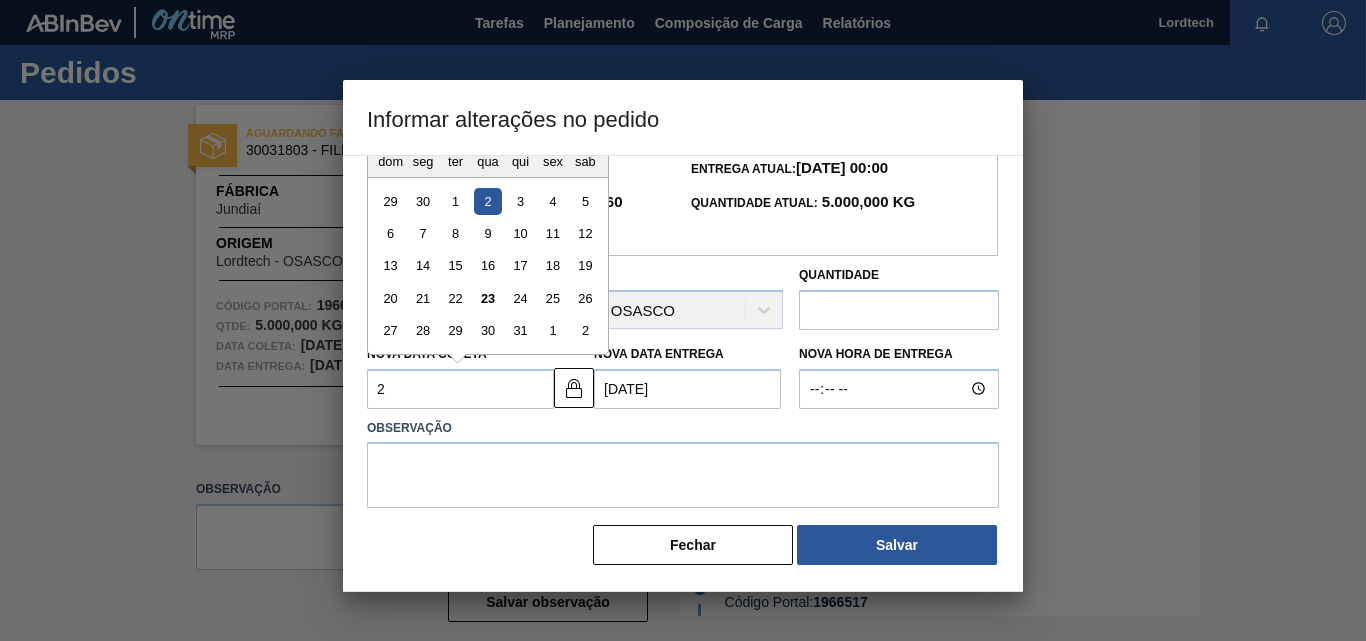 type on "28" 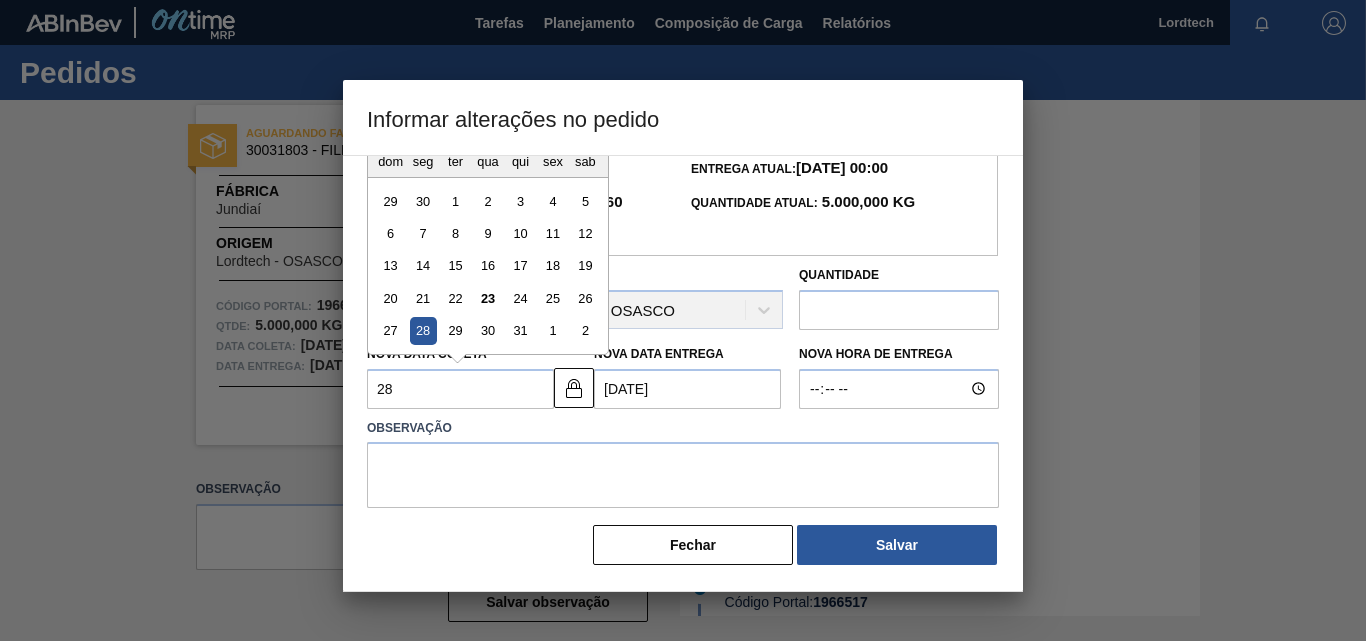 click on "27 28 29 30 31 1 2" at bounding box center (487, 330) 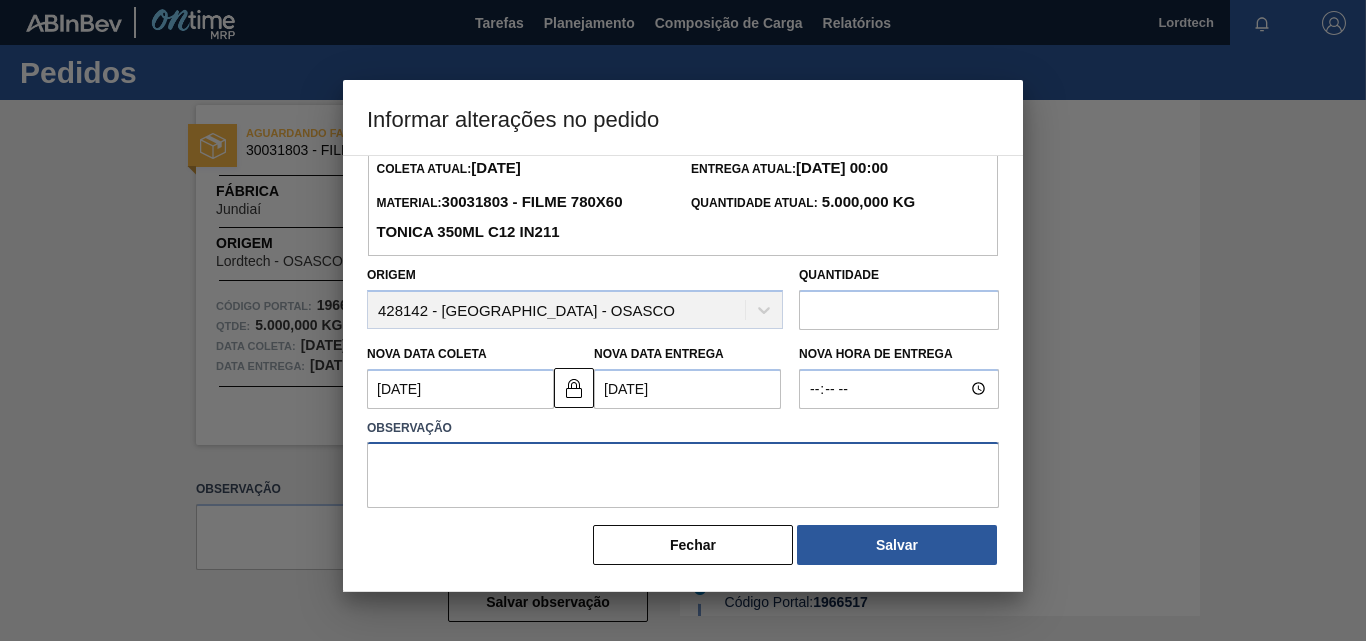 click at bounding box center [683, 475] 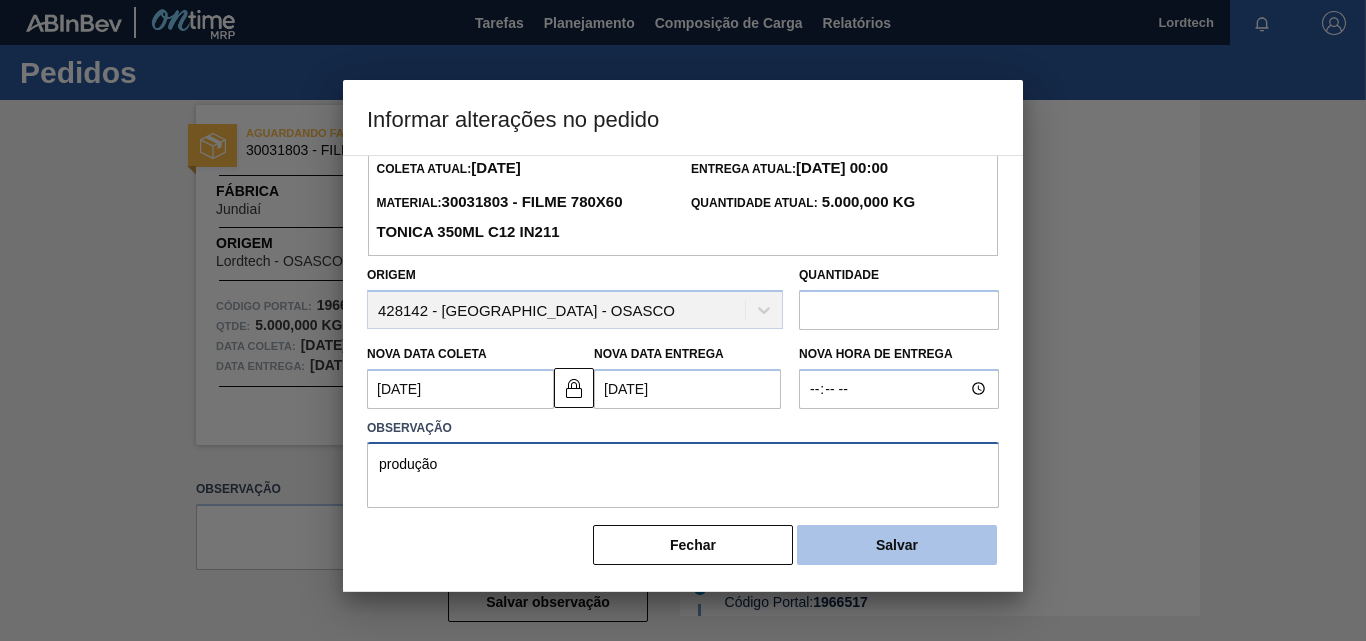 type on "produção" 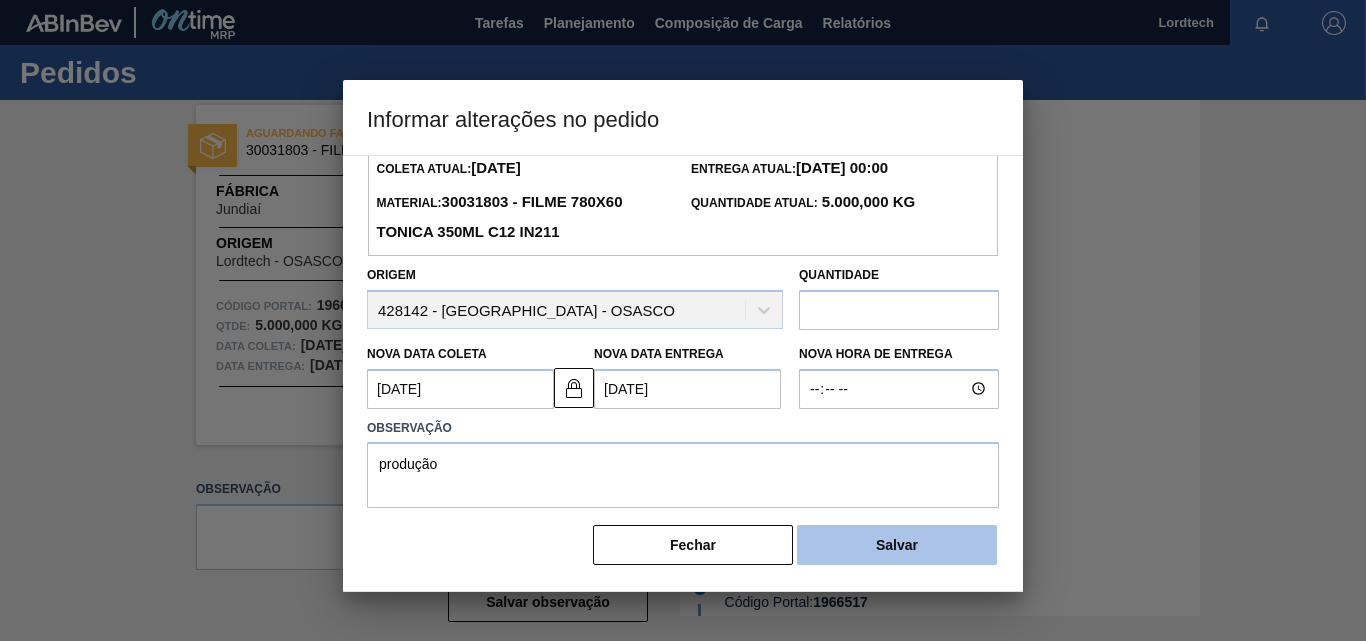 click on "Salvar" at bounding box center [897, 545] 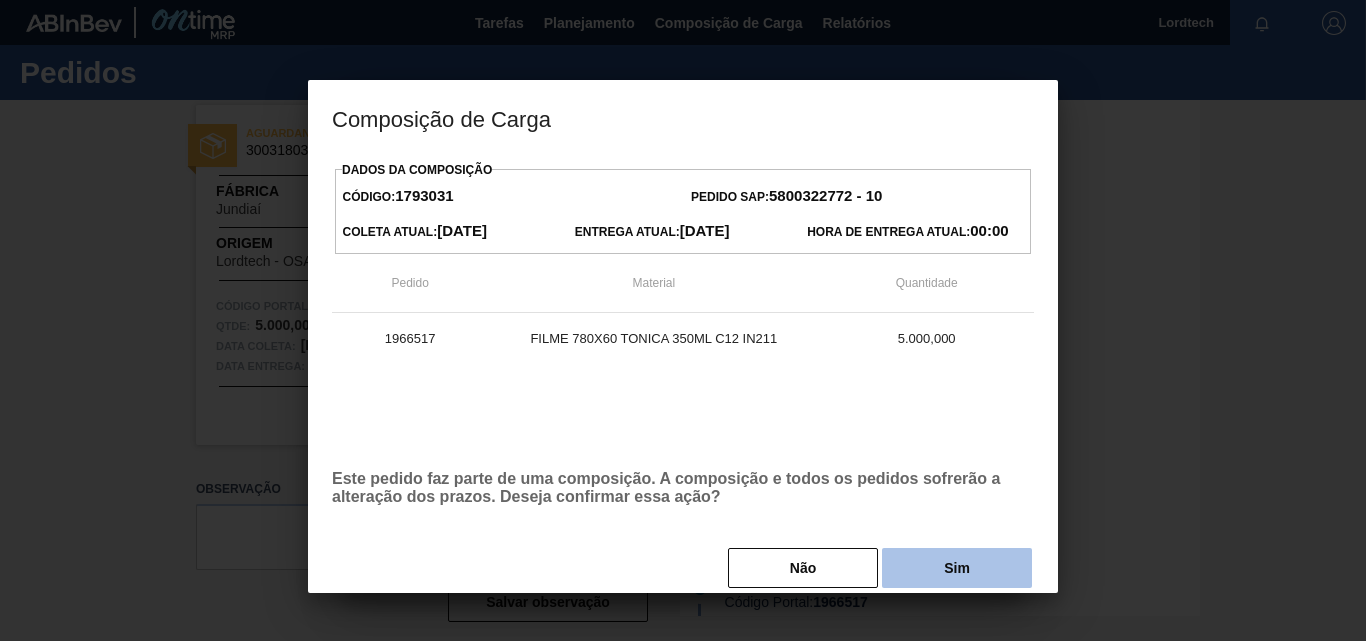 click on "Sim" at bounding box center [957, 568] 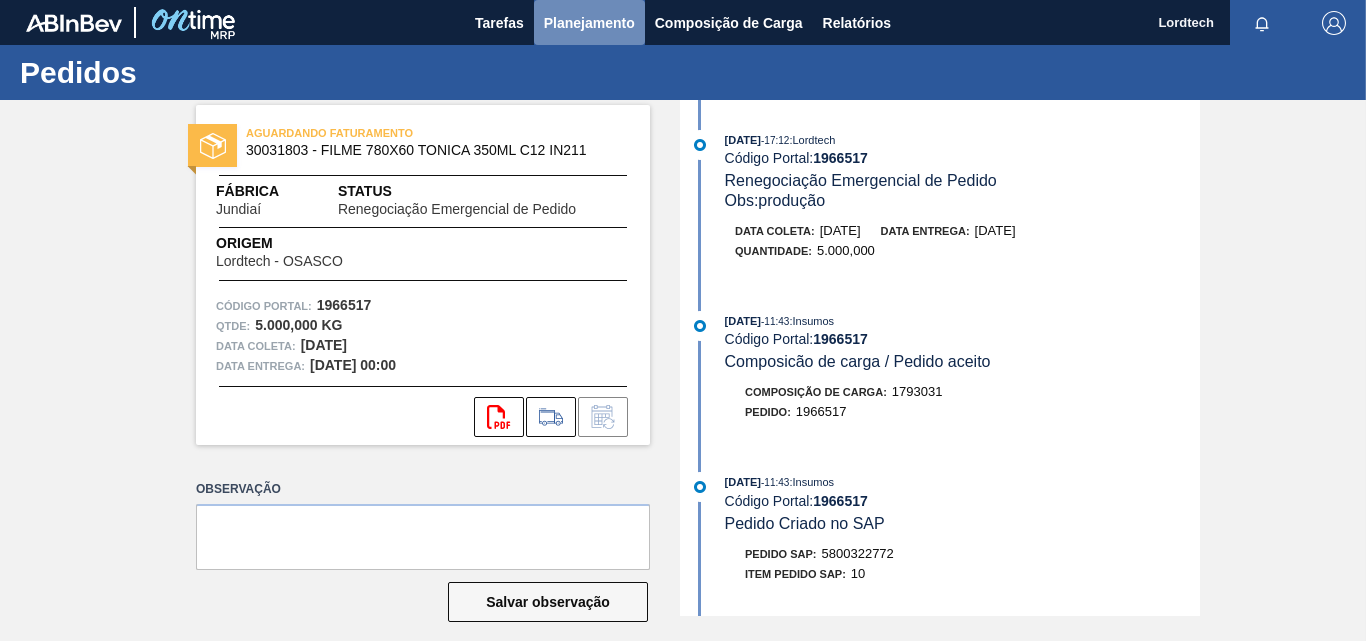 click on "Planejamento" at bounding box center [589, 23] 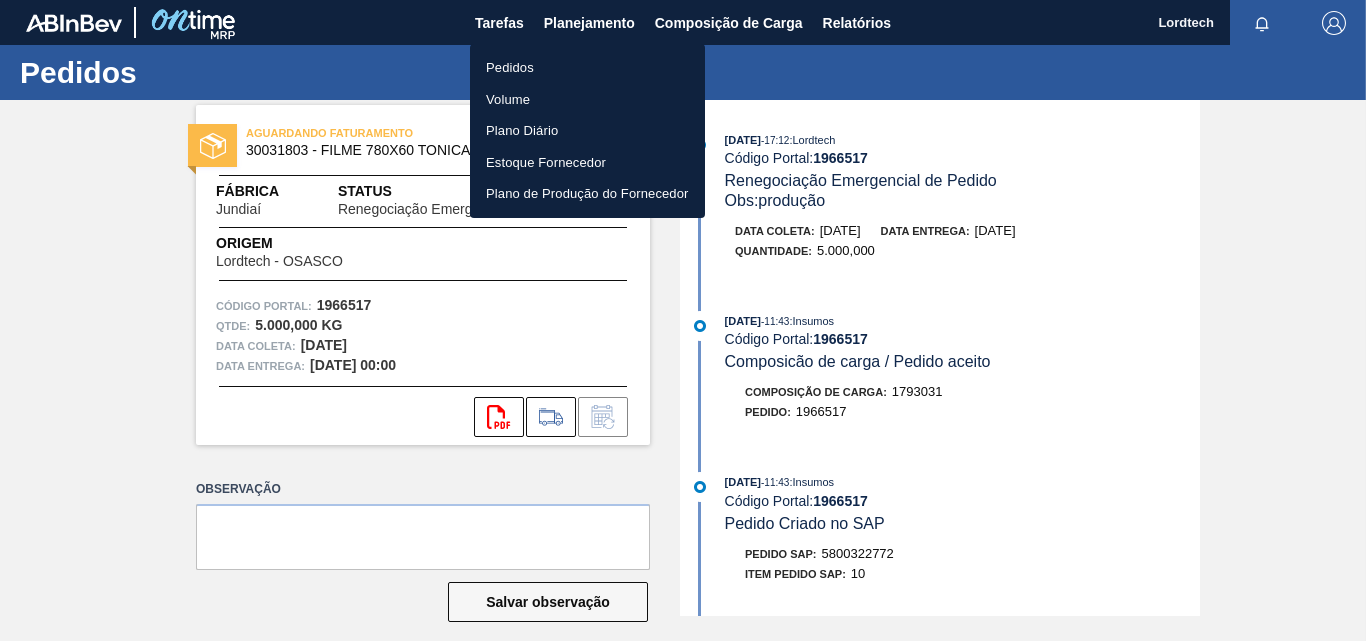 click on "Pedidos" at bounding box center [587, 68] 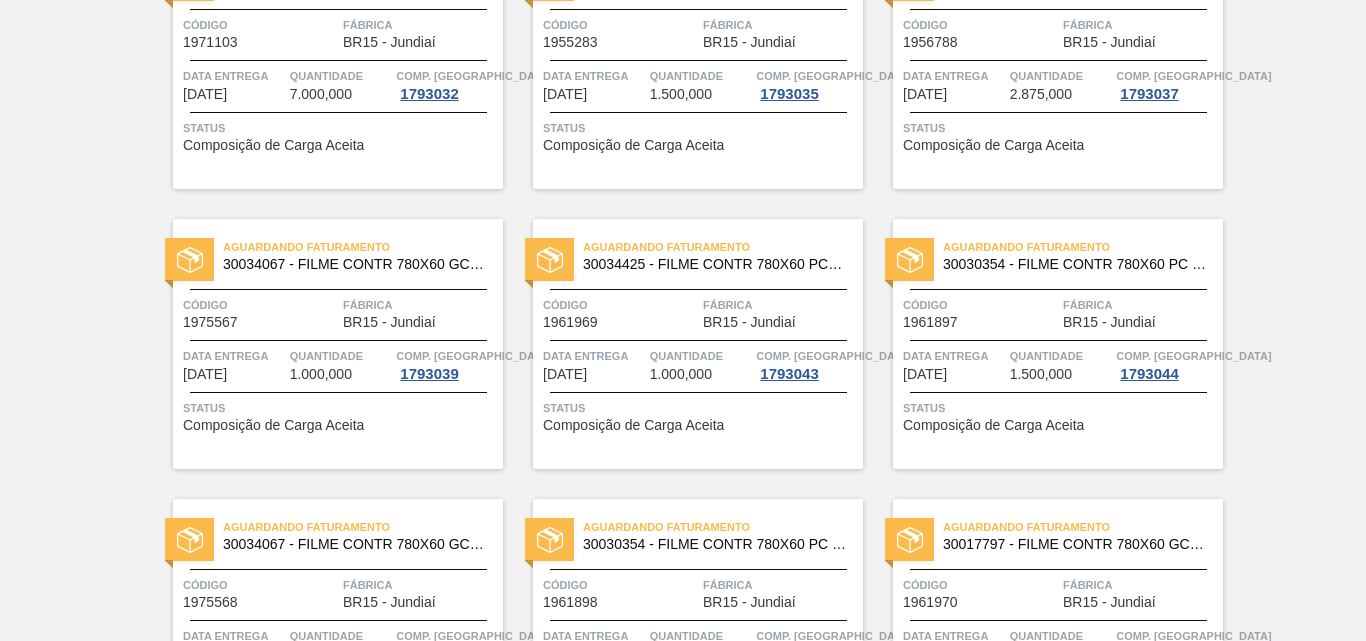 scroll, scrollTop: 800, scrollLeft: 0, axis: vertical 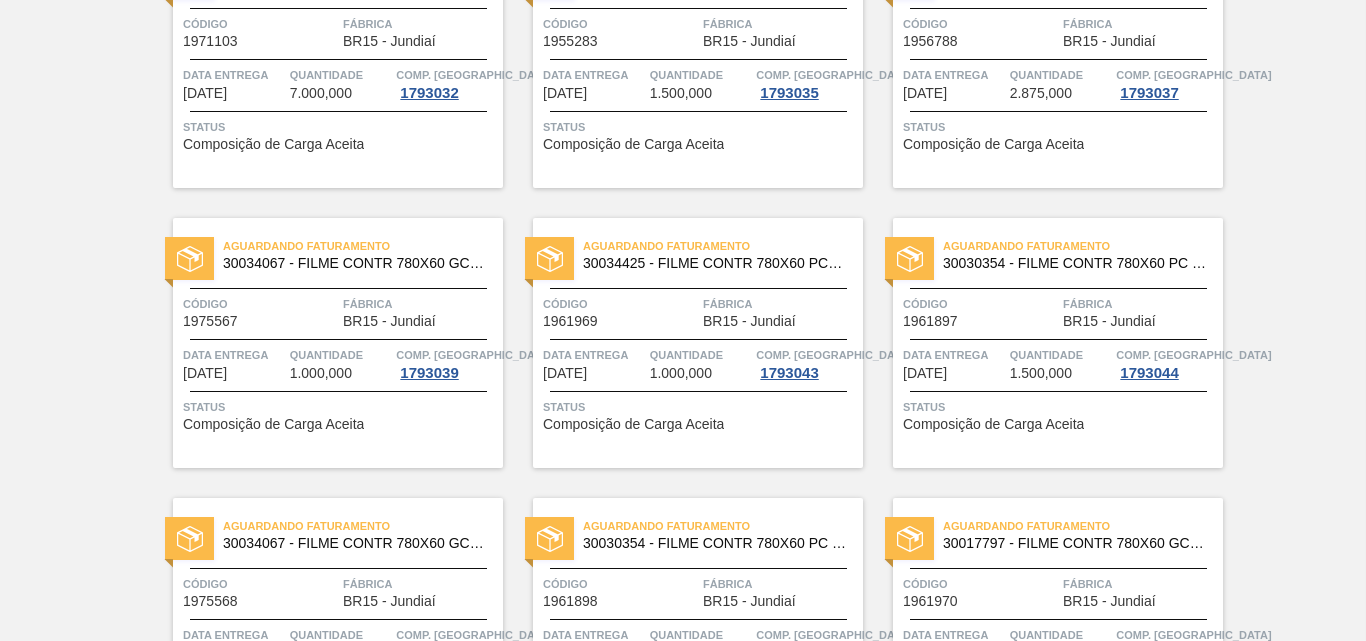 click at bounding box center [338, 339] 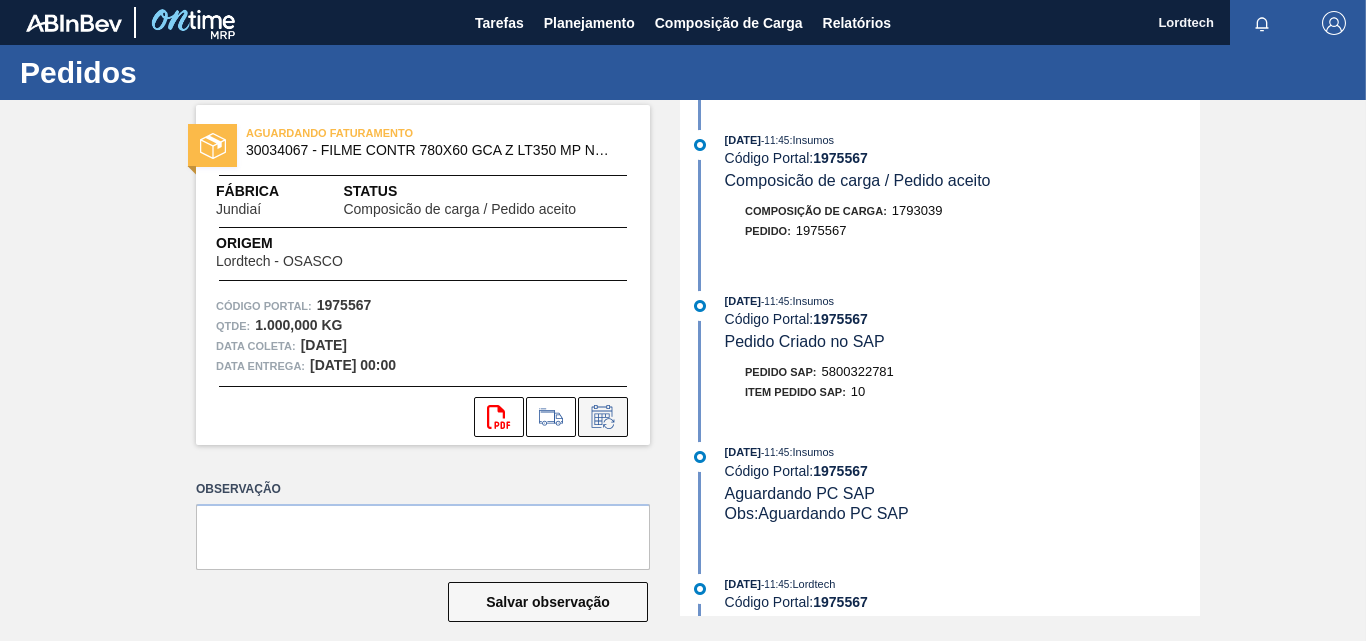 click 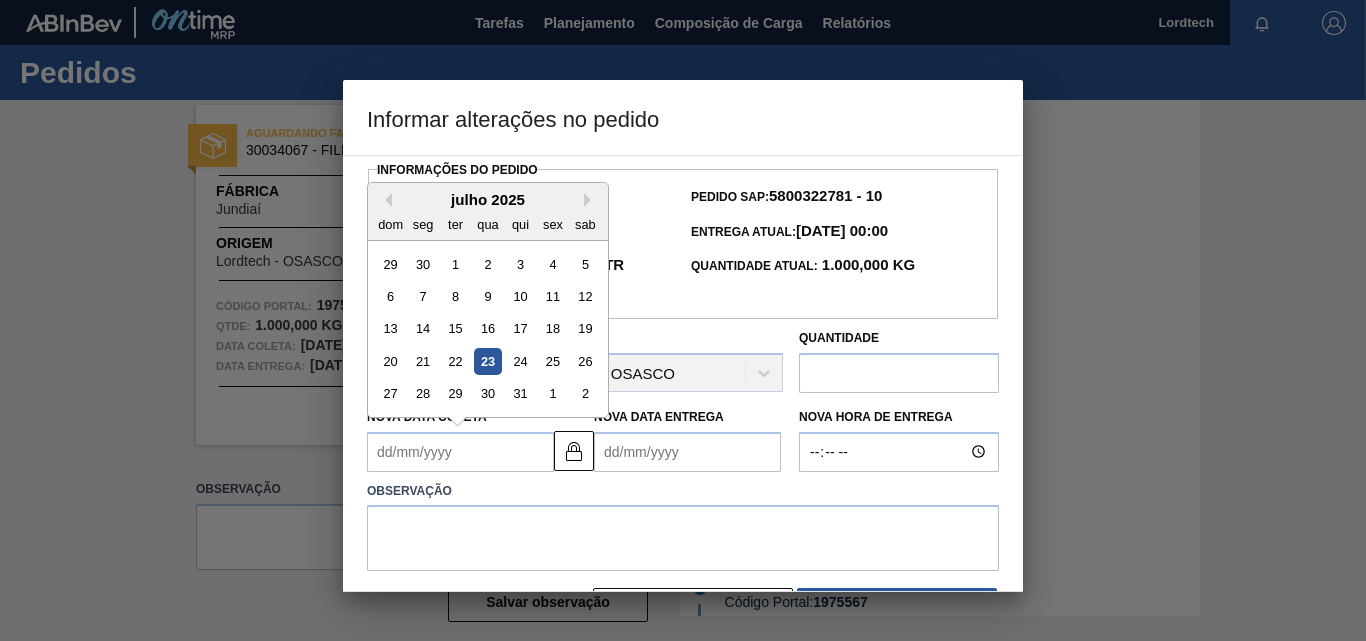 click on "Nova Data Coleta" at bounding box center [460, 452] 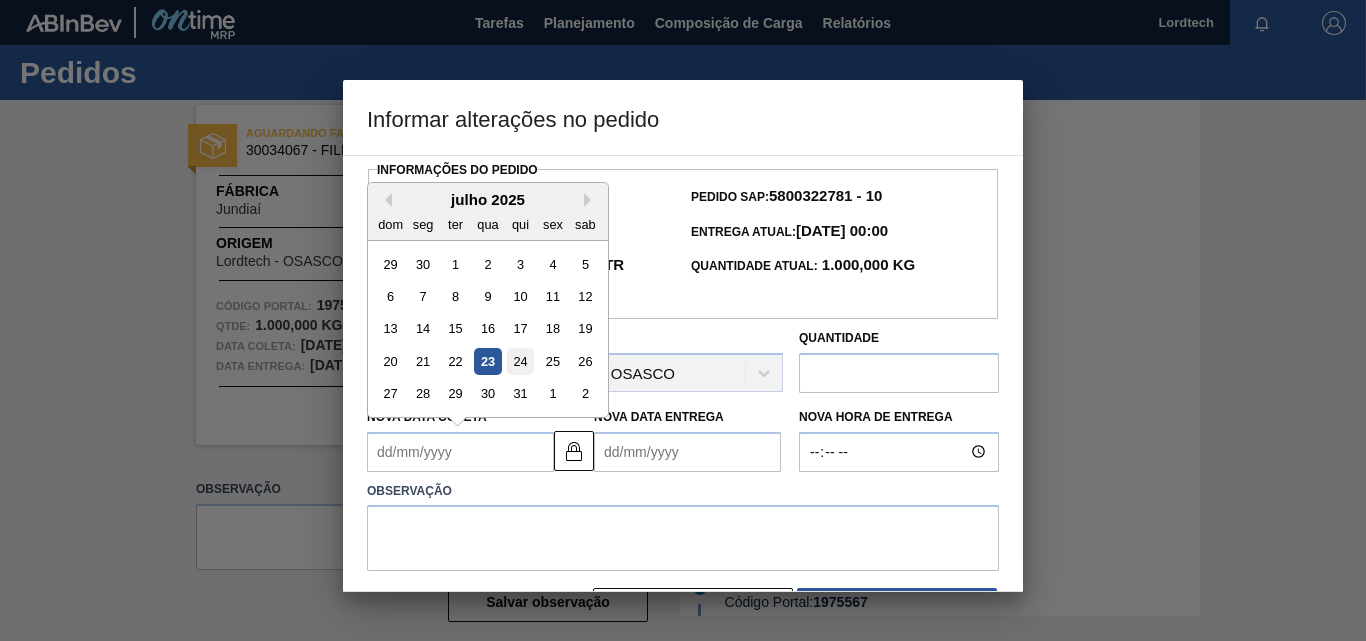 click on "24" at bounding box center (520, 361) 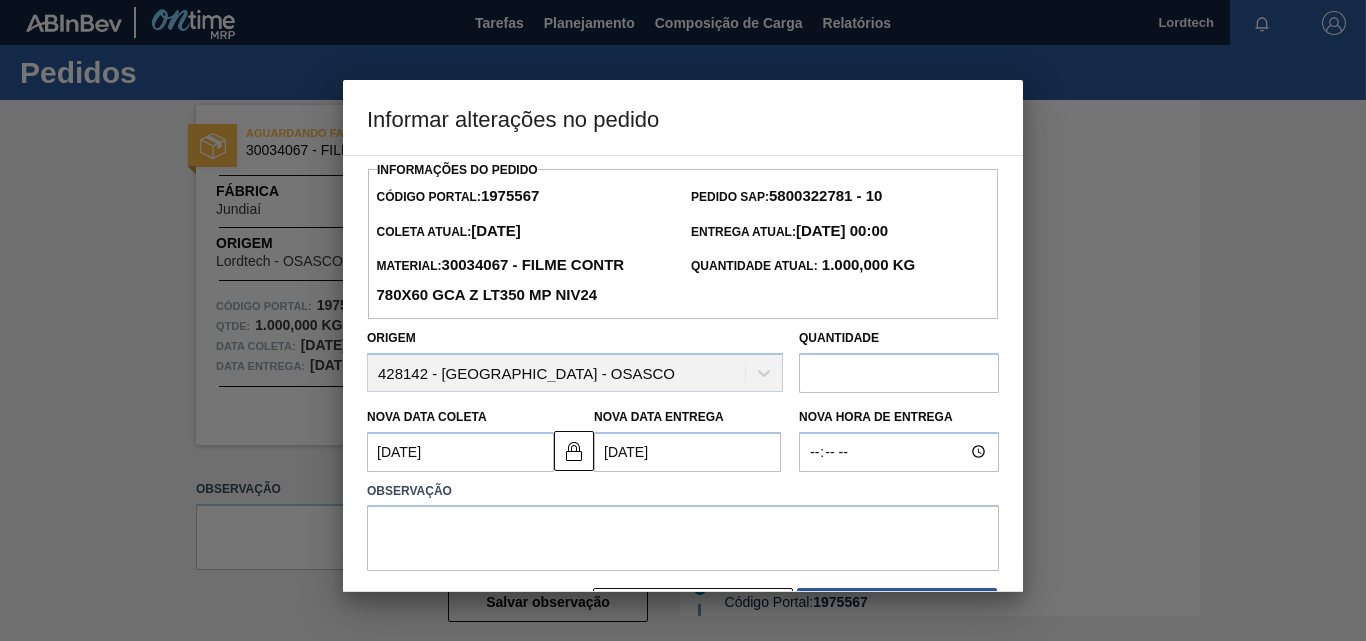 click on "[DATE]" at bounding box center [460, 452] 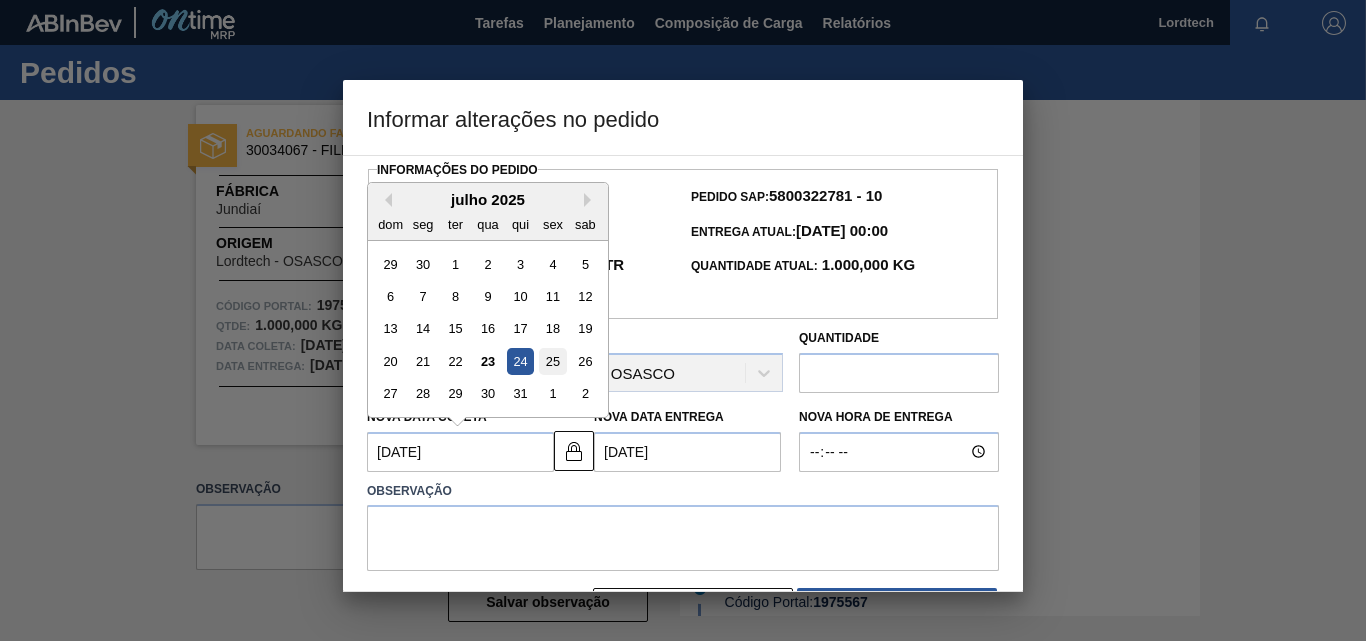 click on "25" at bounding box center (552, 361) 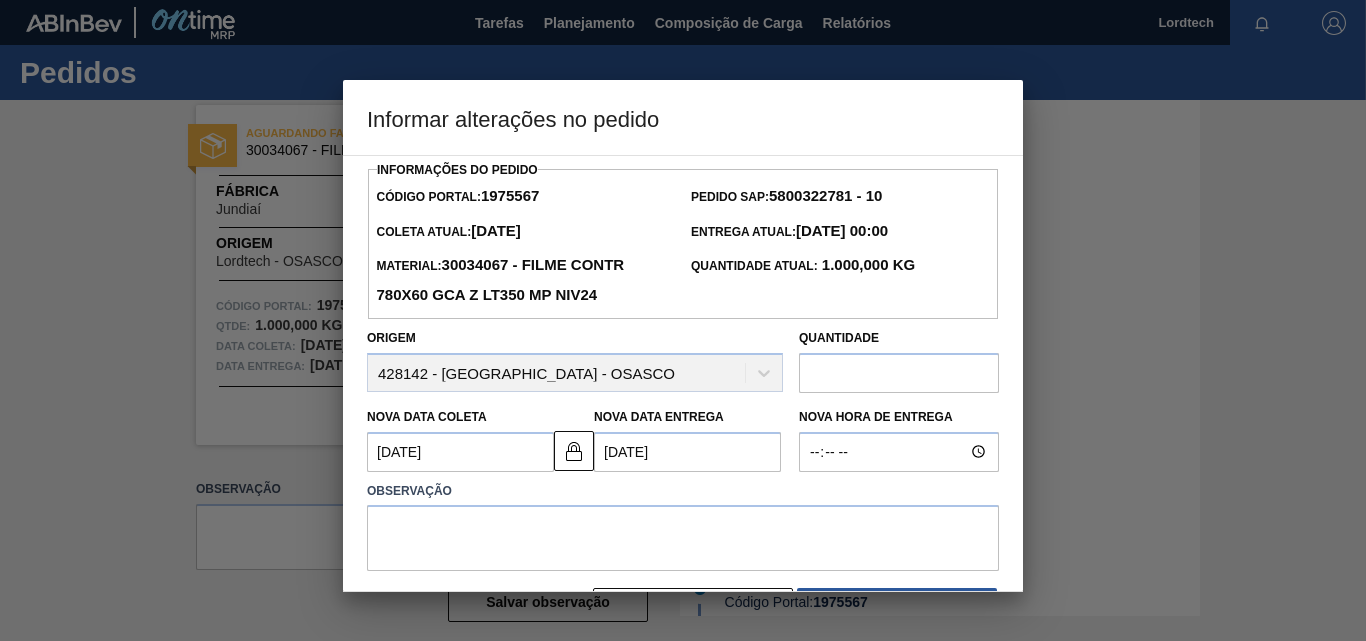 click on "[DATE]" at bounding box center [460, 452] 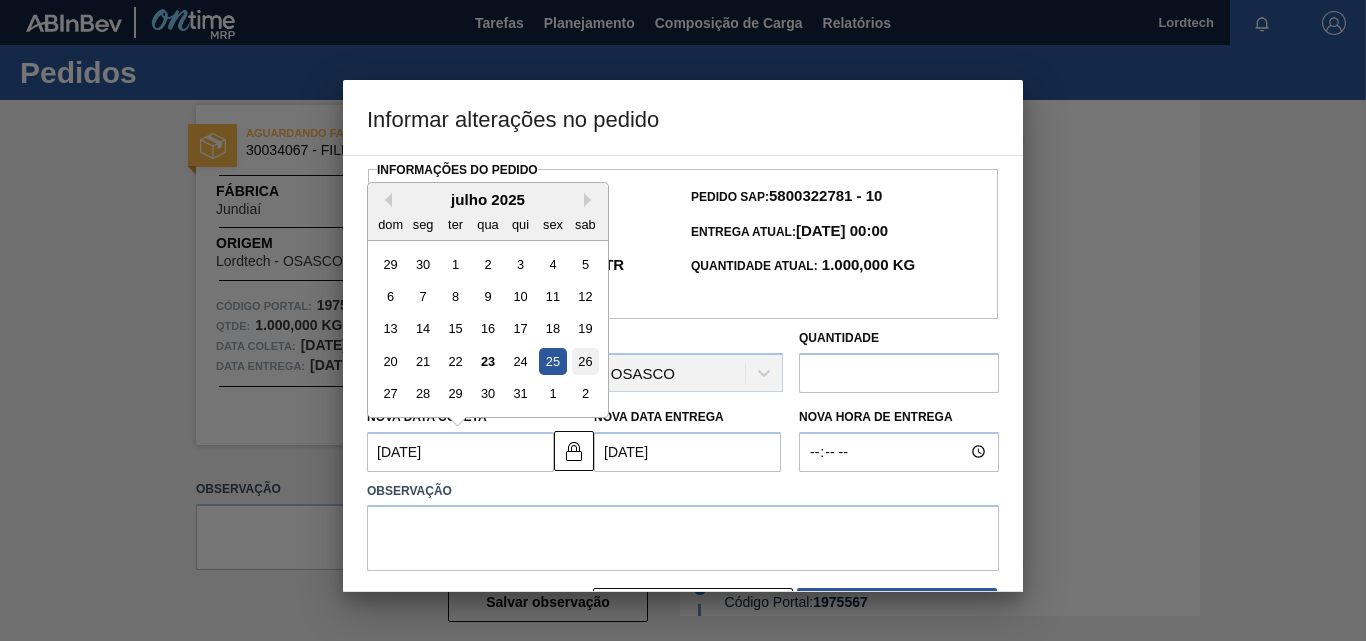 click on "26" at bounding box center [585, 361] 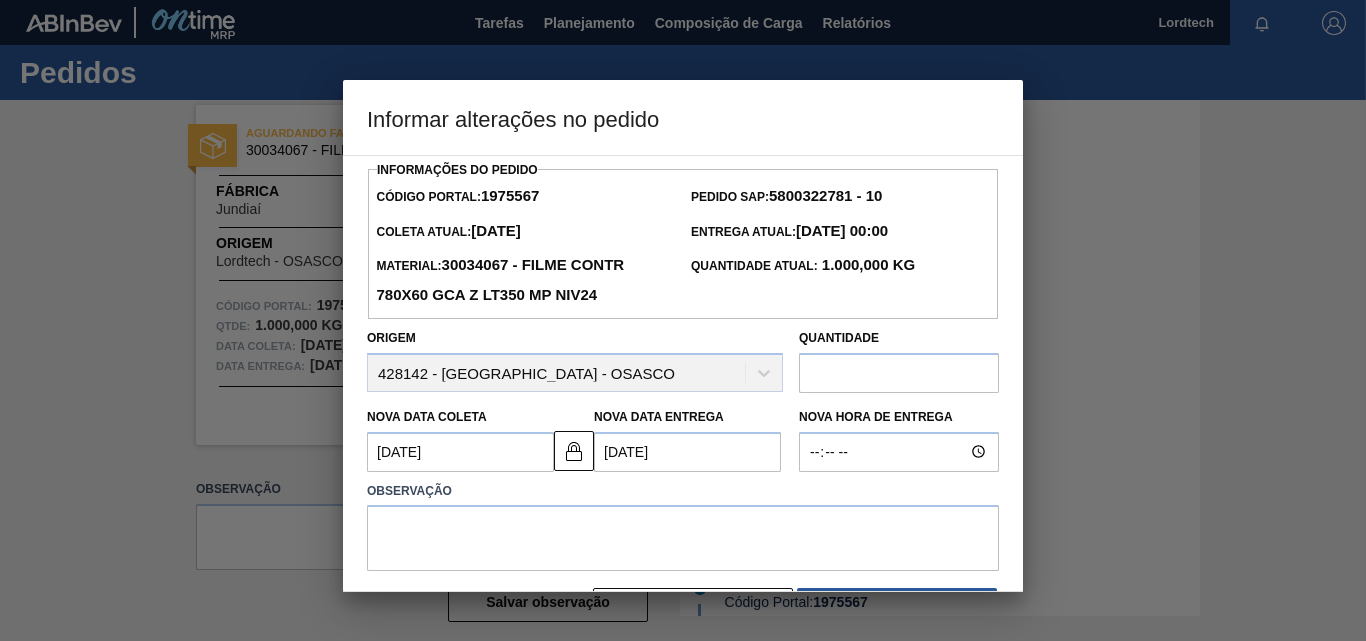 scroll, scrollTop: 67, scrollLeft: 0, axis: vertical 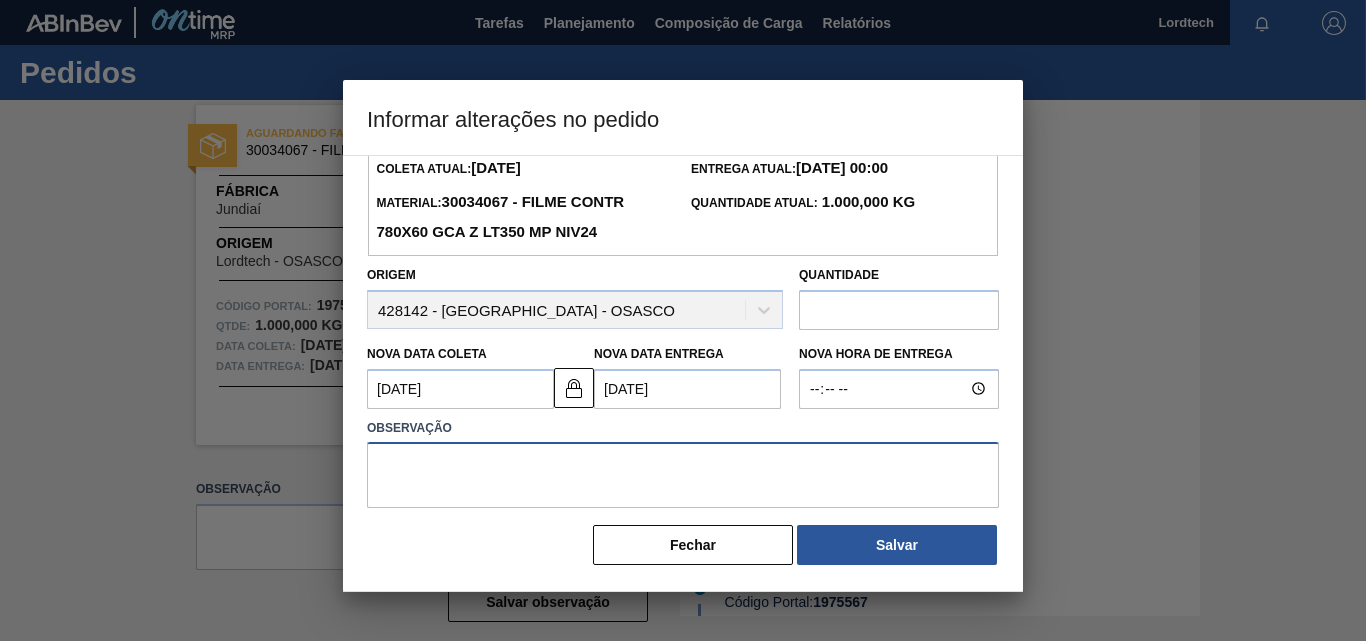 click at bounding box center (683, 475) 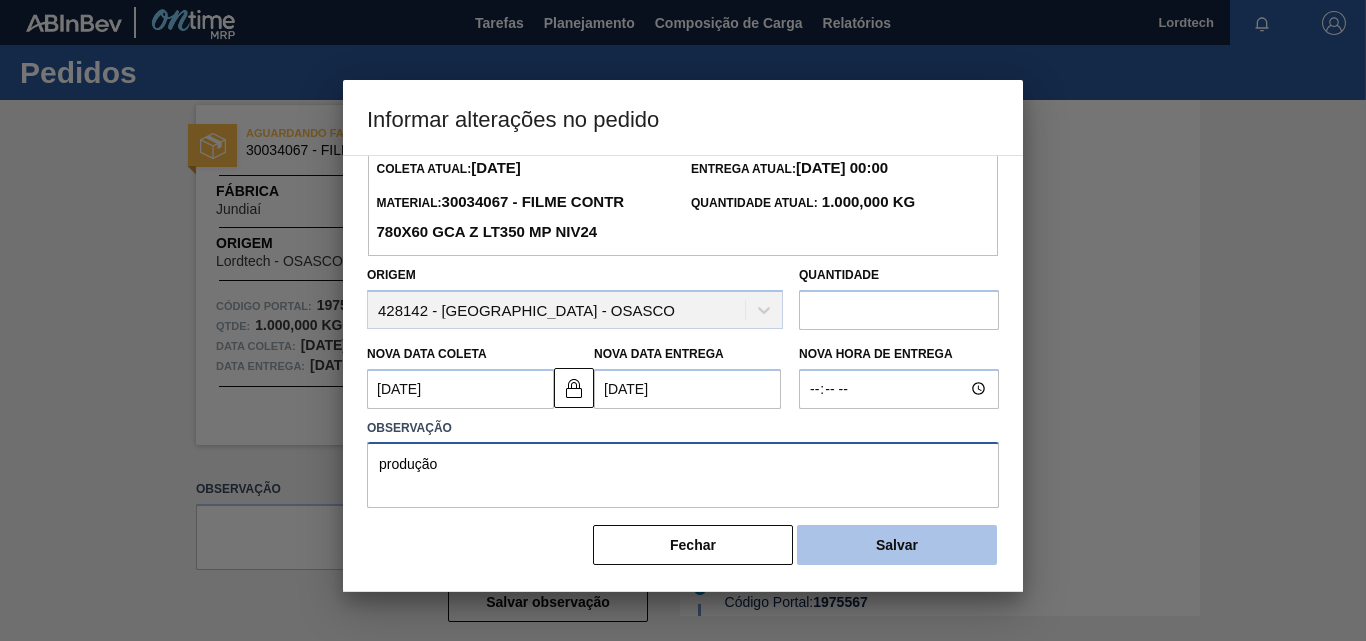 type on "produção" 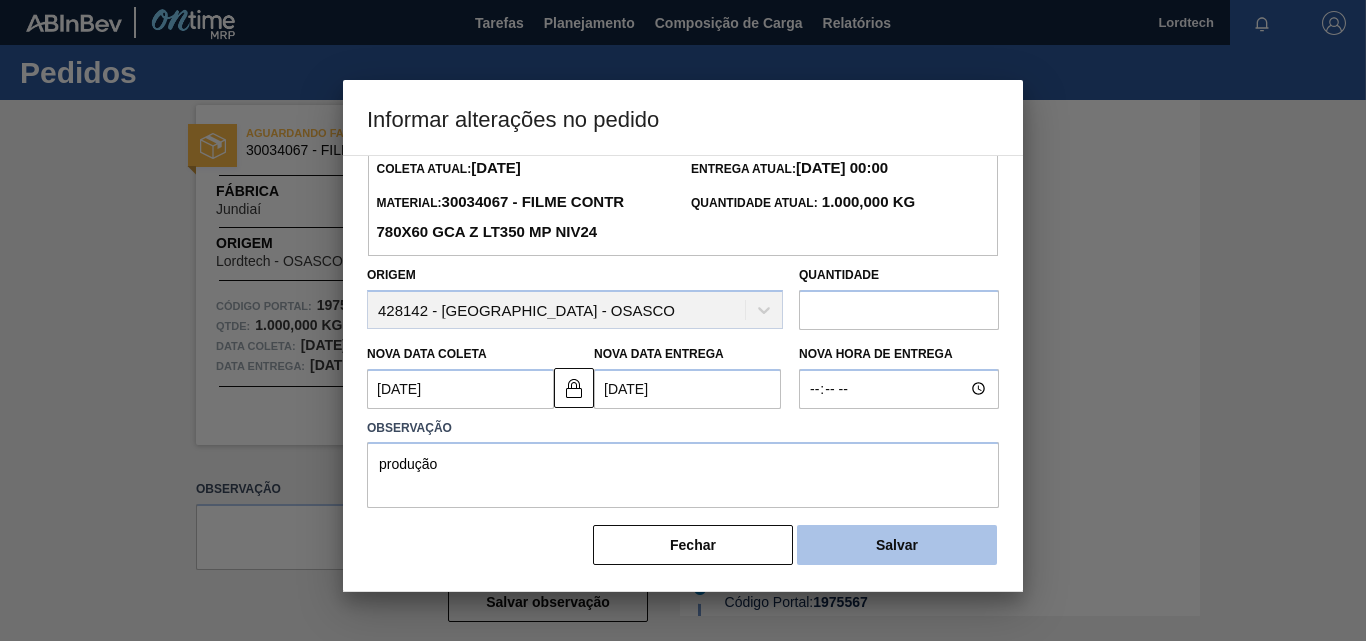 click on "Salvar" at bounding box center [897, 545] 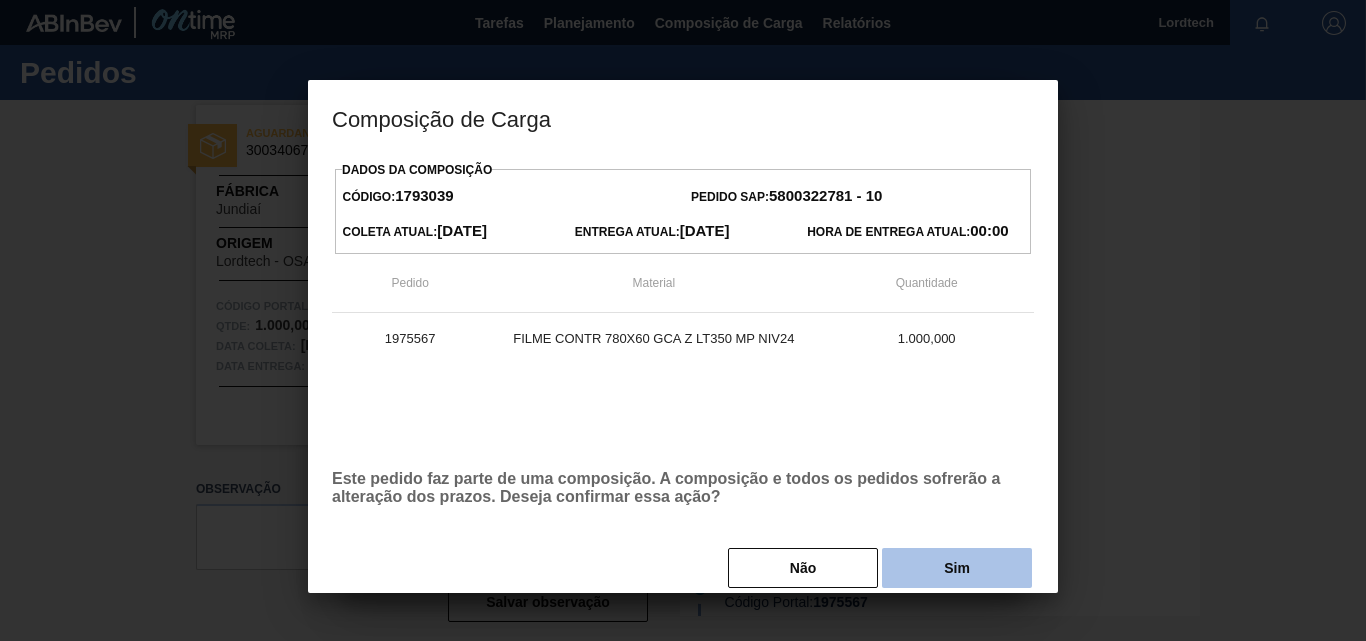 click on "Sim" at bounding box center [957, 568] 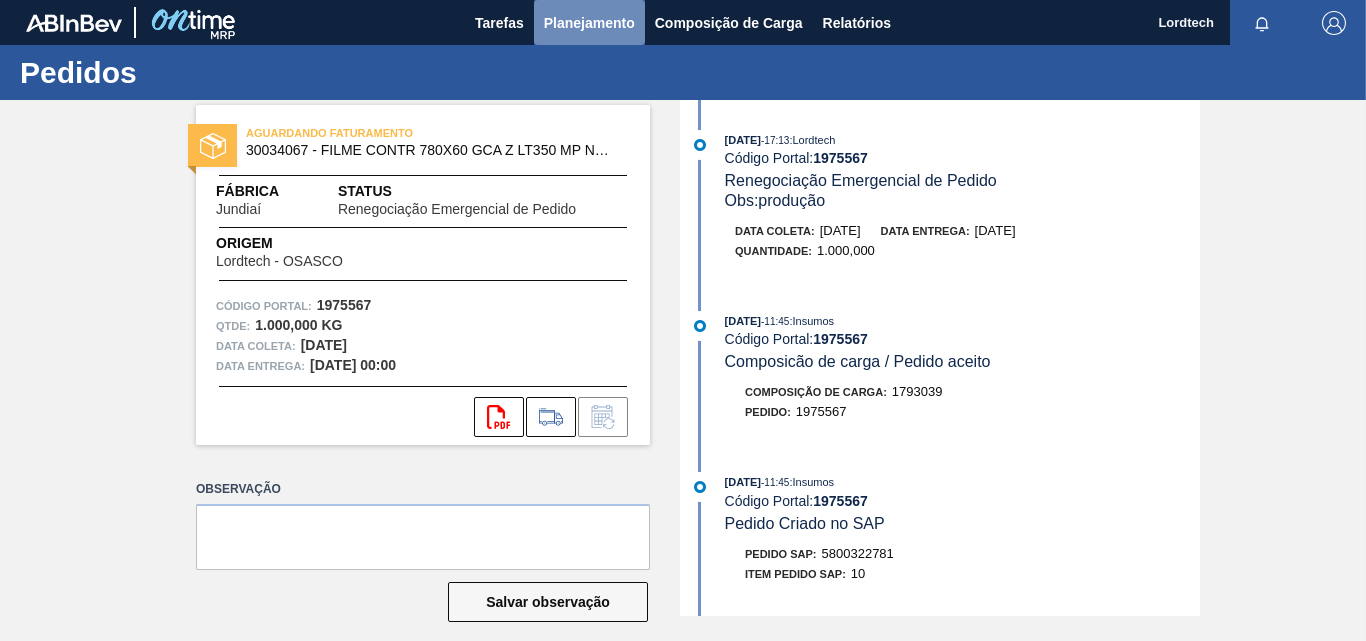 click on "Planejamento" at bounding box center [589, 23] 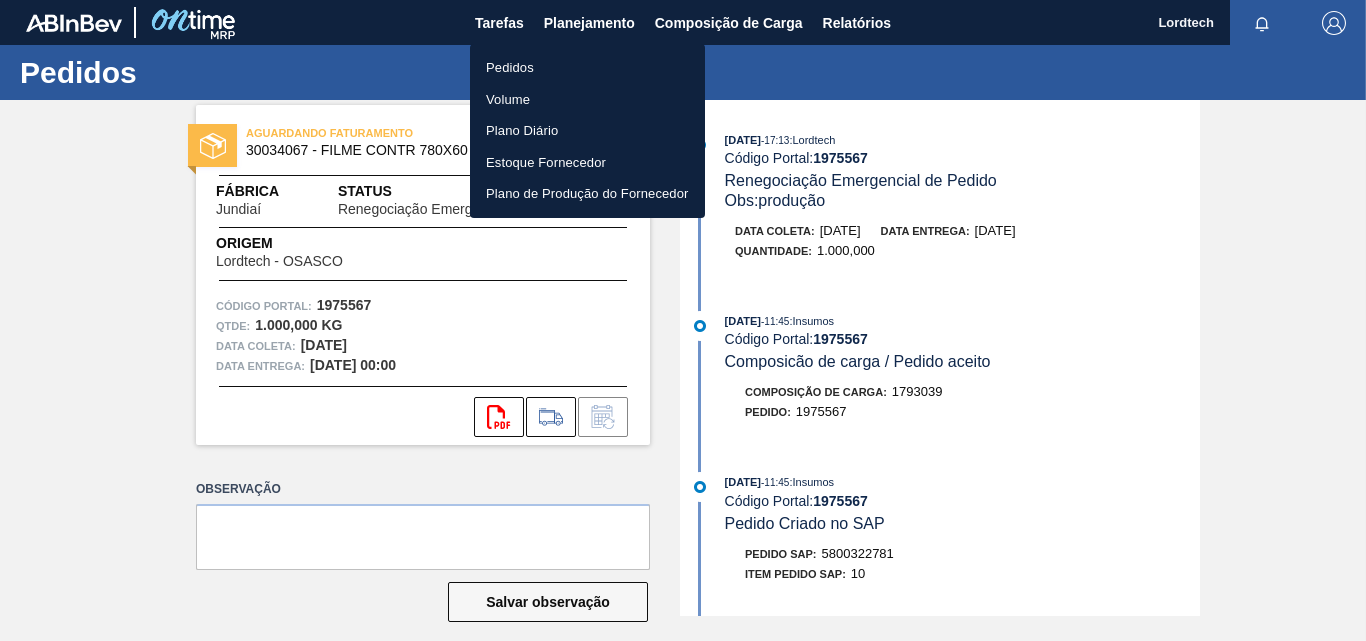 click on "Pedidos" at bounding box center (587, 68) 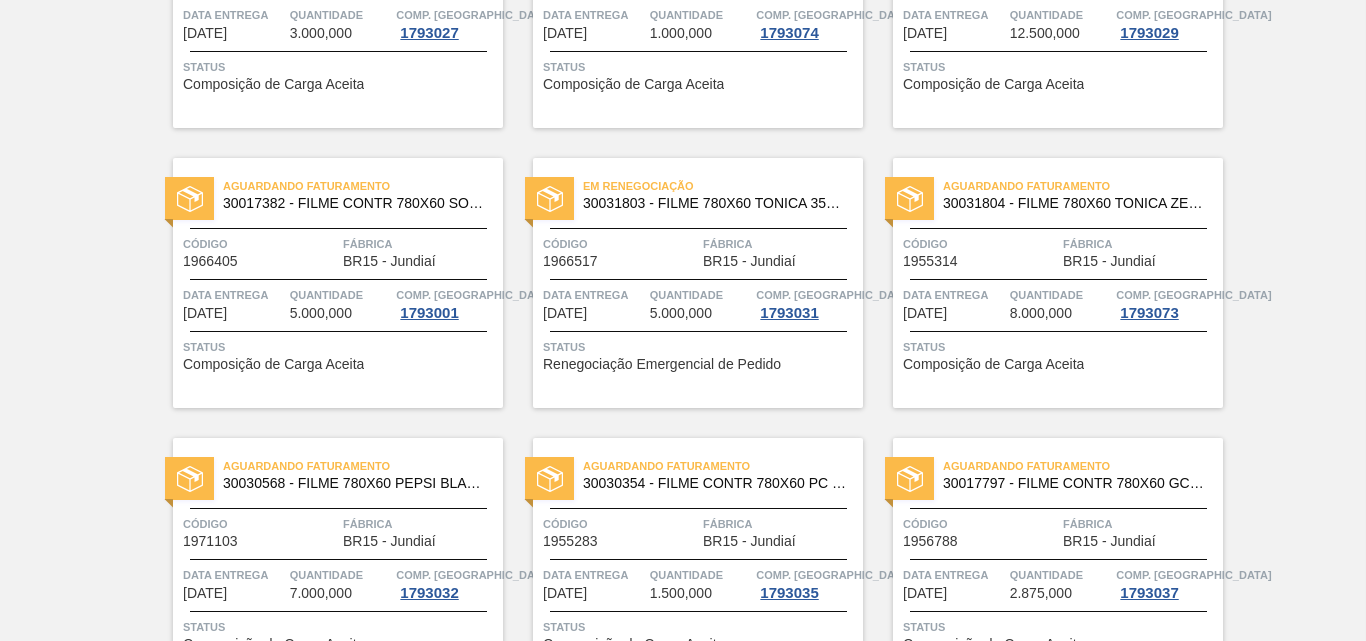 scroll, scrollTop: 400, scrollLeft: 0, axis: vertical 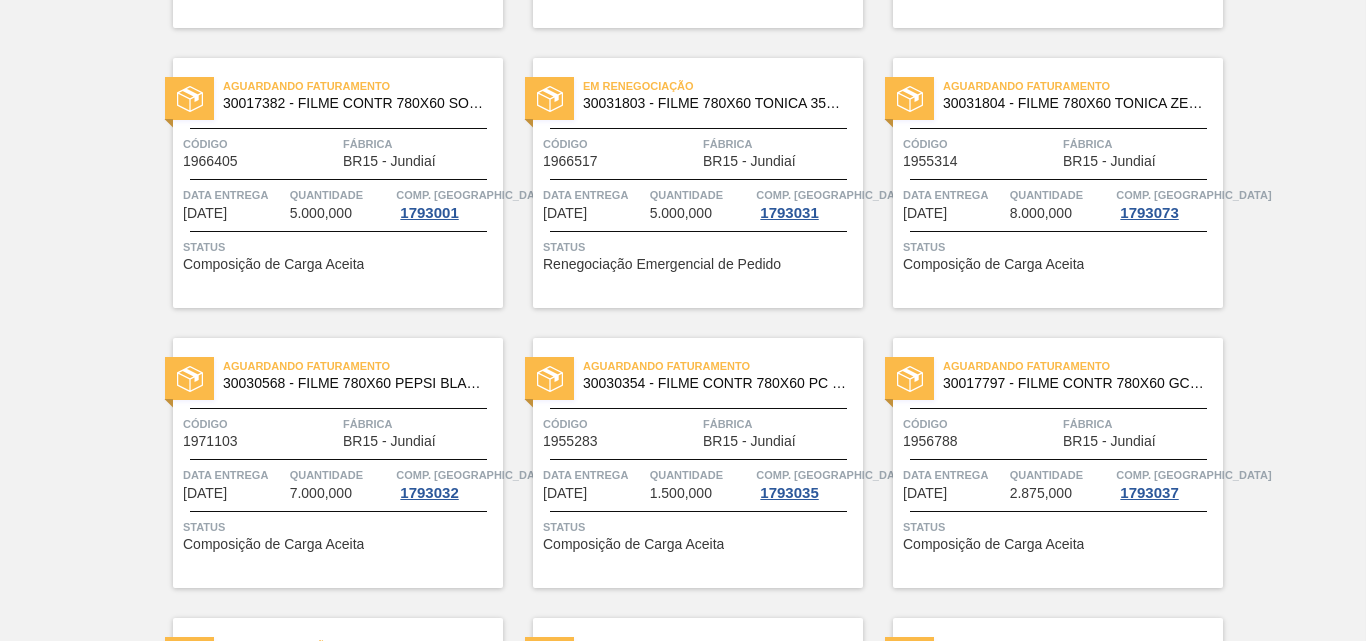 click on "Quantidade" at bounding box center (701, 475) 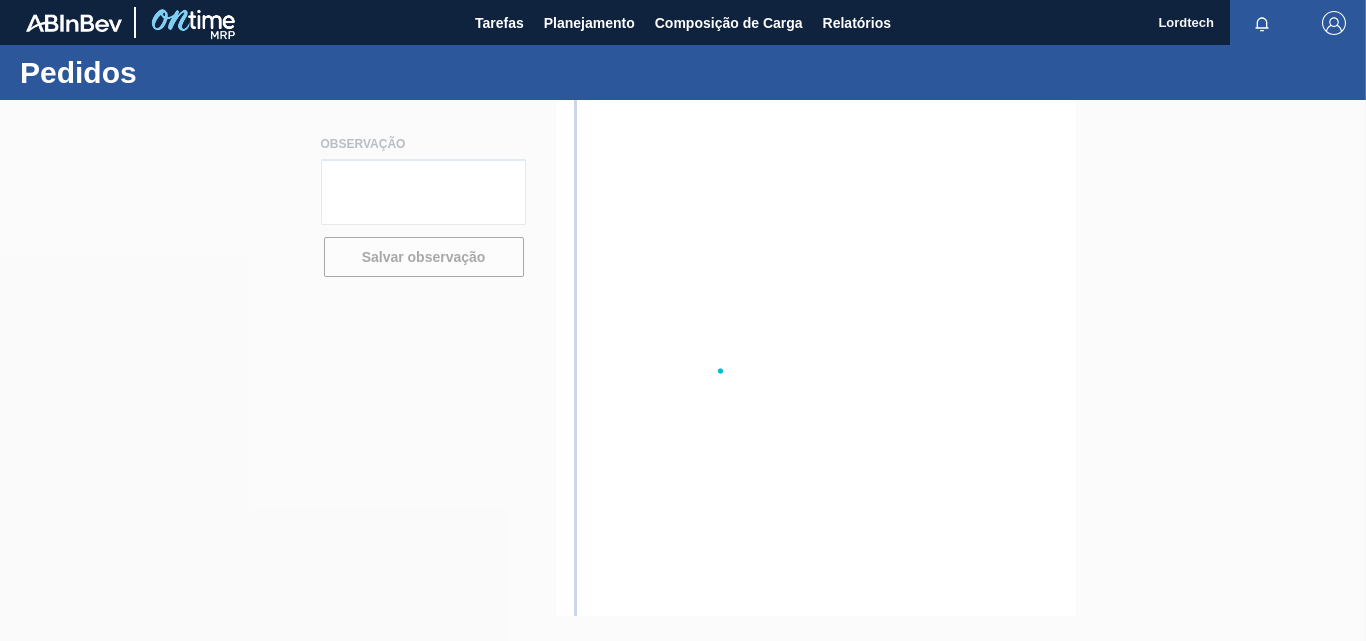 scroll, scrollTop: 0, scrollLeft: 0, axis: both 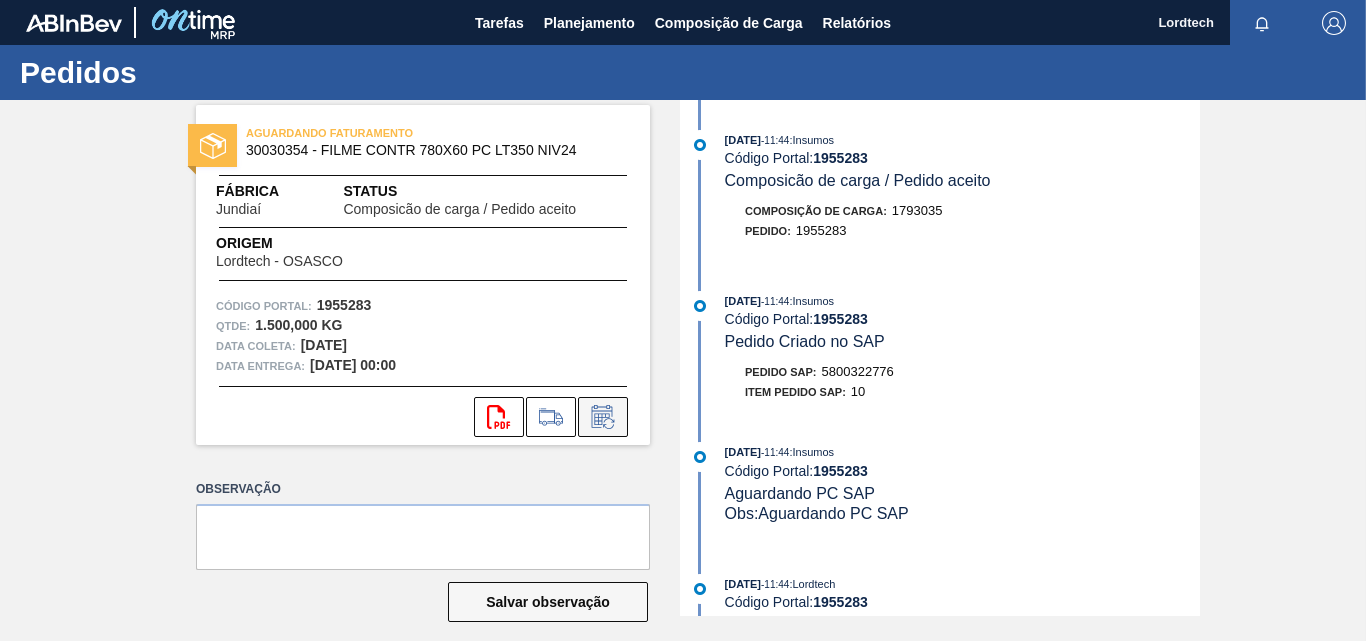 click 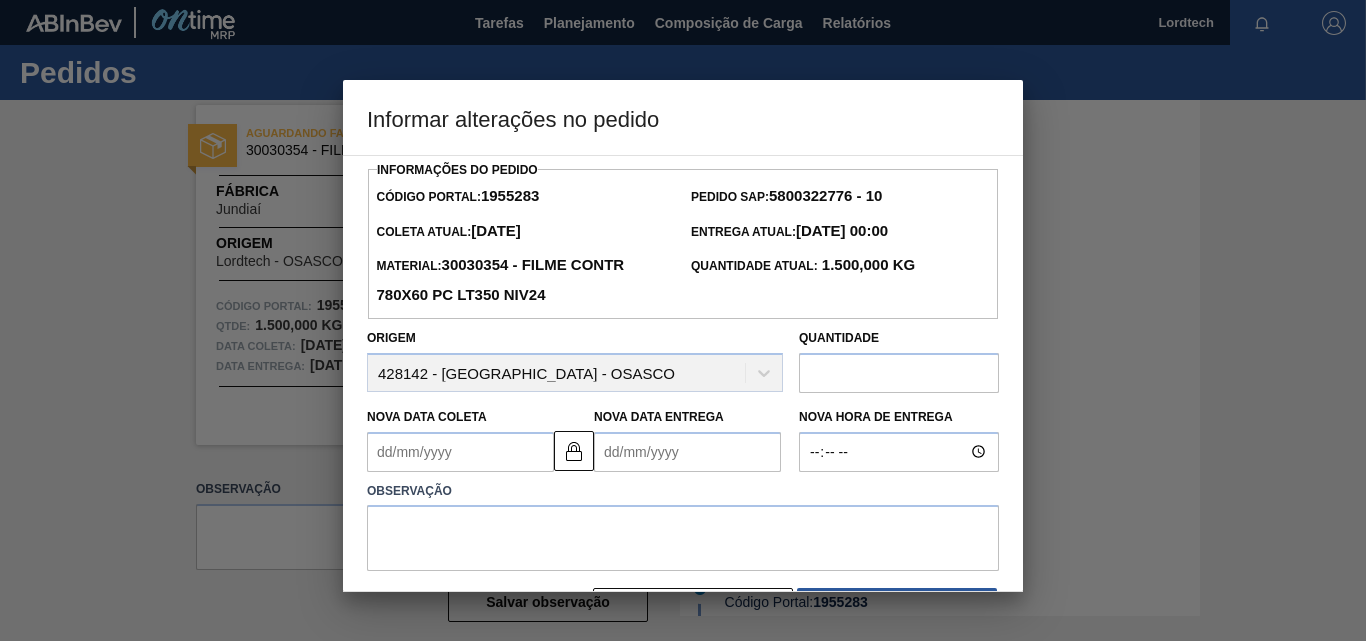 click on "Nova Data Coleta" at bounding box center [460, 452] 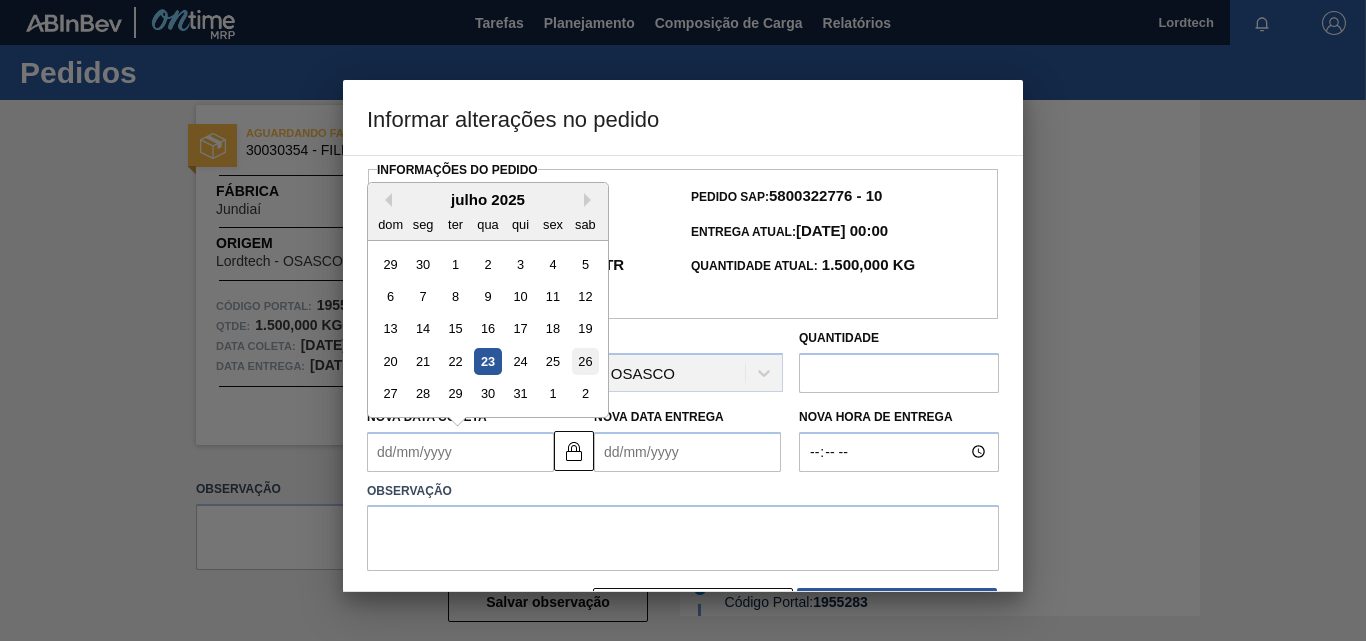 click on "26" at bounding box center [585, 361] 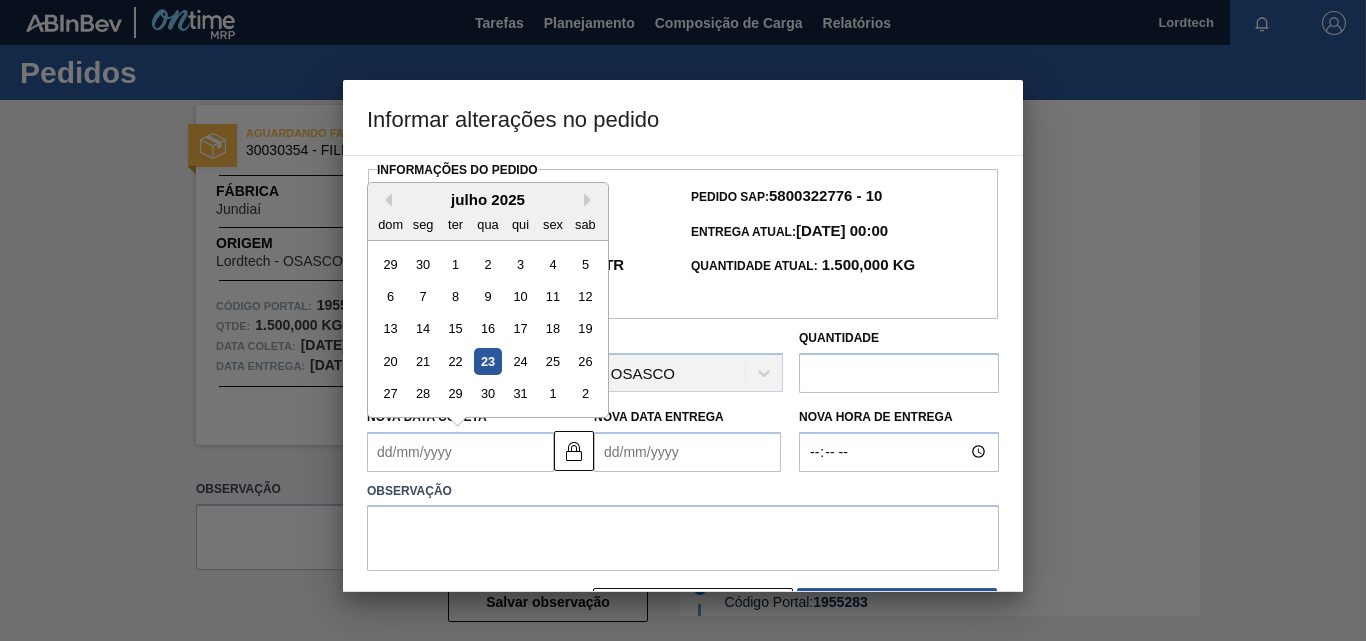 type on "[DATE]" 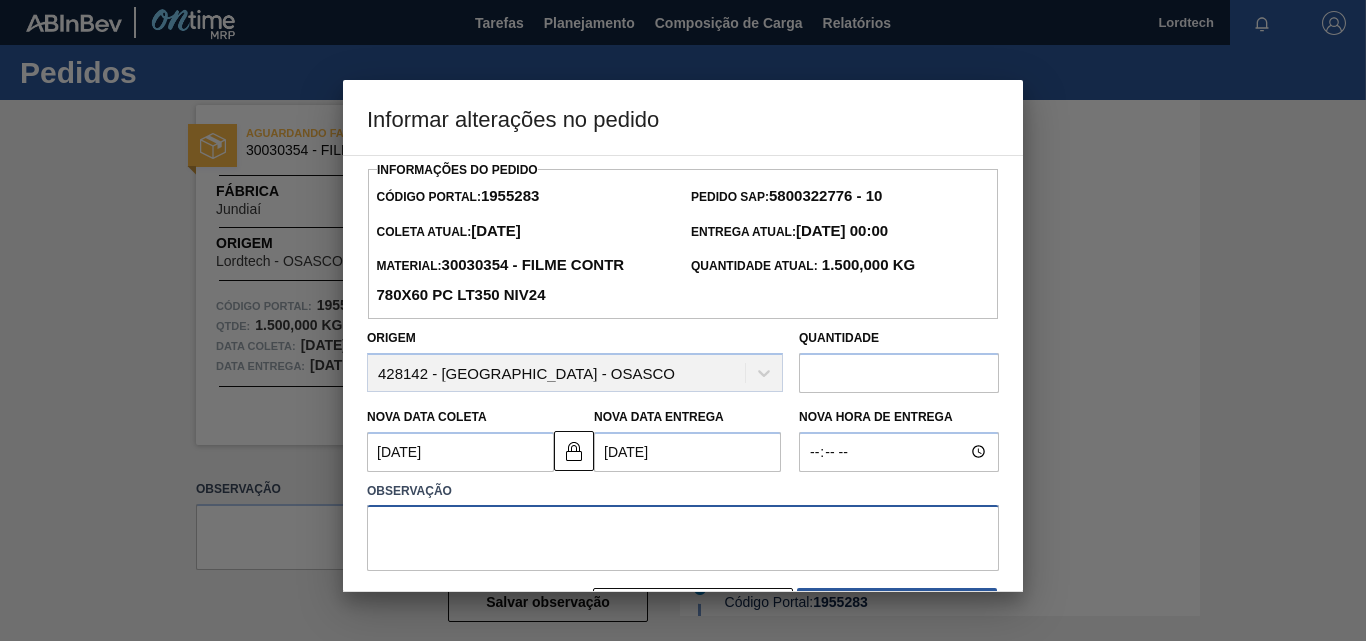 click at bounding box center [683, 538] 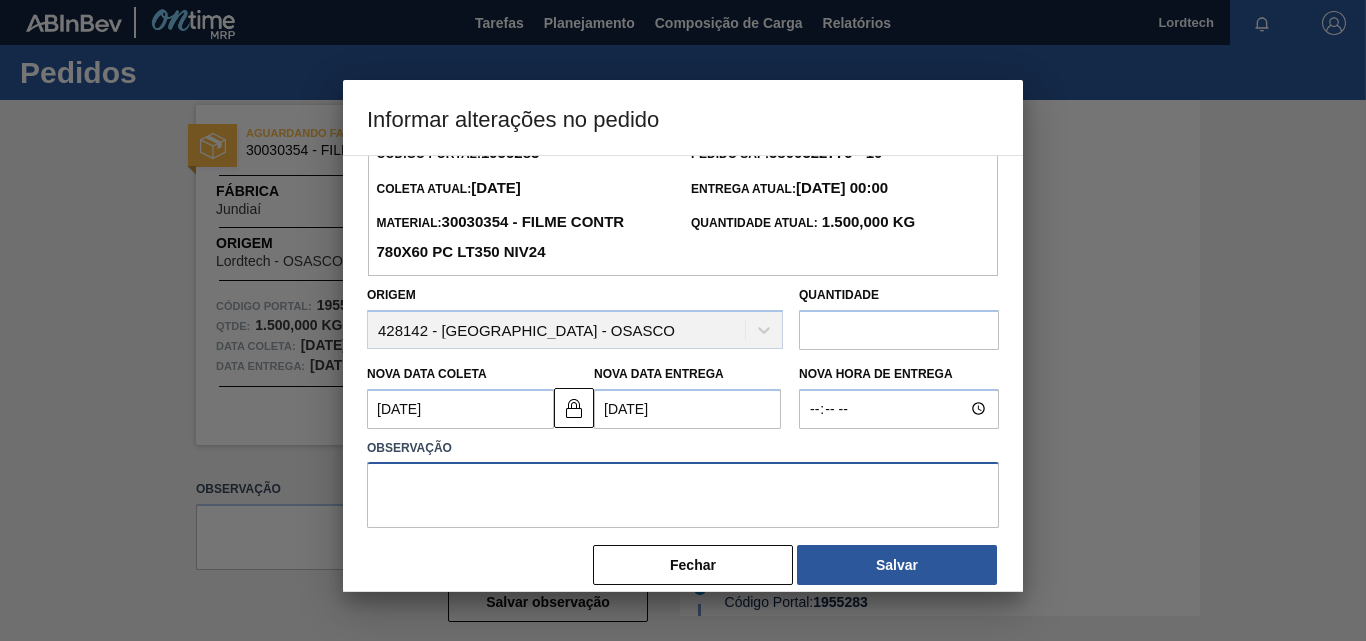 scroll, scrollTop: 67, scrollLeft: 0, axis: vertical 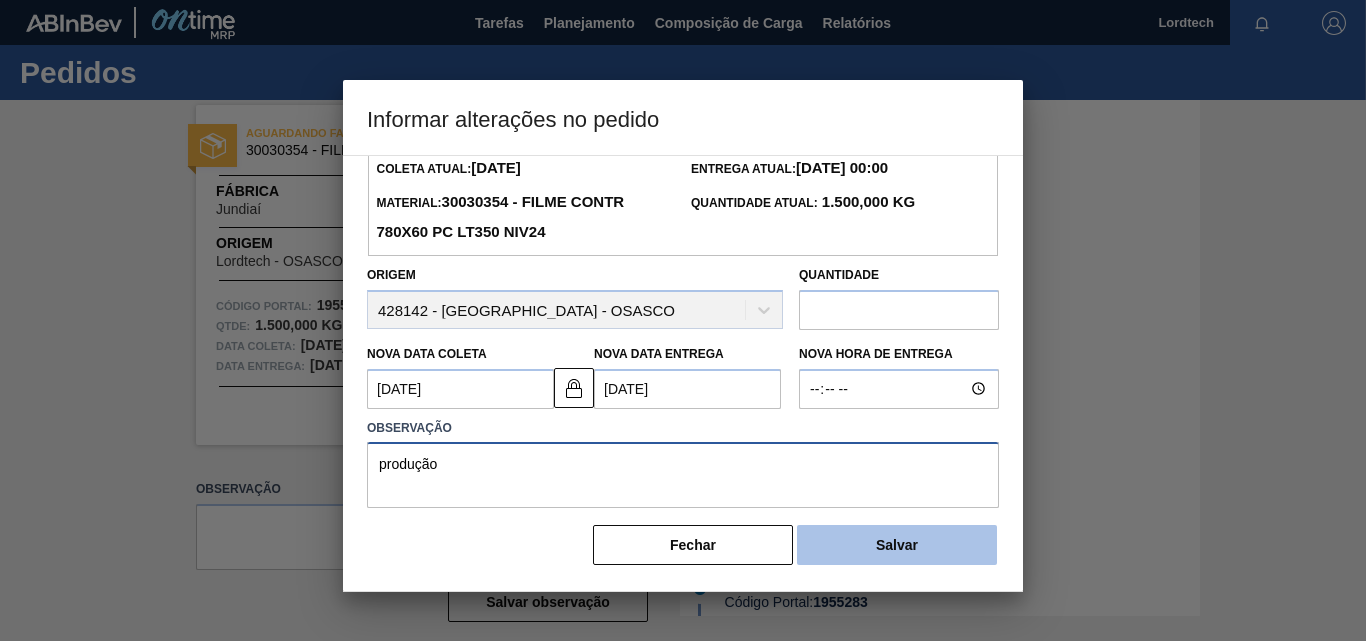 type on "produção" 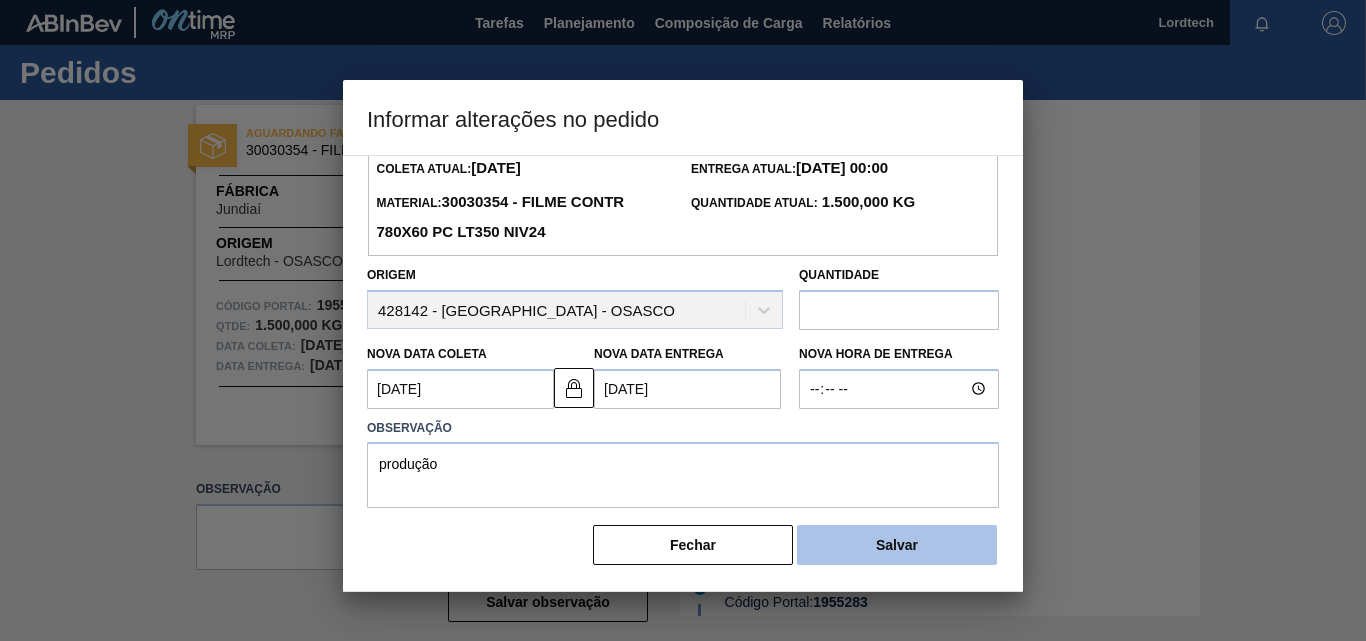click on "Salvar" at bounding box center [897, 545] 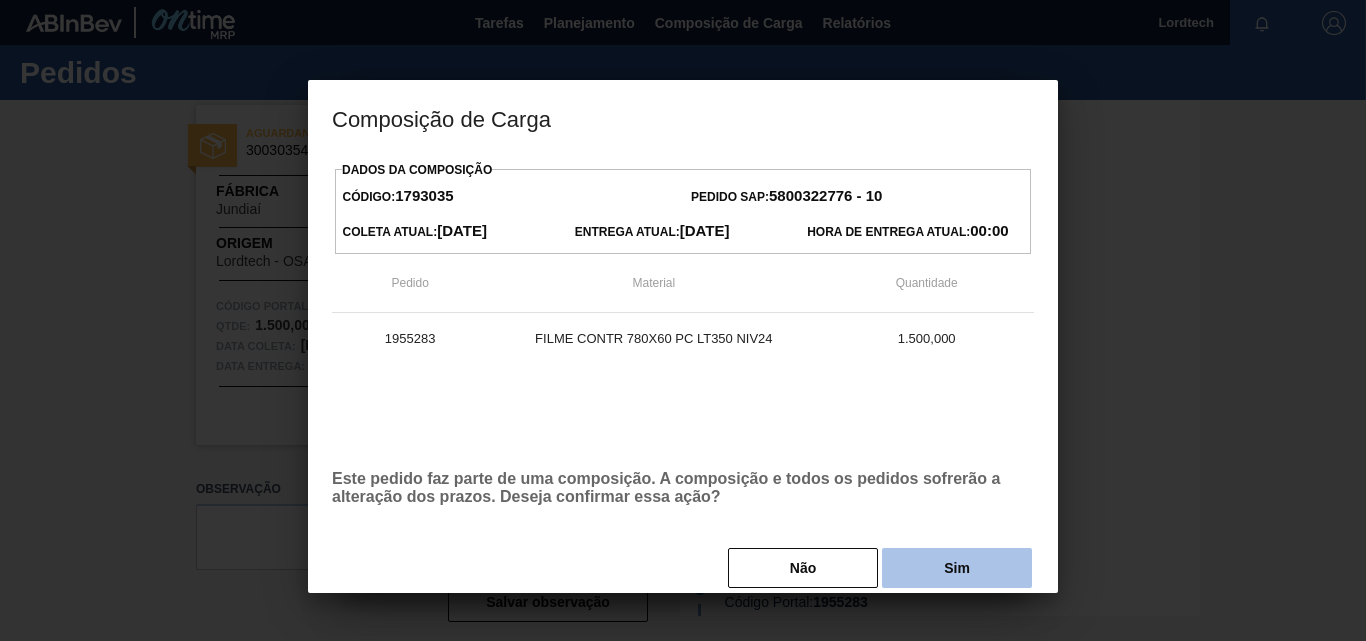click on "Sim" at bounding box center (957, 568) 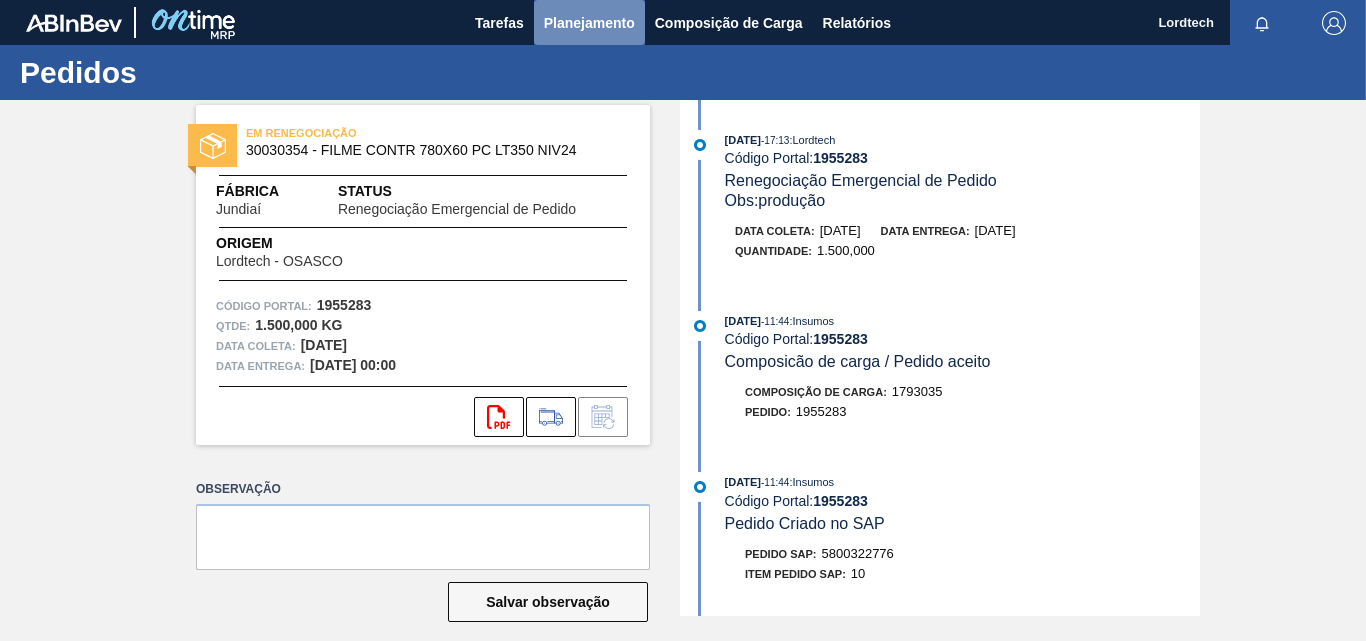 click on "Planejamento" at bounding box center [589, 23] 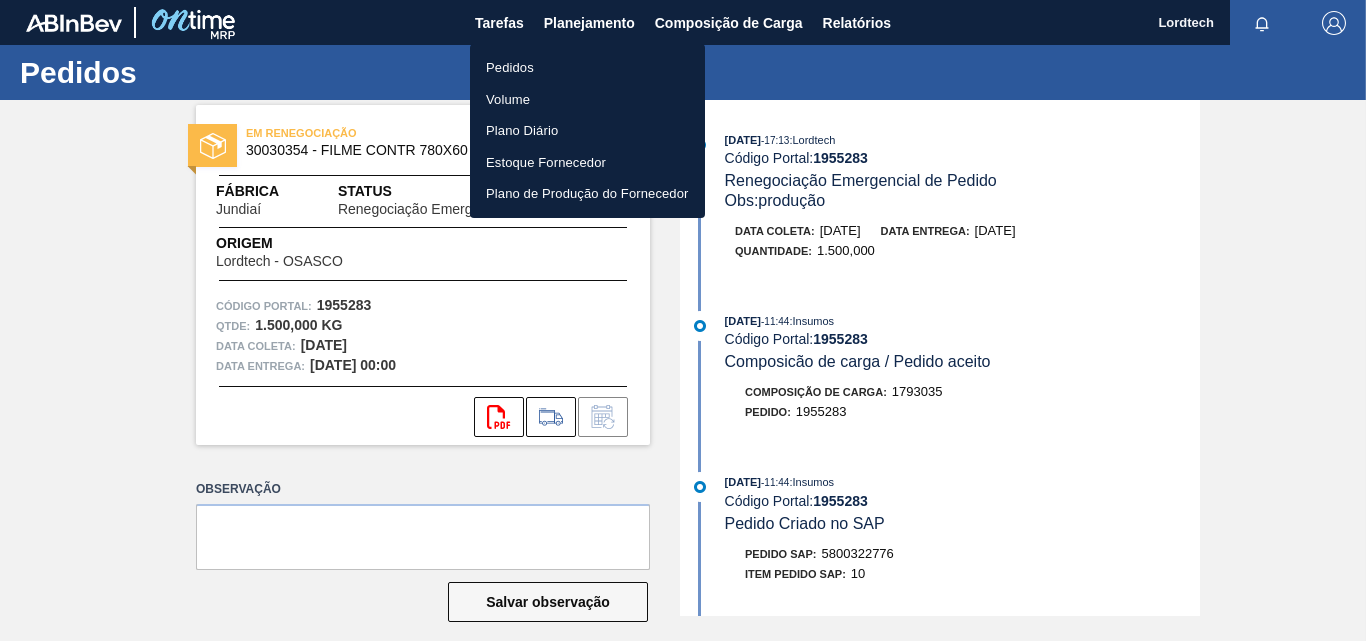 click on "Pedidos" at bounding box center (587, 68) 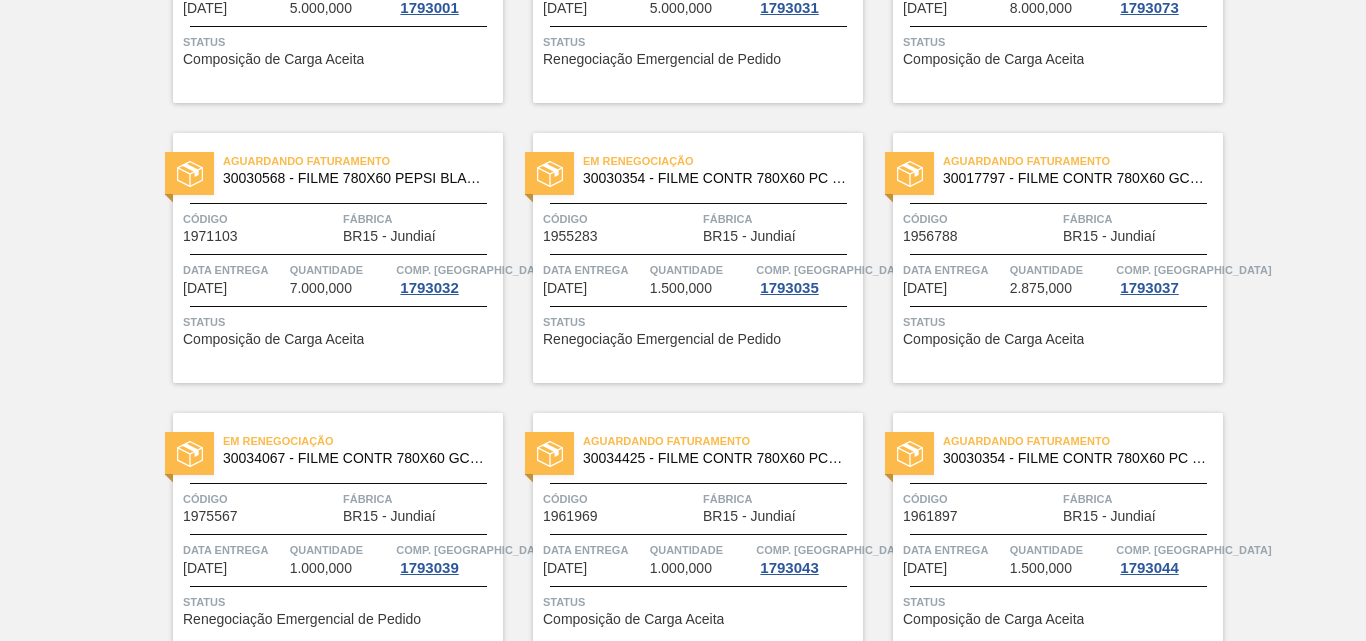 scroll, scrollTop: 700, scrollLeft: 0, axis: vertical 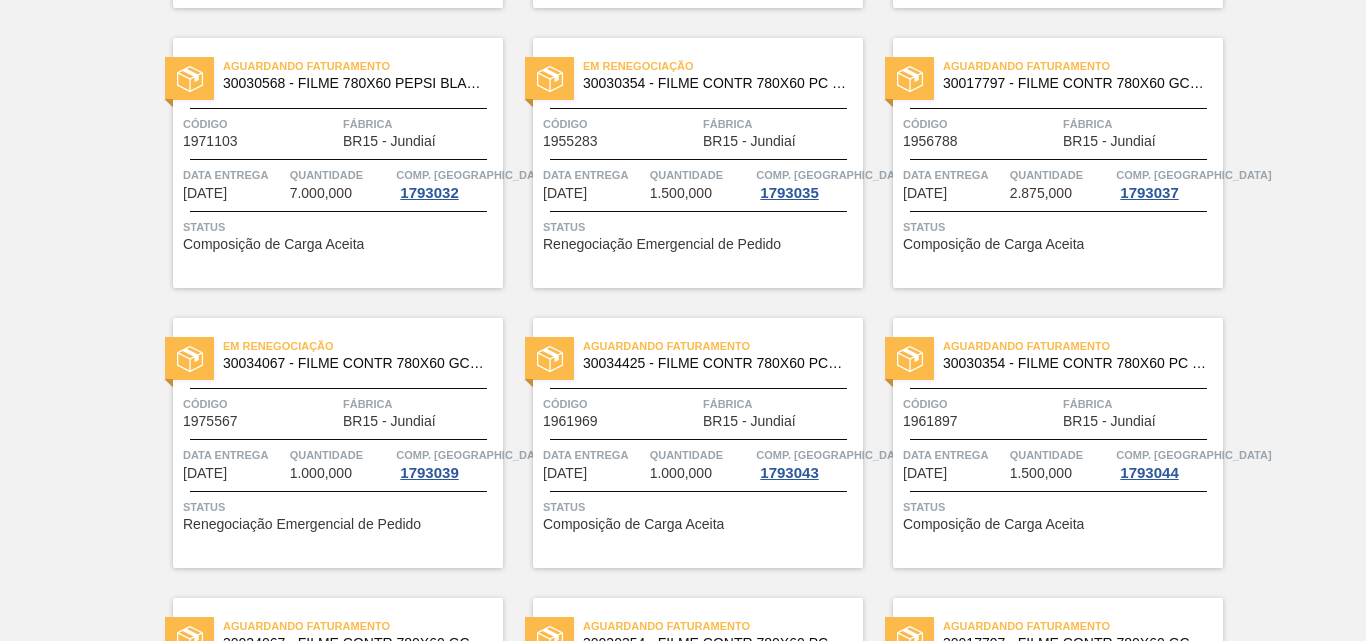 click on "Quantidade" at bounding box center (1061, 455) 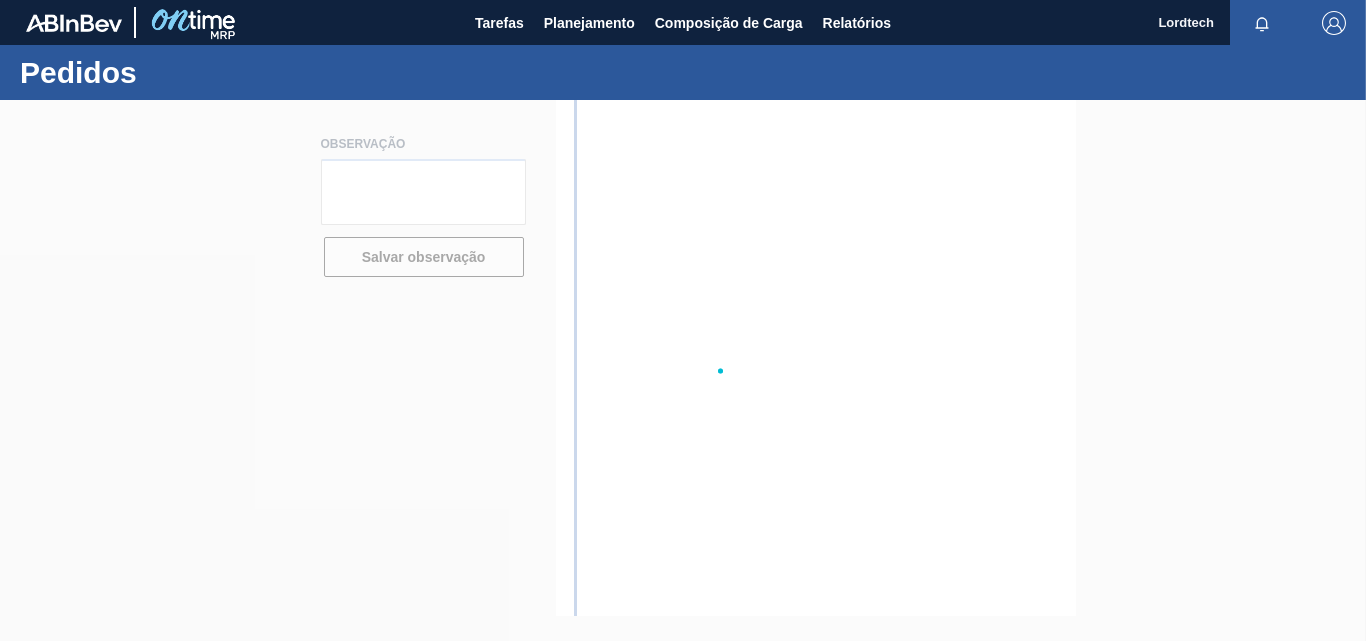 scroll, scrollTop: 0, scrollLeft: 0, axis: both 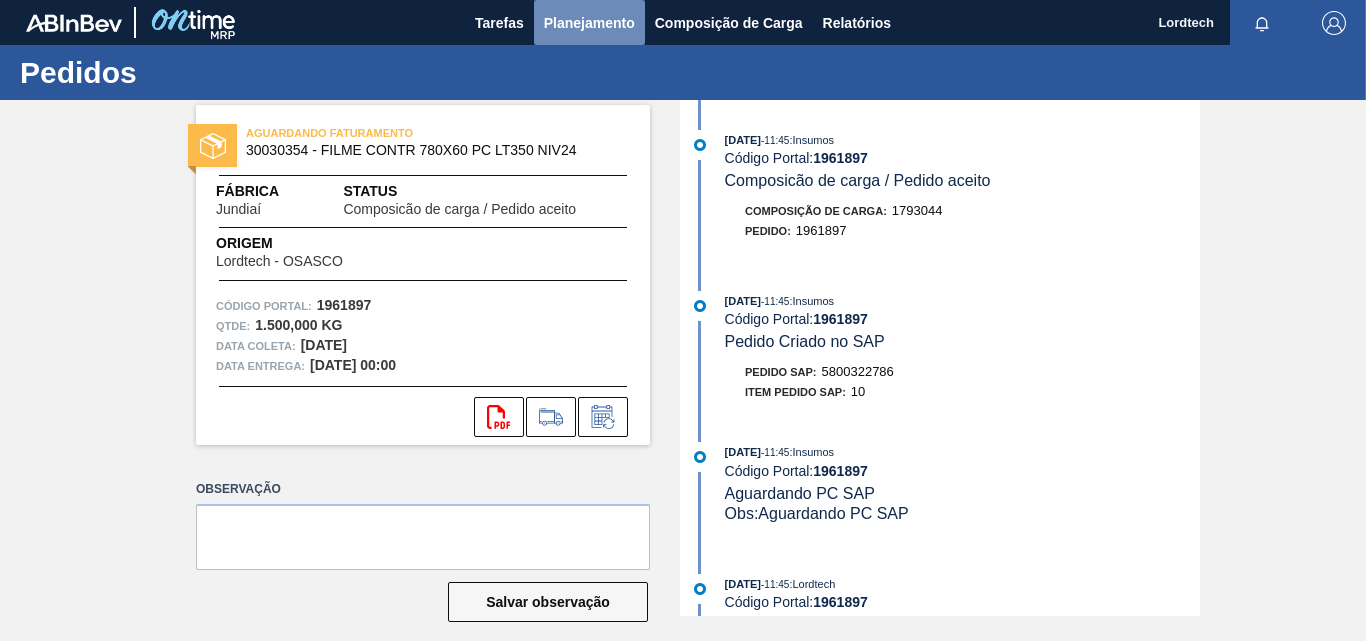 click on "Planejamento" at bounding box center [589, 23] 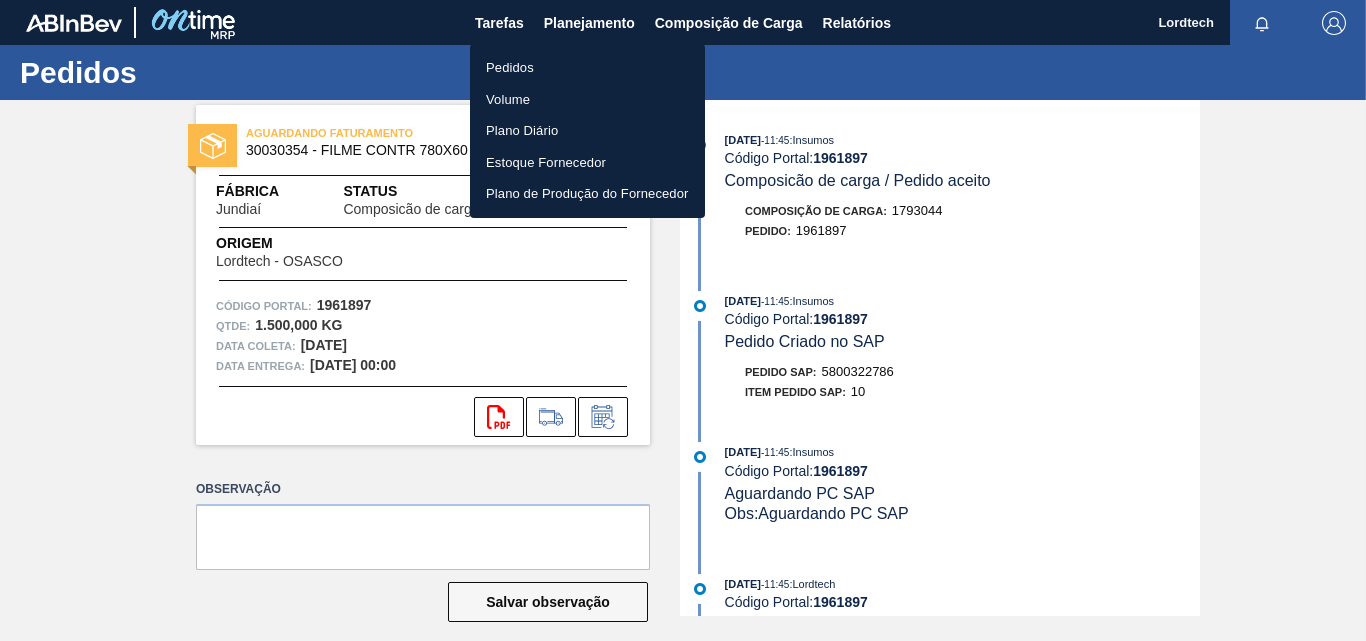 click on "Pedidos" at bounding box center (587, 68) 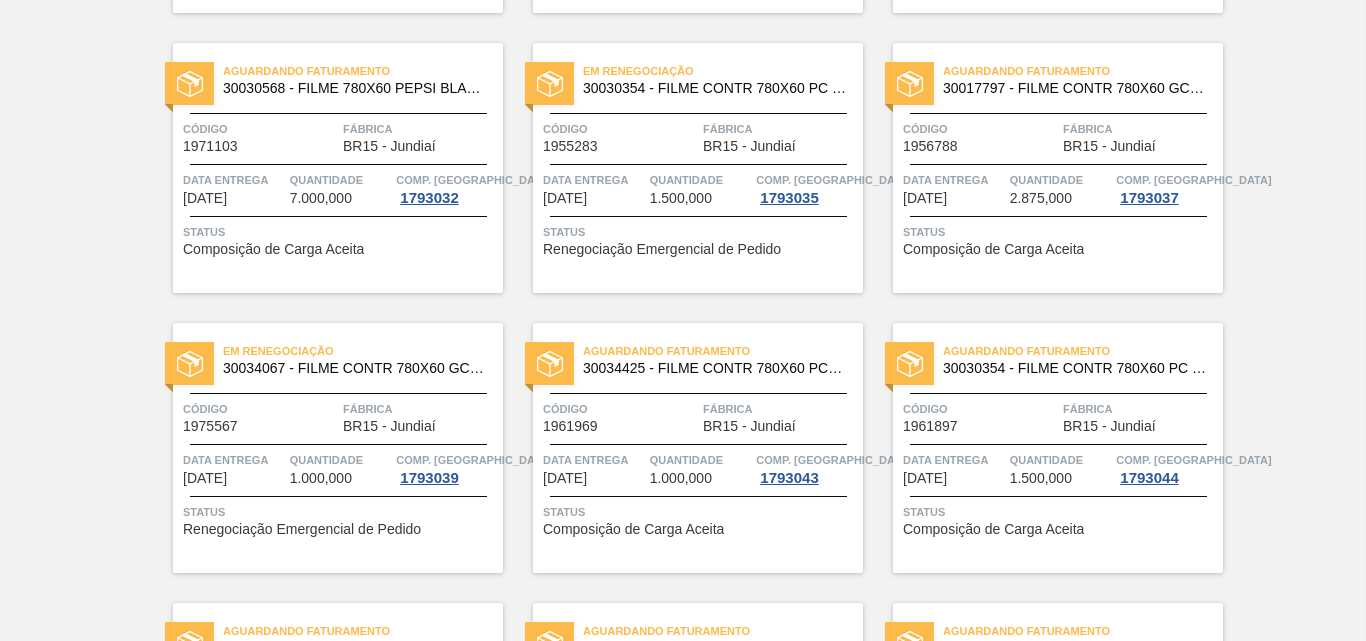 scroll, scrollTop: 700, scrollLeft: 0, axis: vertical 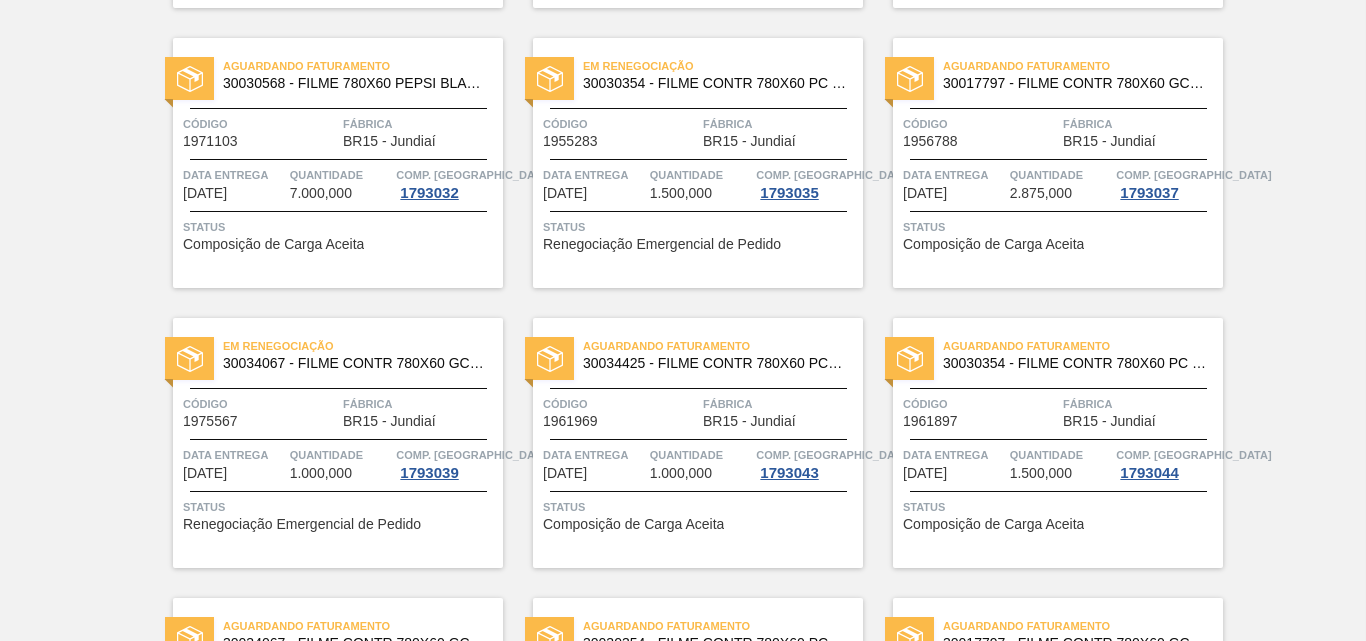 click on "BR15 - Jundiaí" at bounding box center [749, 421] 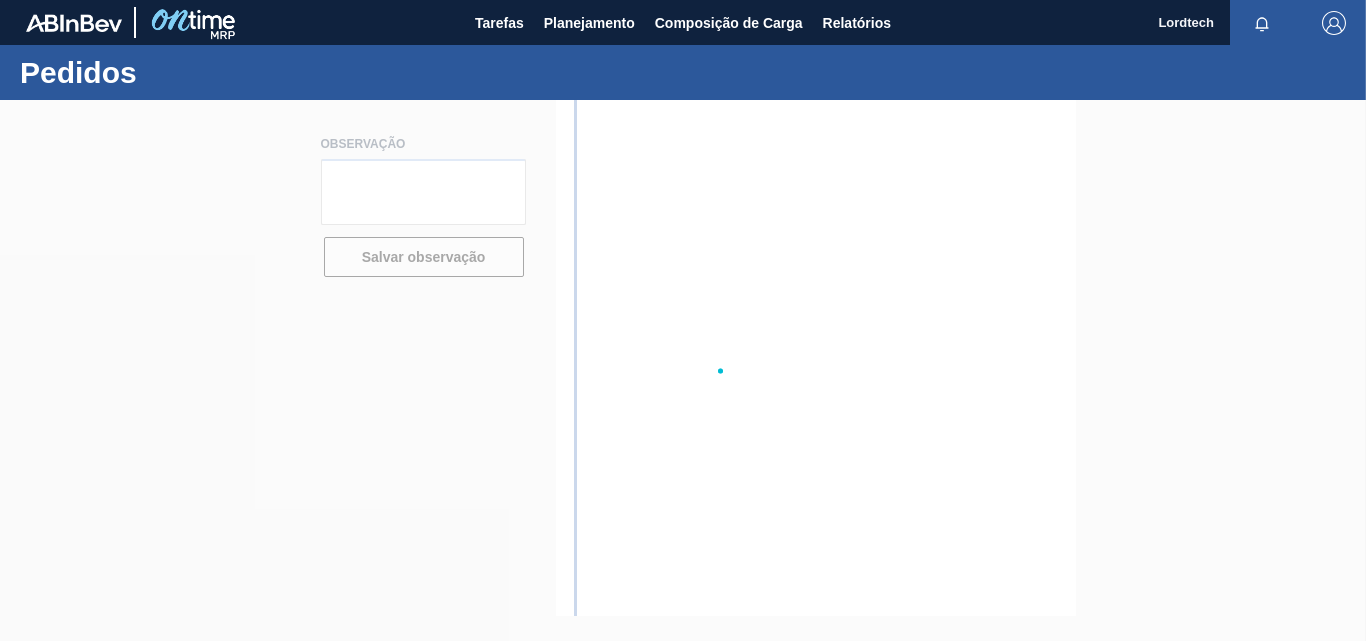 scroll, scrollTop: 0, scrollLeft: 0, axis: both 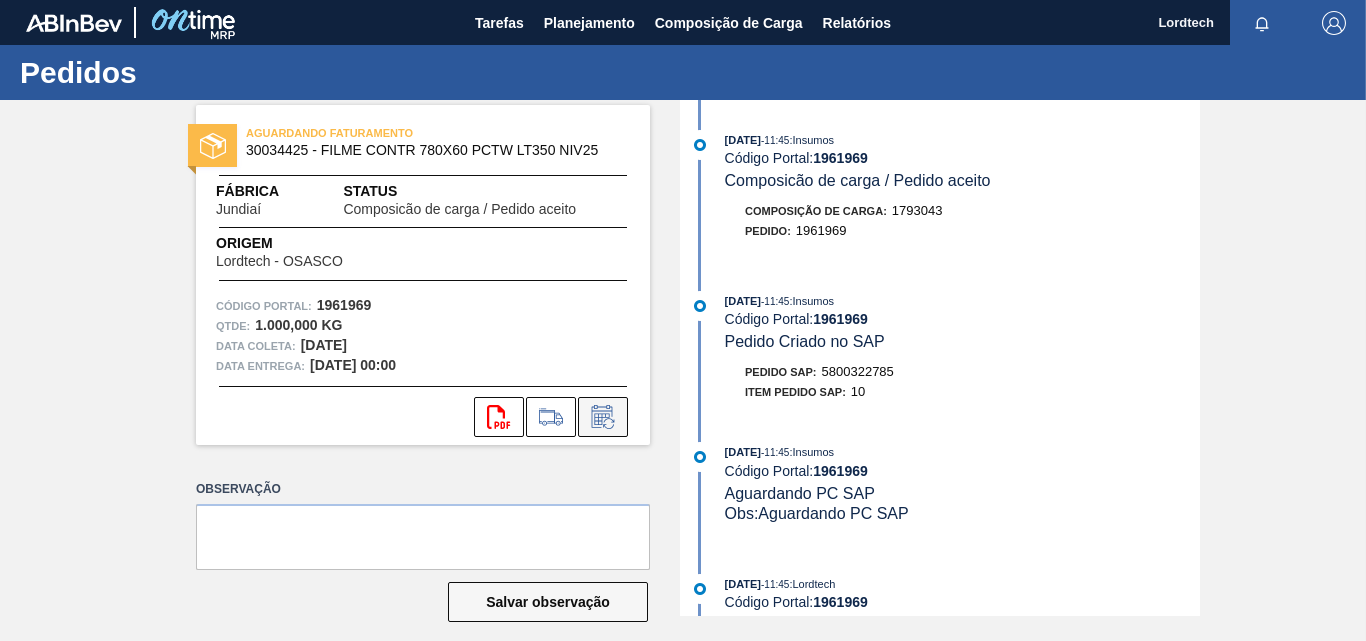 click 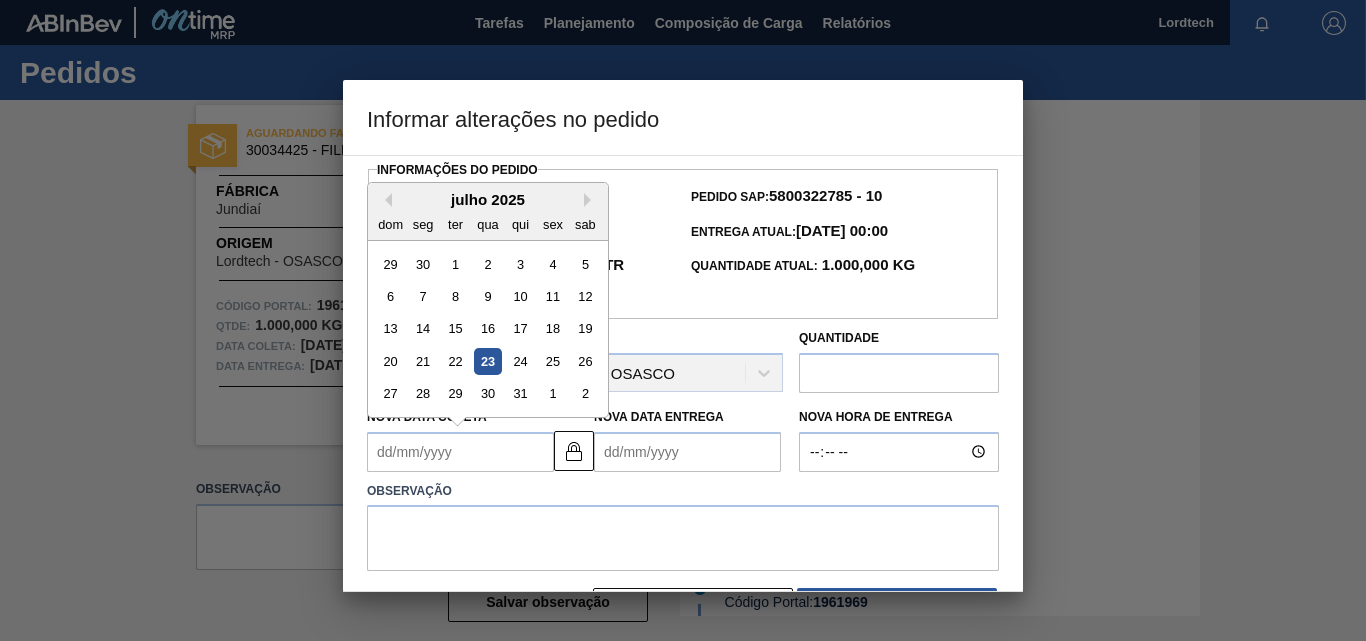 click on "Nova Data Coleta" at bounding box center [460, 452] 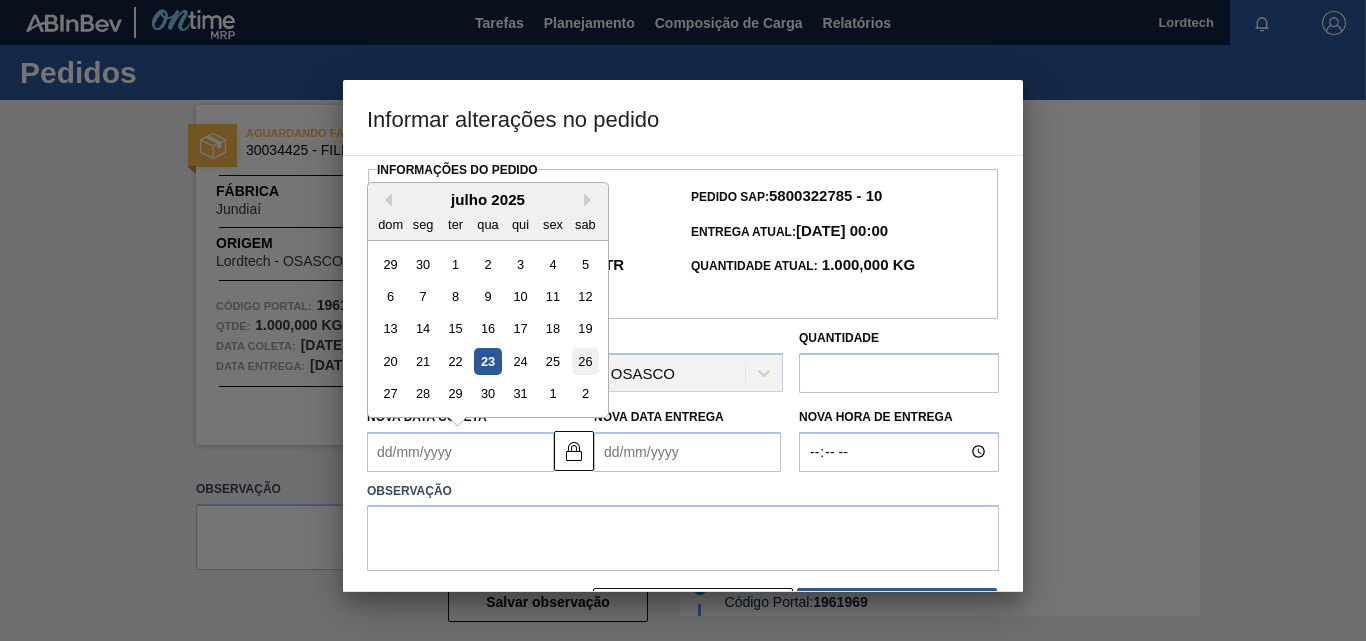 click on "26" at bounding box center (585, 361) 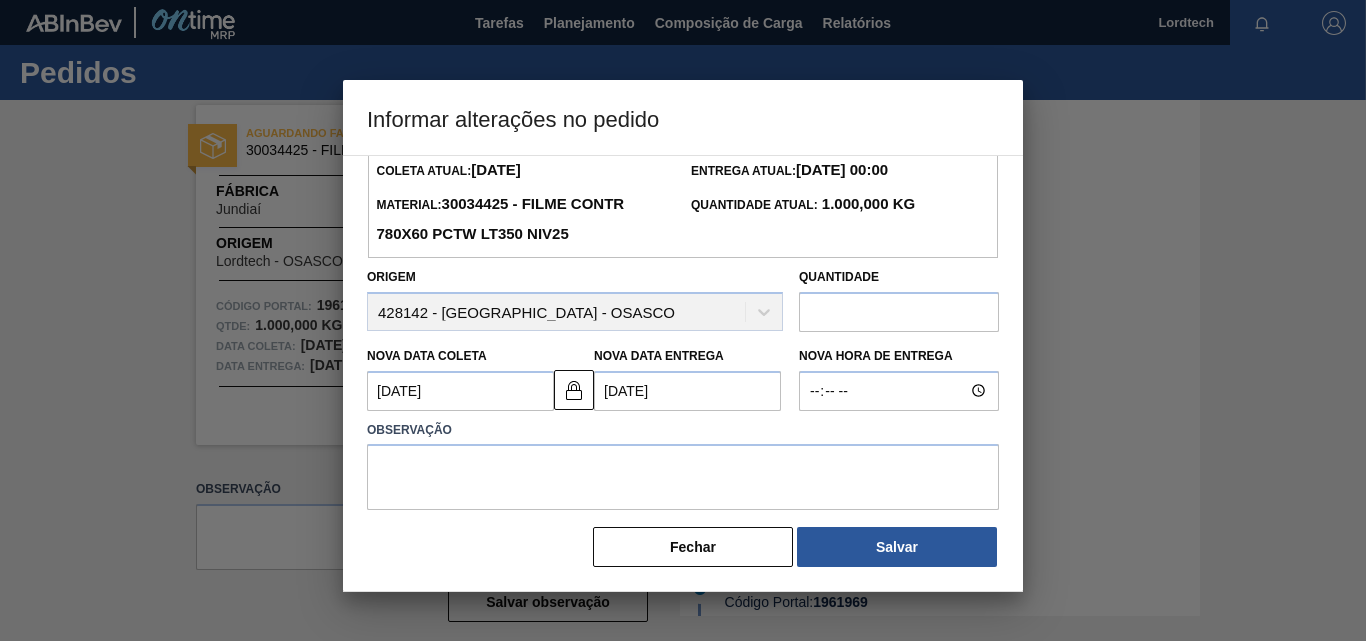 scroll, scrollTop: 67, scrollLeft: 0, axis: vertical 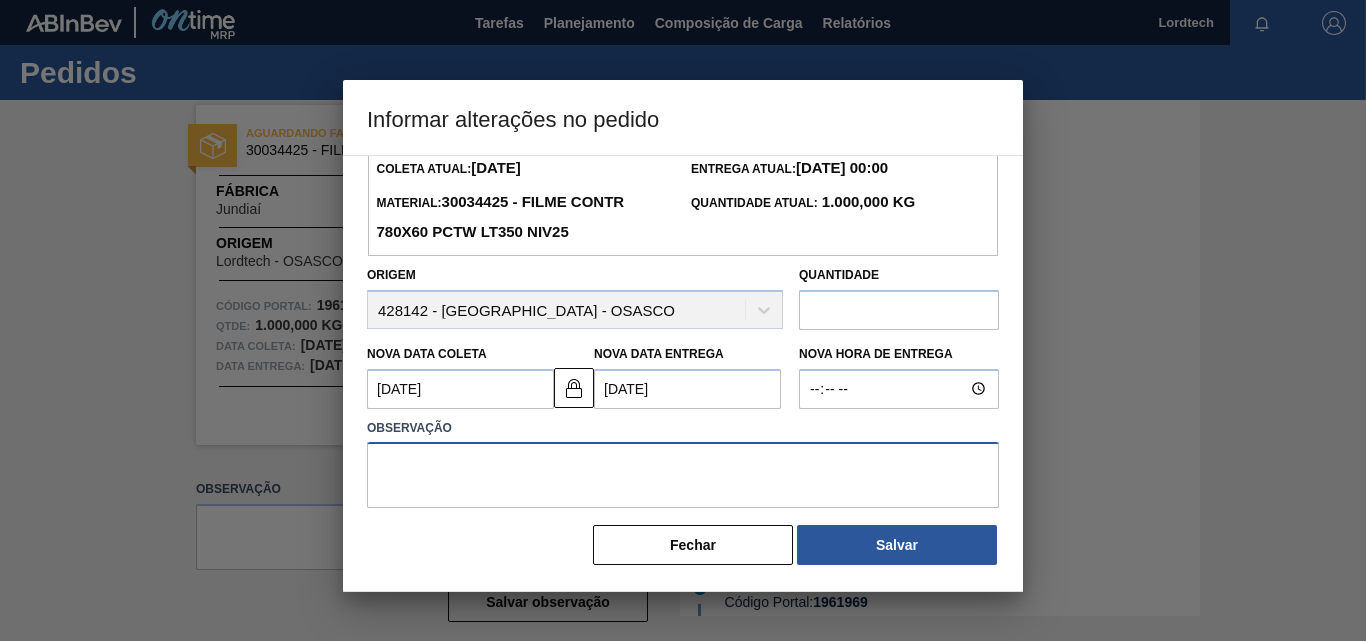 click at bounding box center (683, 475) 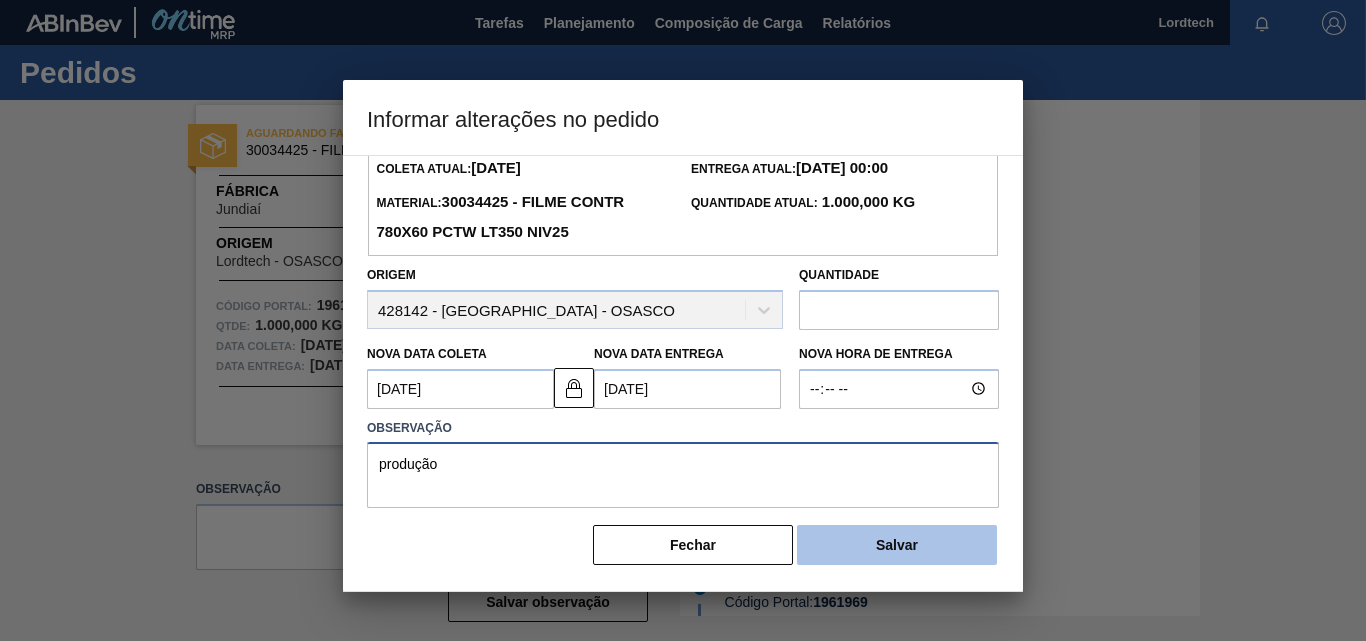 type on "produção" 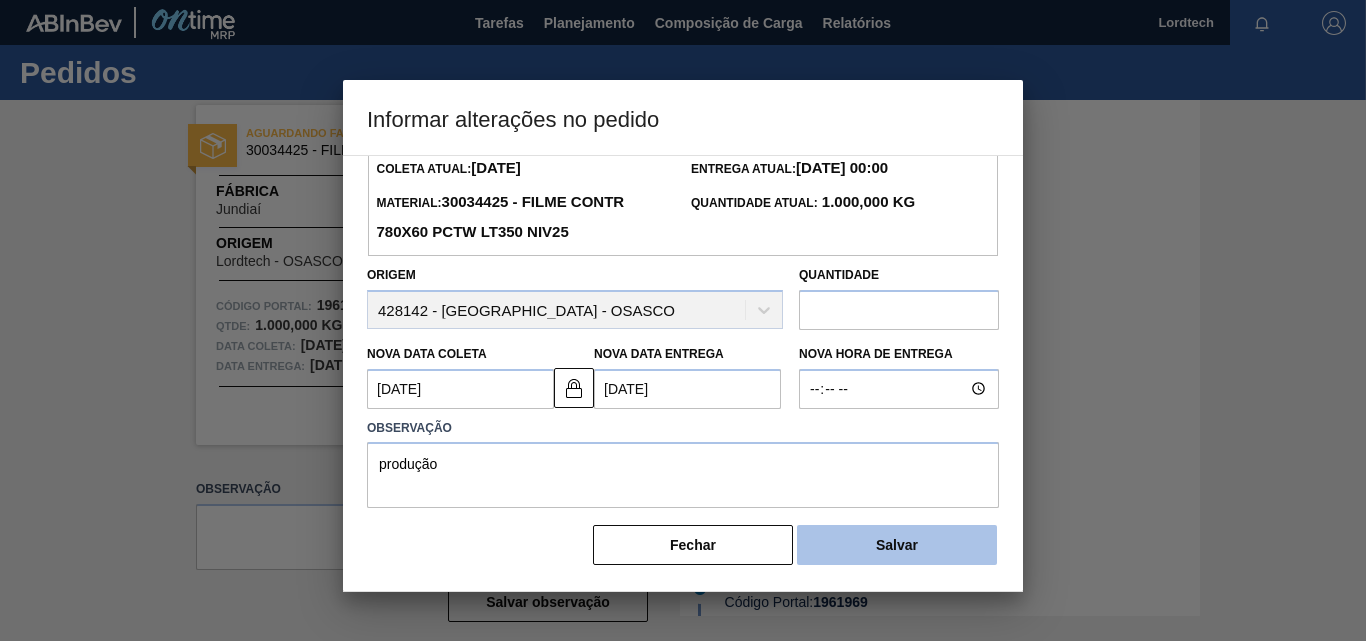 click on "Salvar" at bounding box center (897, 545) 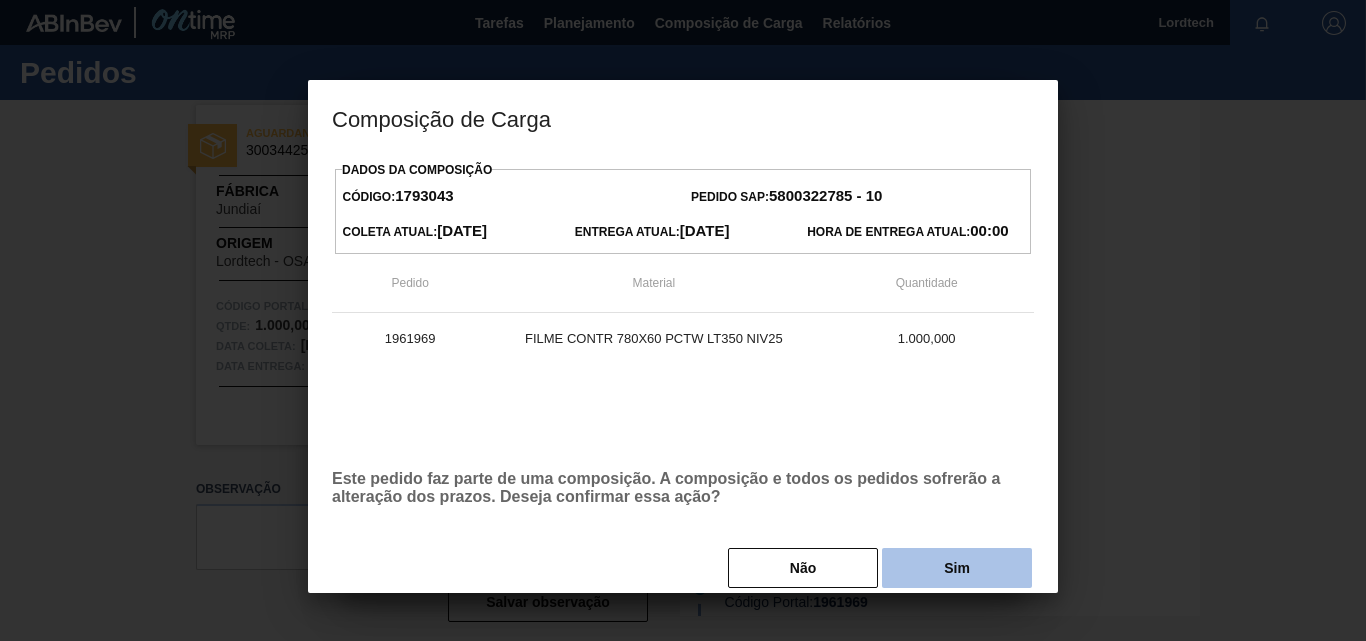 click on "Sim" at bounding box center (957, 568) 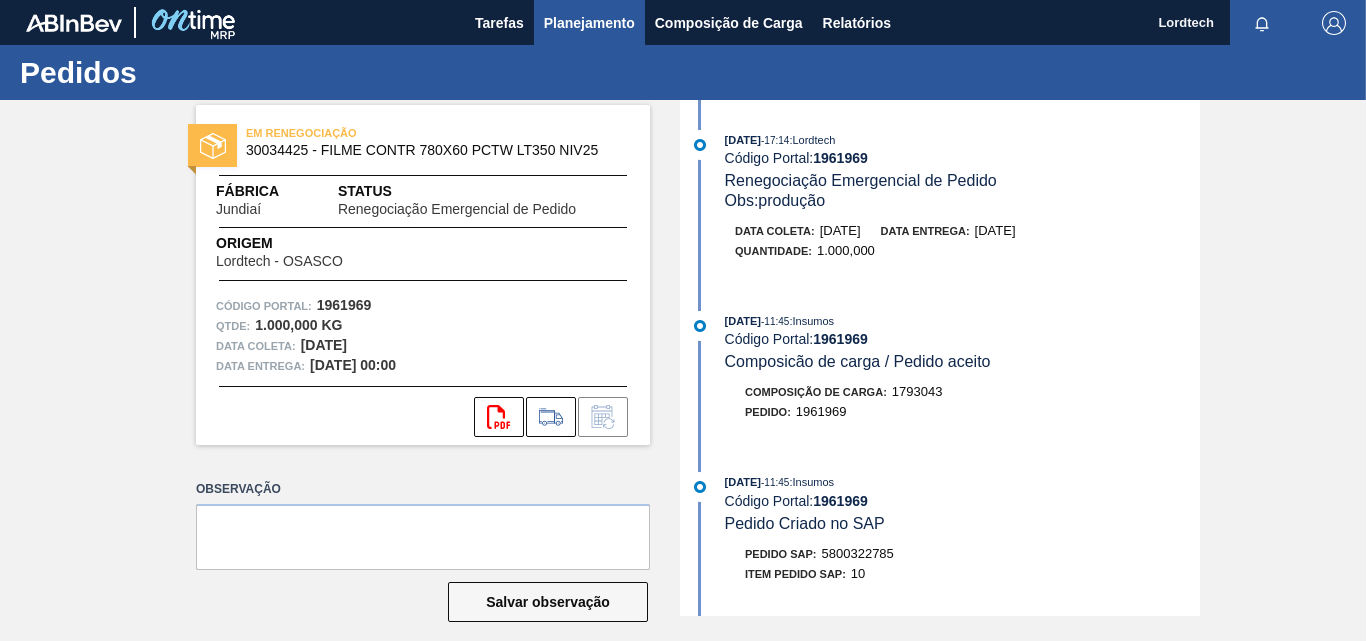 click on "Planejamento" at bounding box center [589, 23] 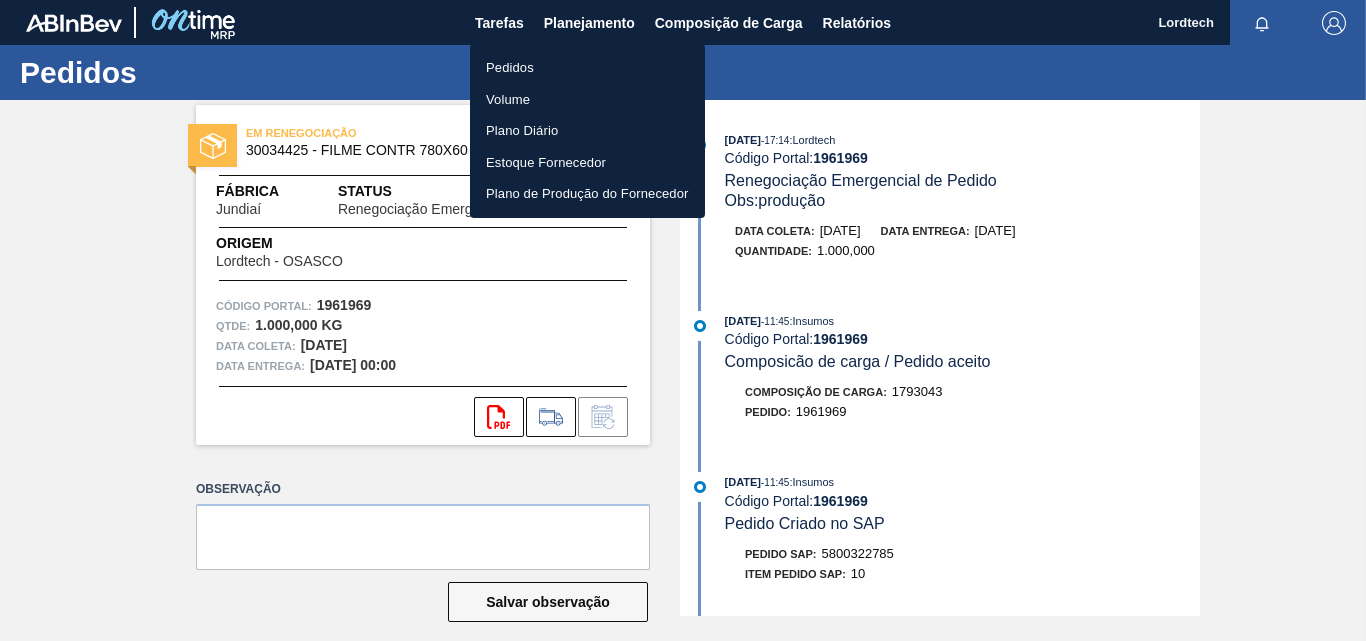 click on "Pedidos" at bounding box center (587, 68) 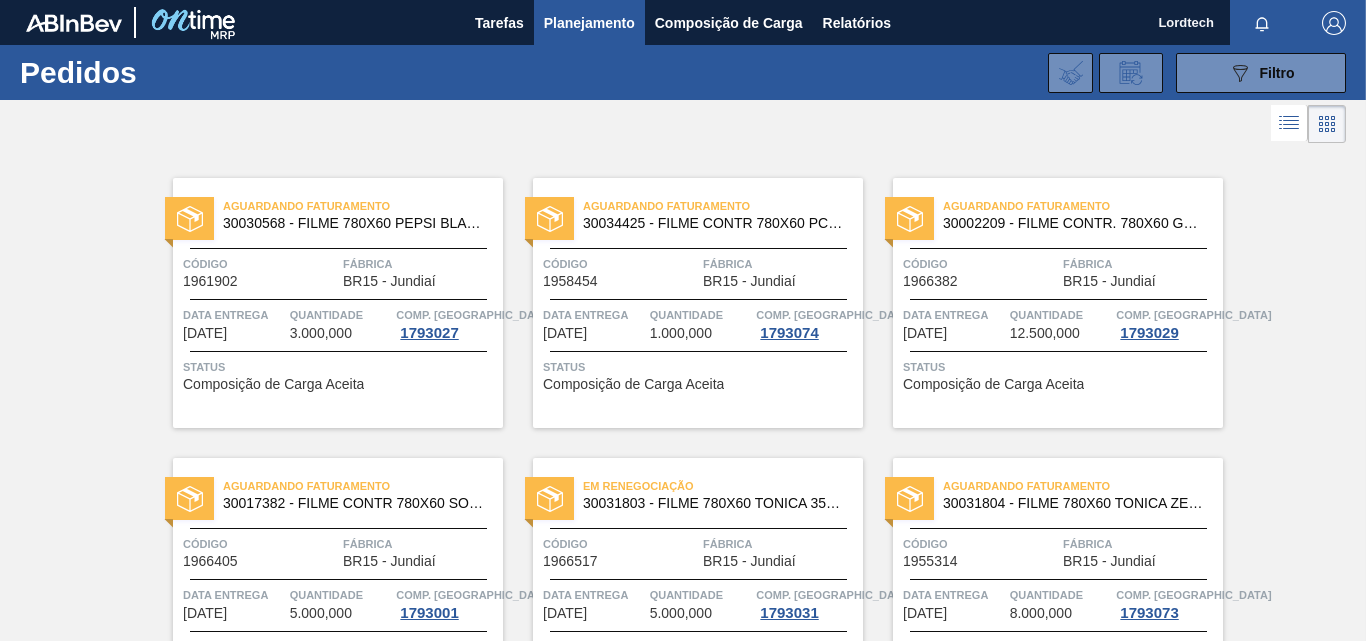 click on "Código 1958454" at bounding box center (620, 271) 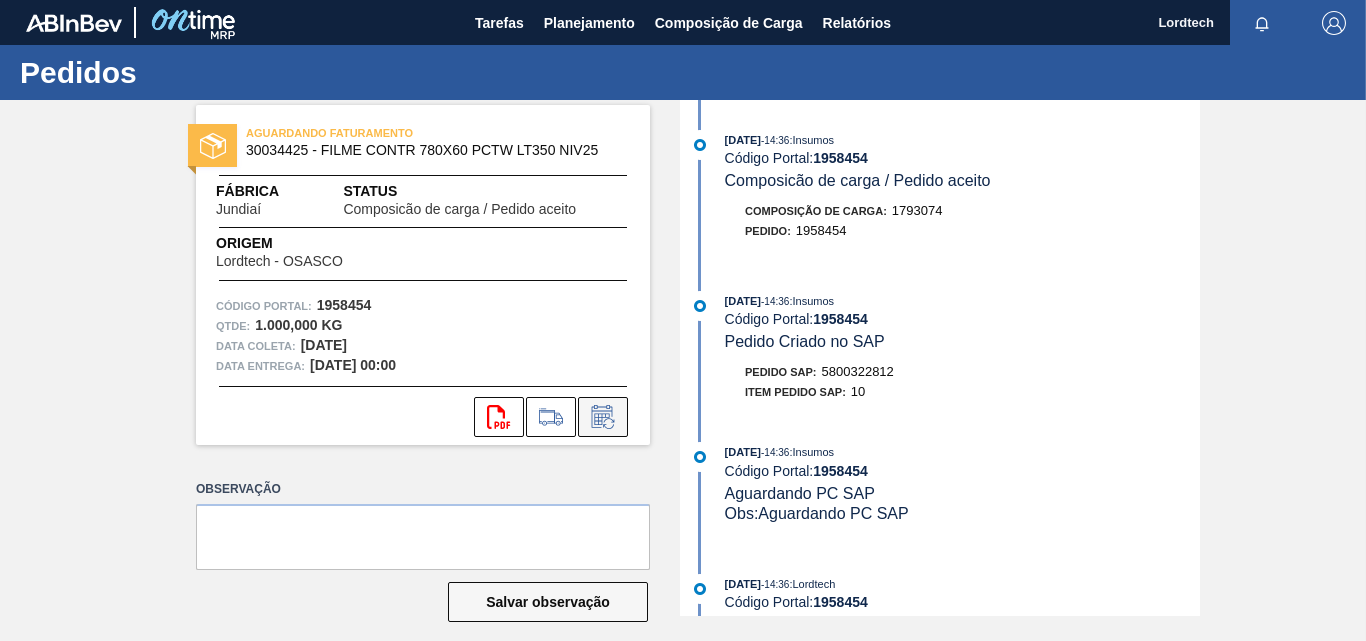 click 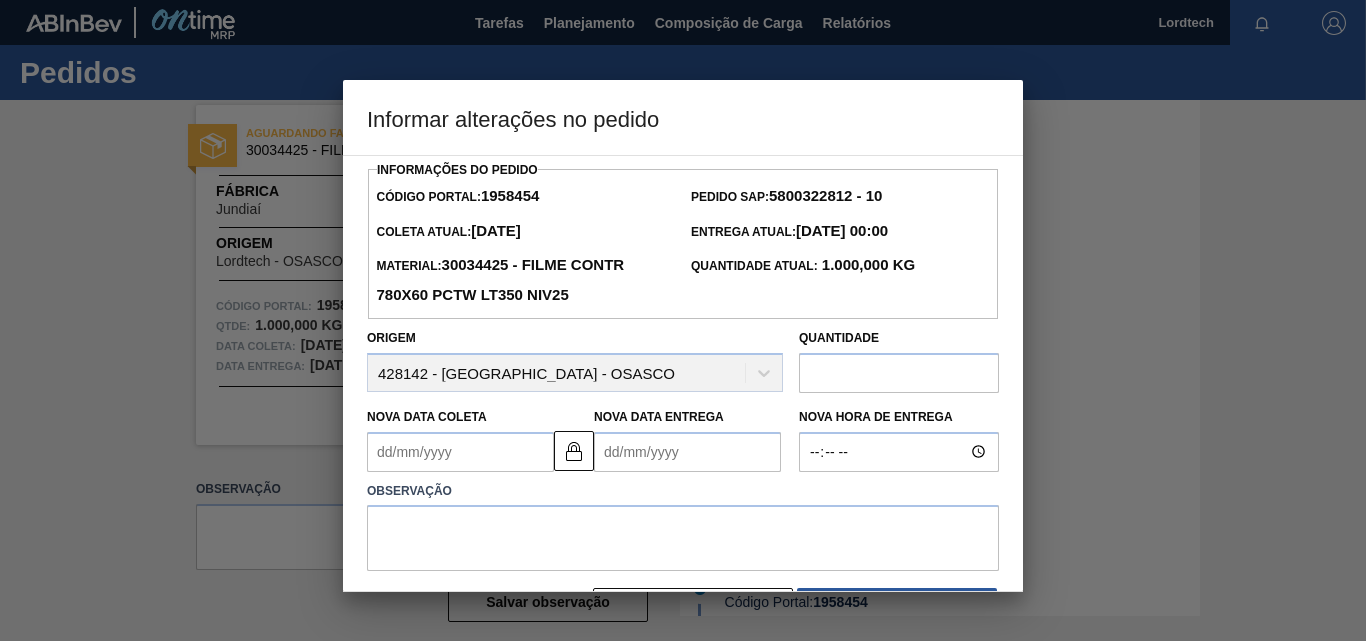 click on "Nova Data Entrega" at bounding box center [687, 452] 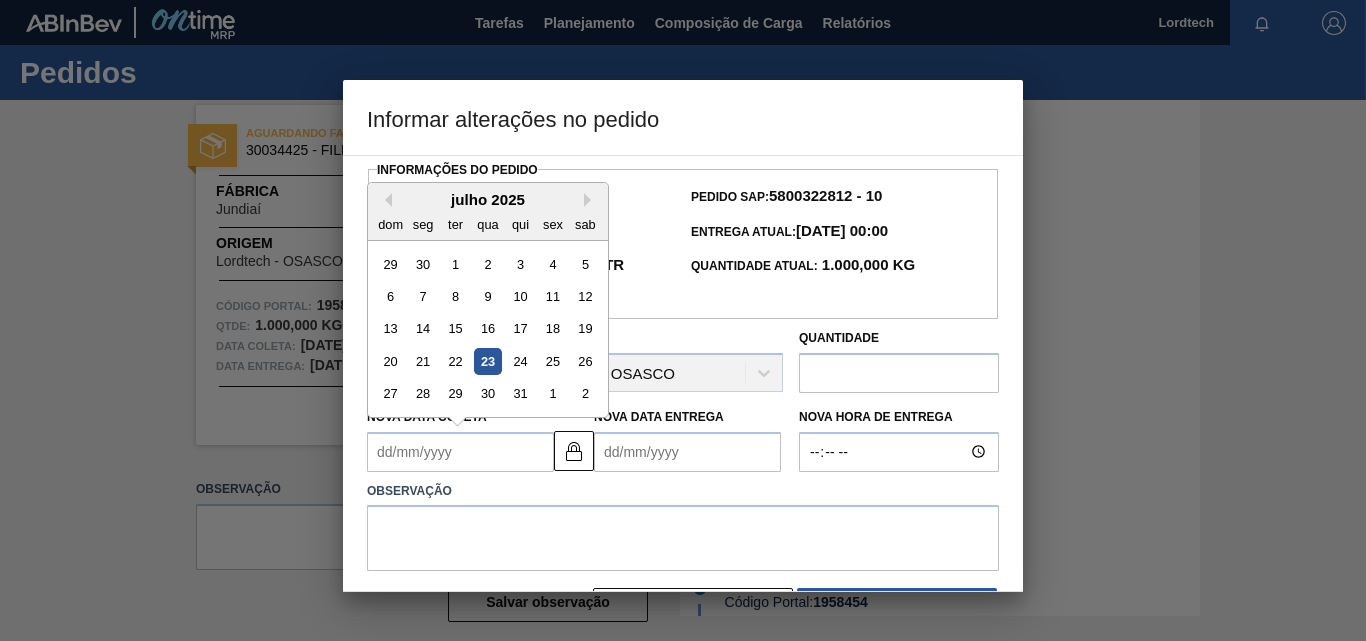click on "Nova Data Coleta" at bounding box center [460, 452] 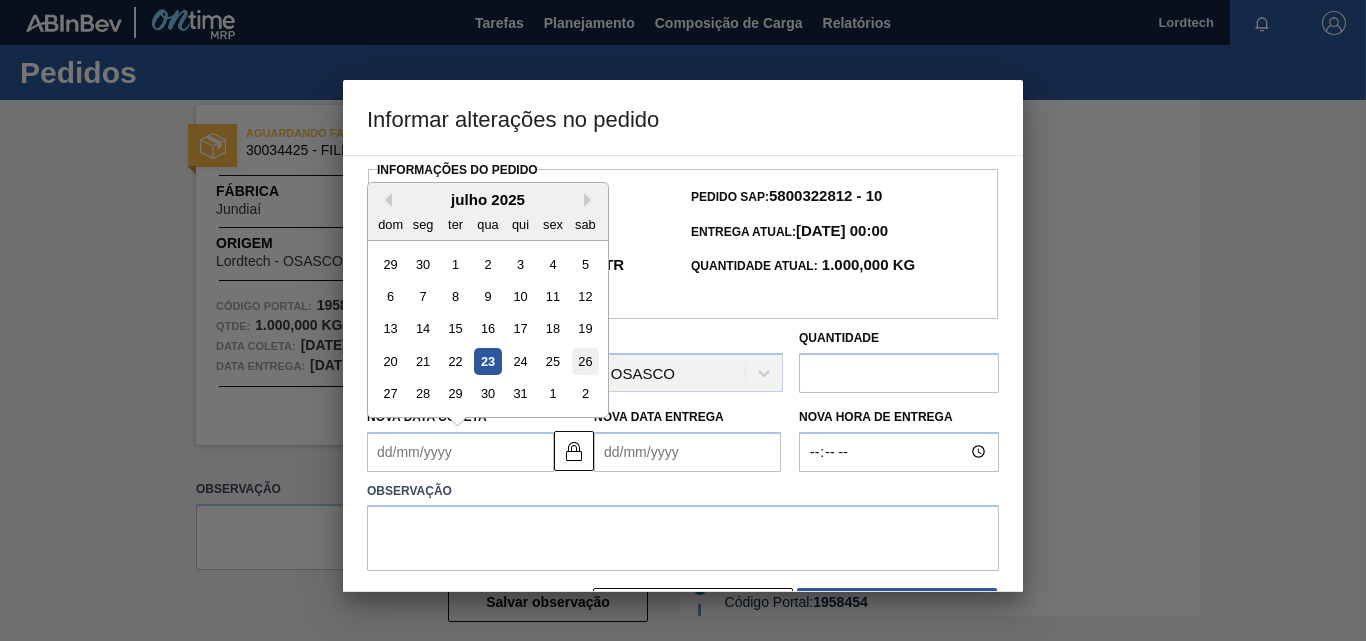 click on "26" at bounding box center [585, 361] 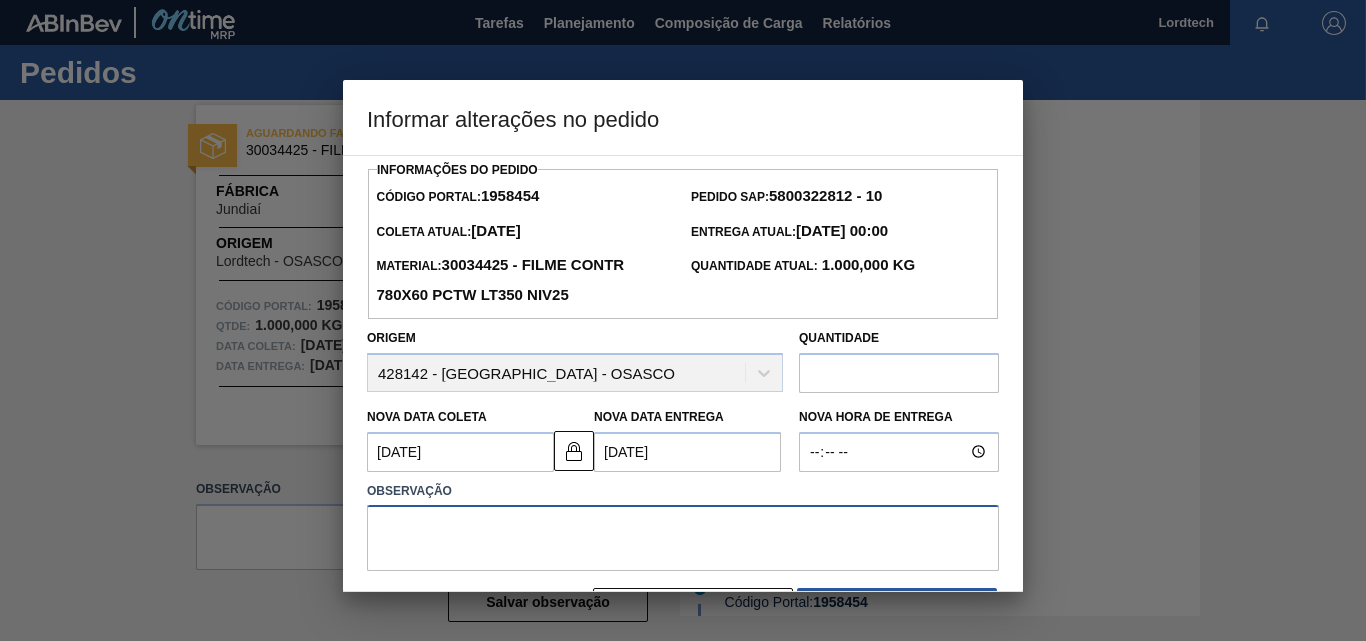 click at bounding box center (683, 538) 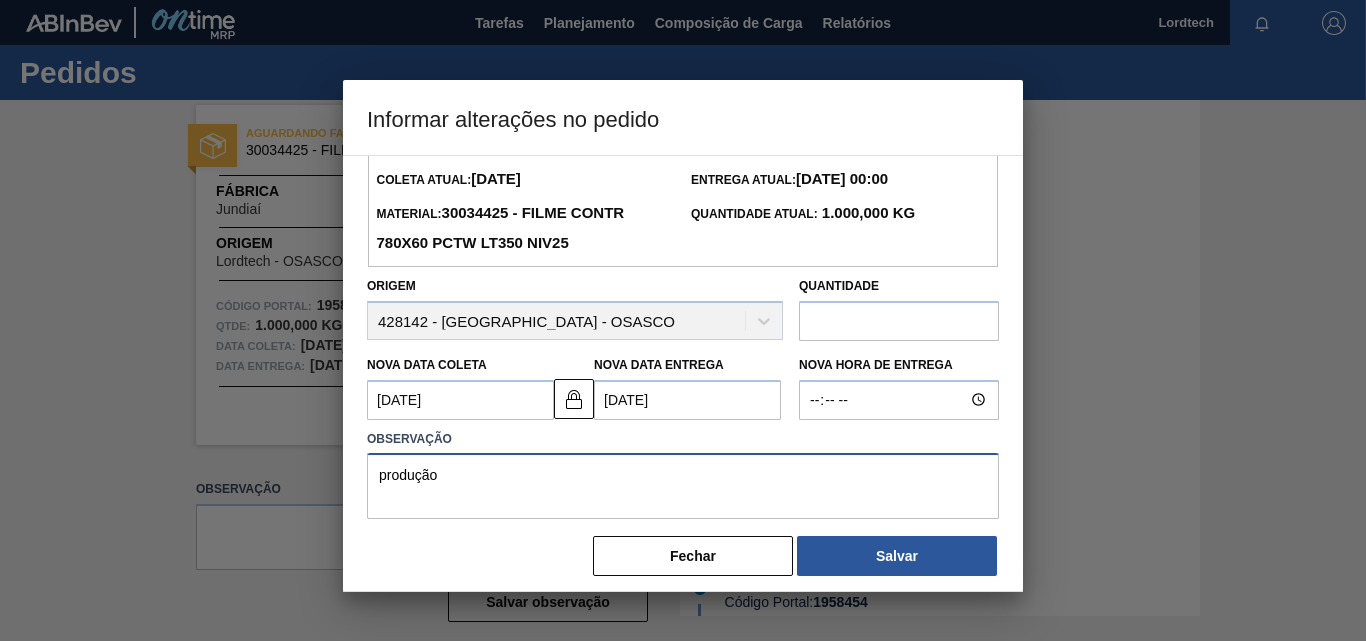 scroll, scrollTop: 67, scrollLeft: 0, axis: vertical 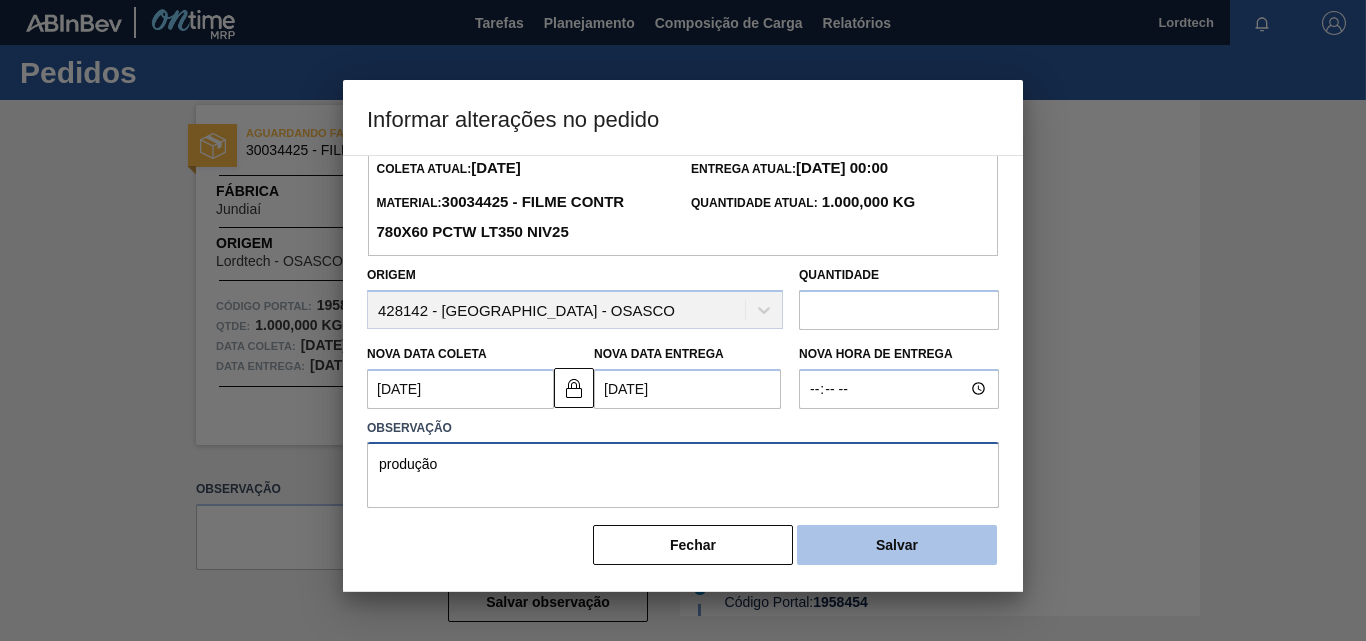 type on "produção" 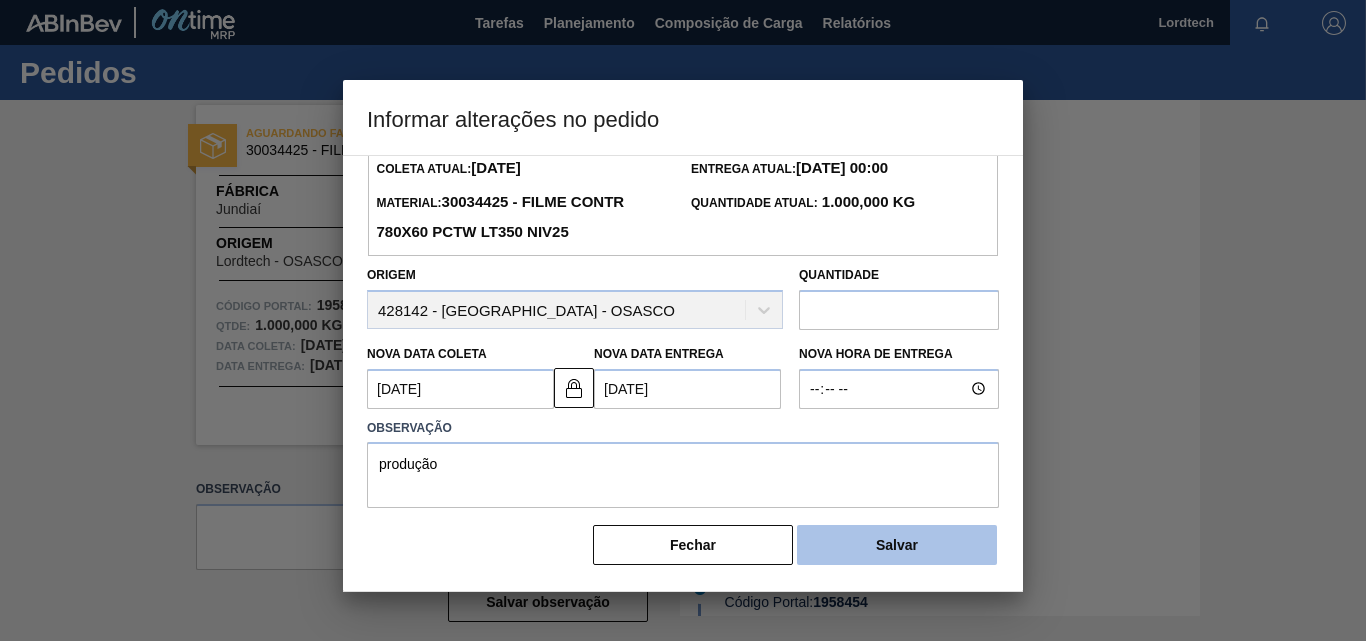 click on "Salvar" at bounding box center (897, 545) 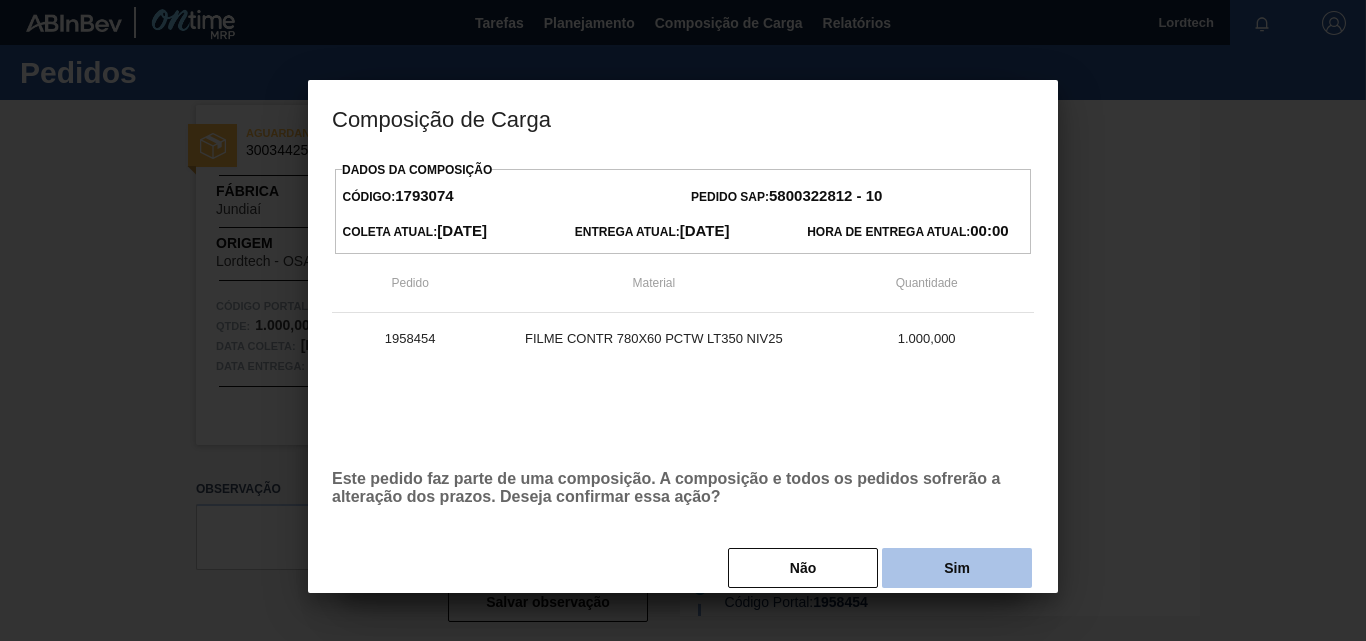 click on "Sim" at bounding box center [957, 568] 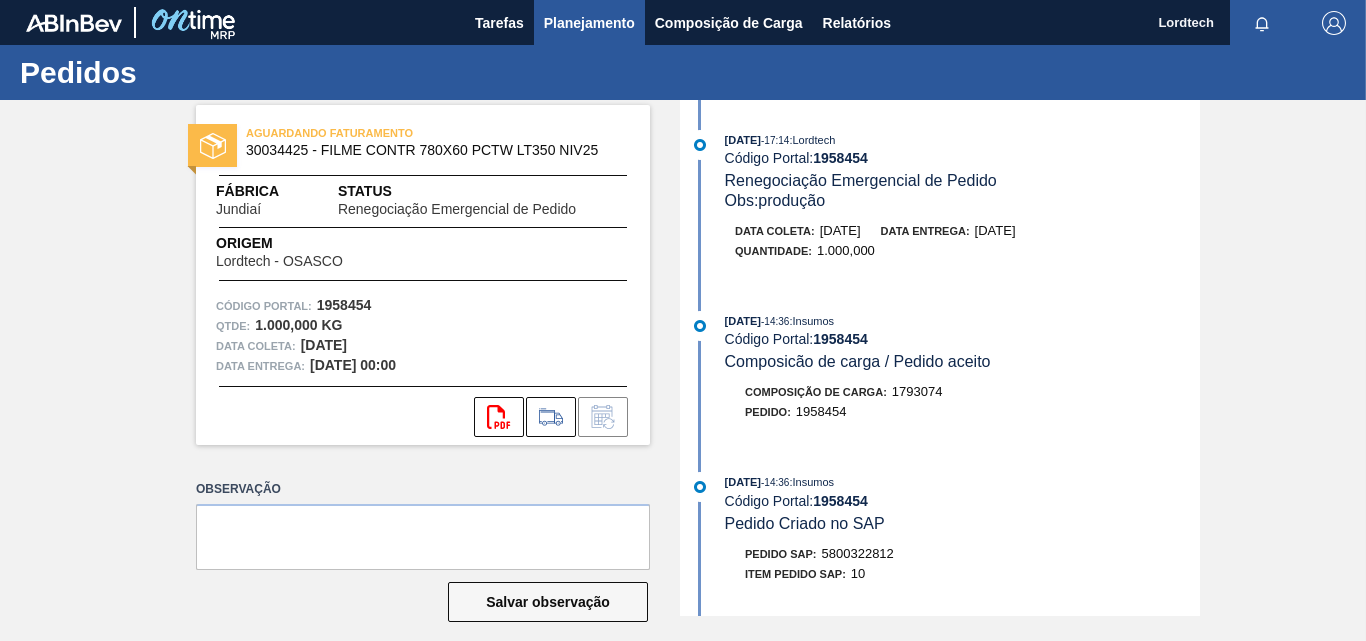 click on "Planejamento" at bounding box center [589, 23] 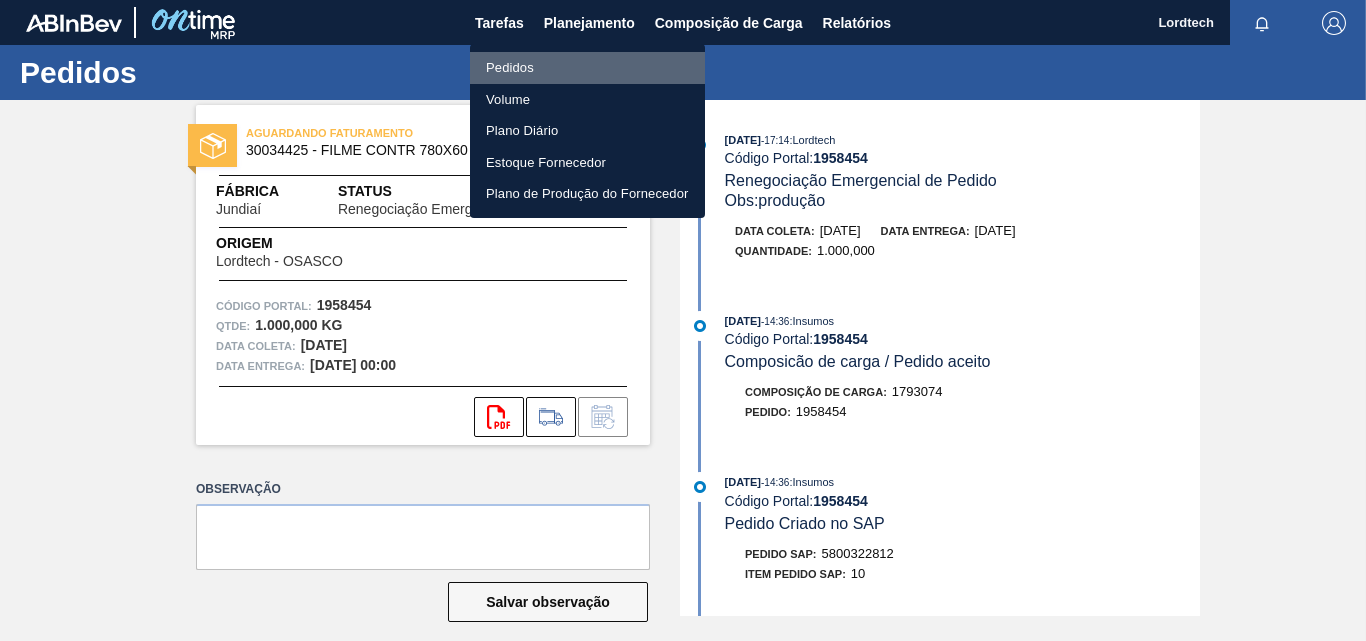 click on "Pedidos" at bounding box center (587, 68) 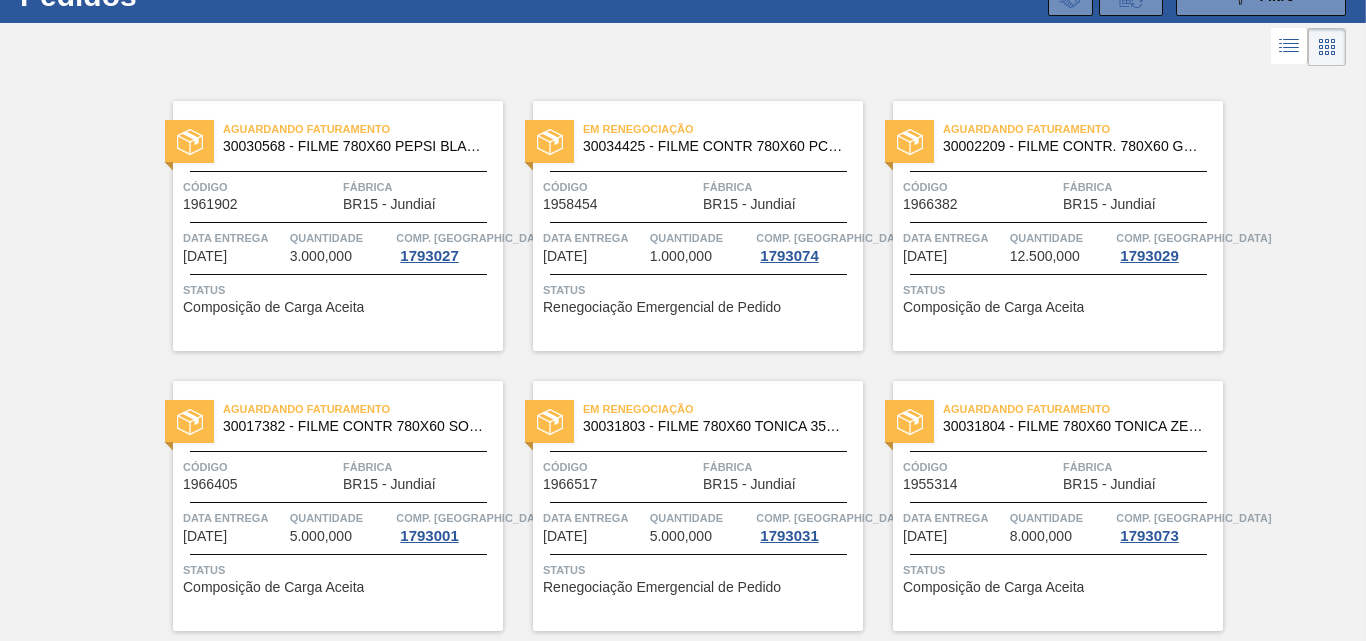 scroll, scrollTop: 100, scrollLeft: 0, axis: vertical 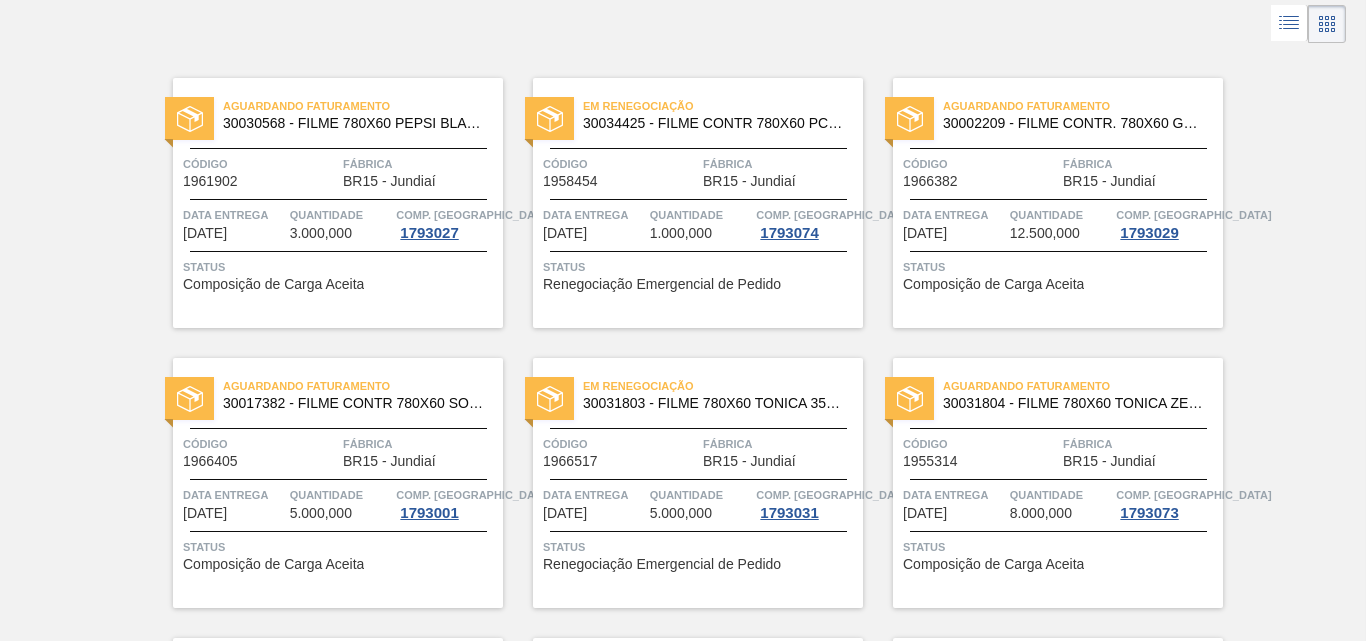 click on "Quantidade" at bounding box center [1061, 215] 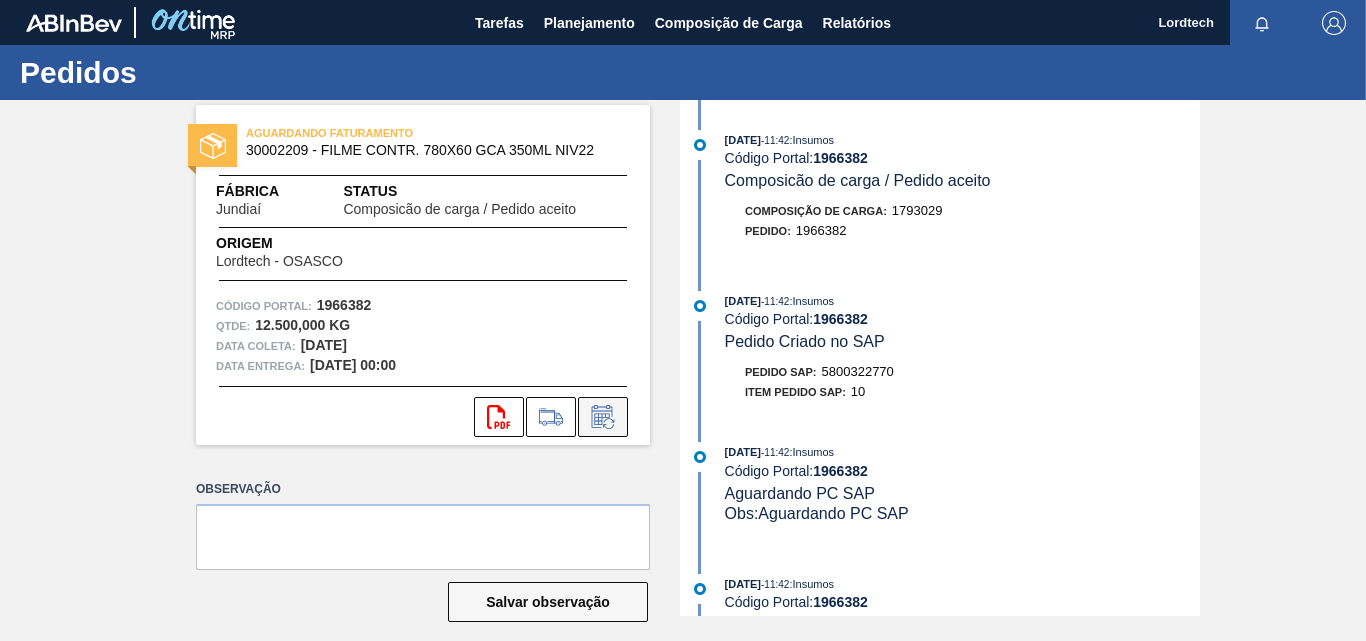 click 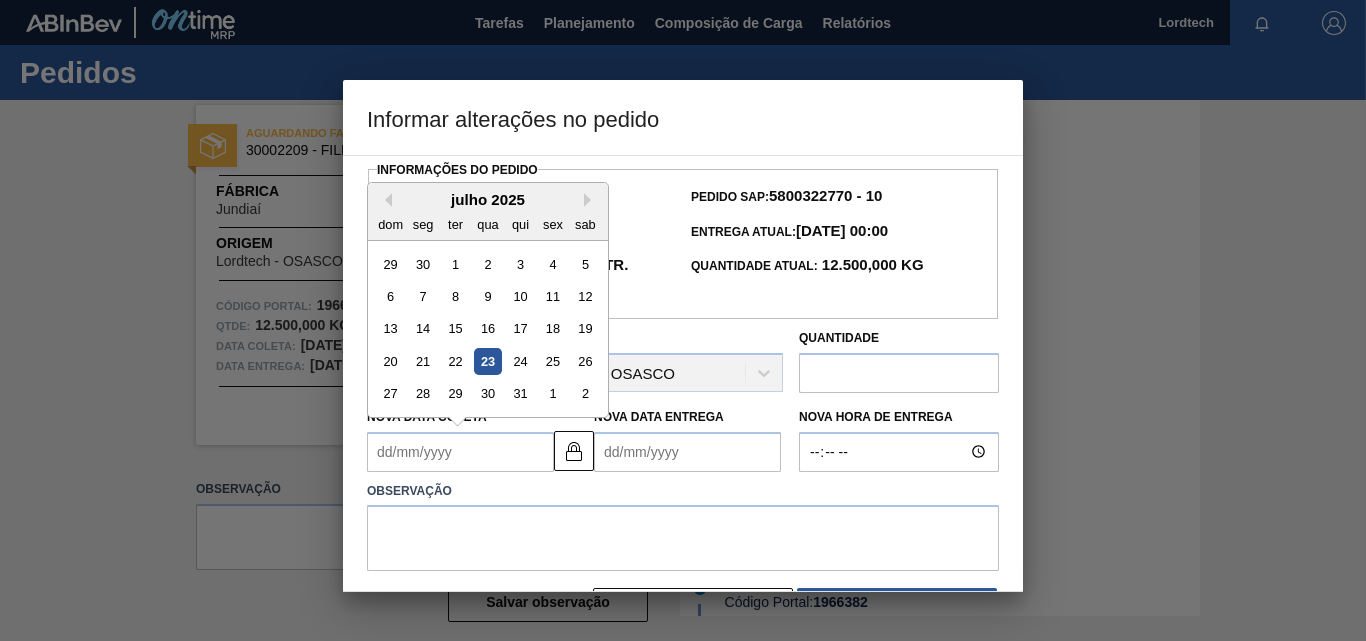 click on "Nova Data Coleta" at bounding box center [460, 452] 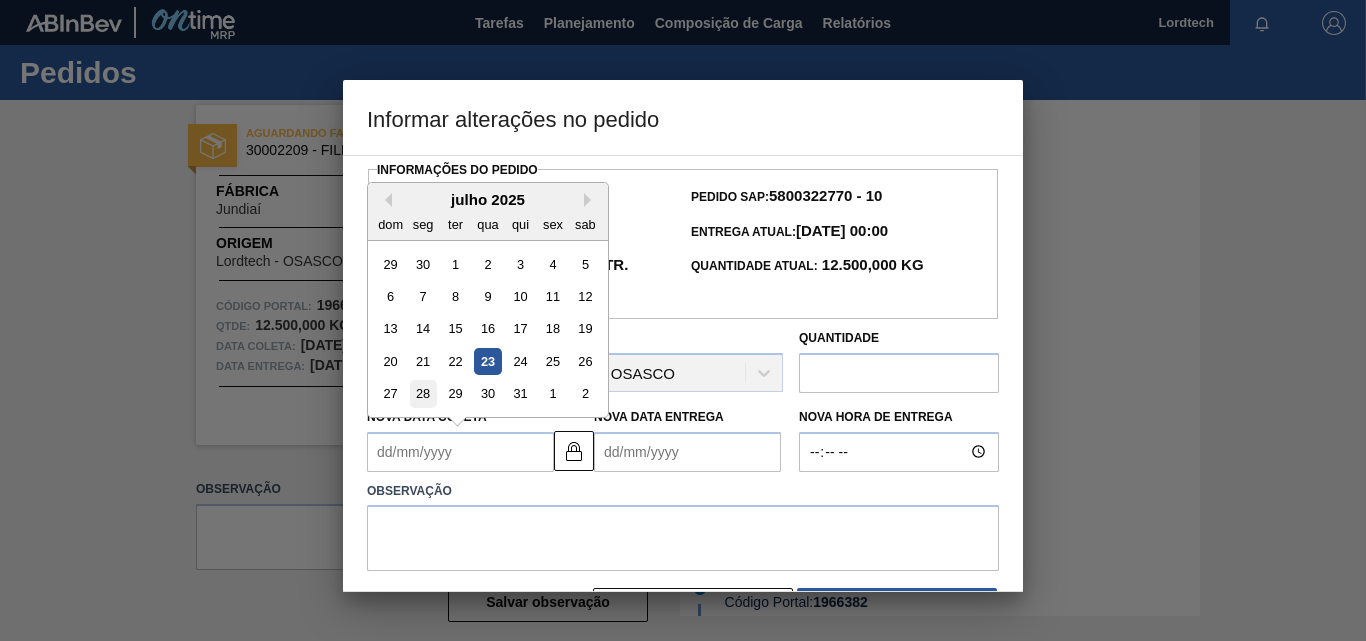 click on "28" at bounding box center (423, 393) 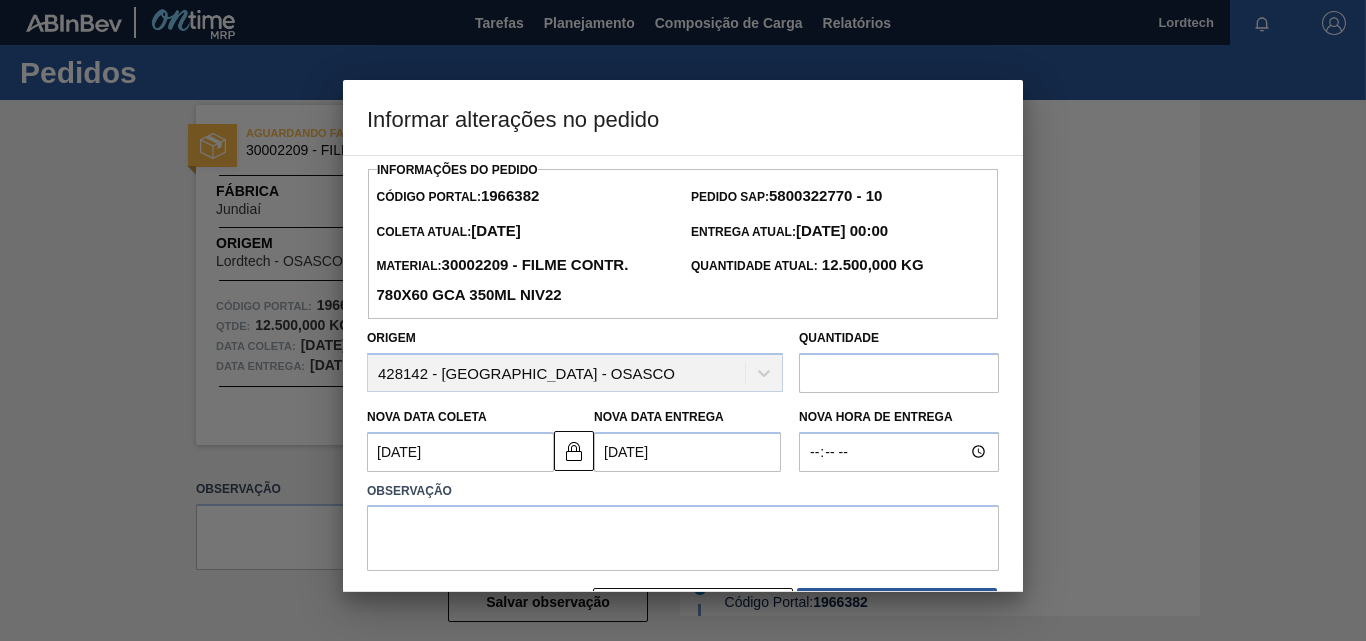 scroll, scrollTop: 67, scrollLeft: 0, axis: vertical 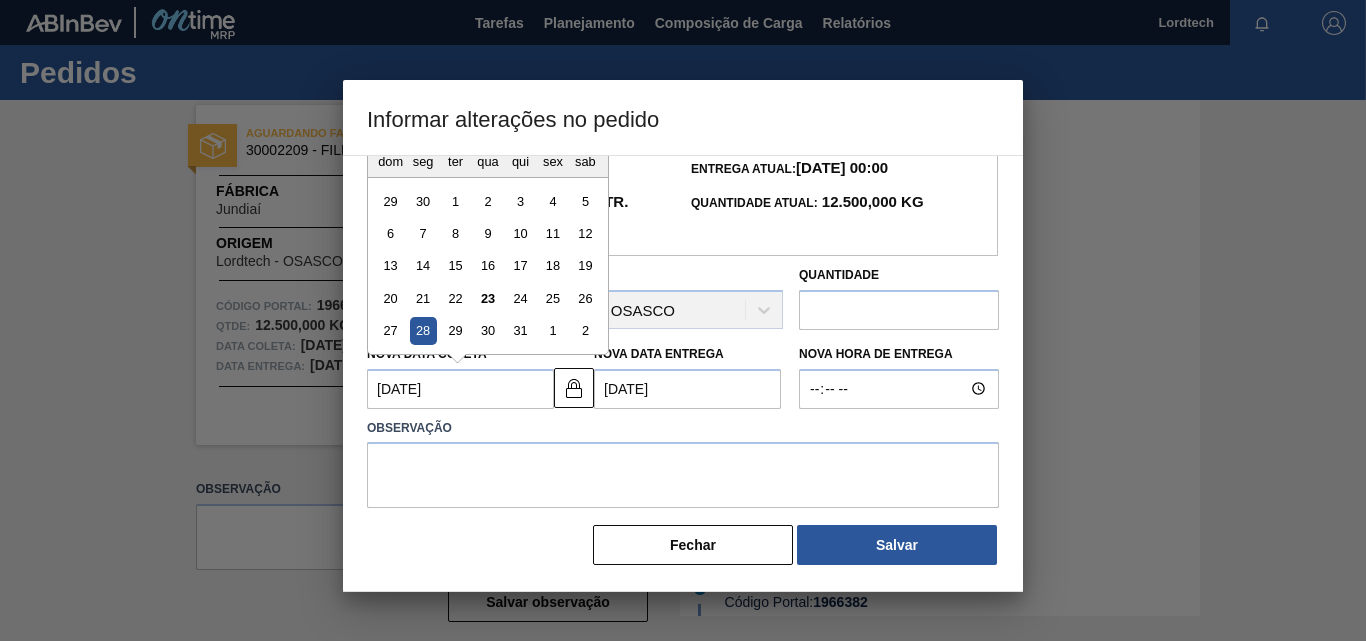 click on "[DATE]" at bounding box center [460, 389] 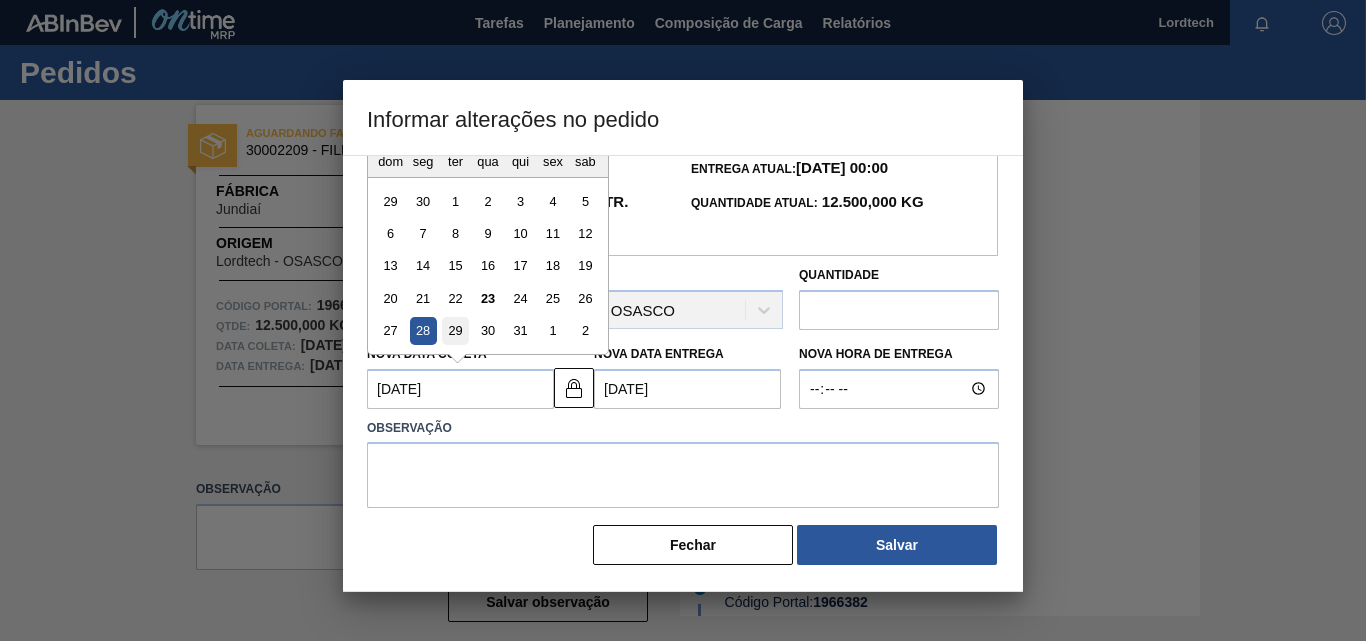 click on "29" at bounding box center (455, 330) 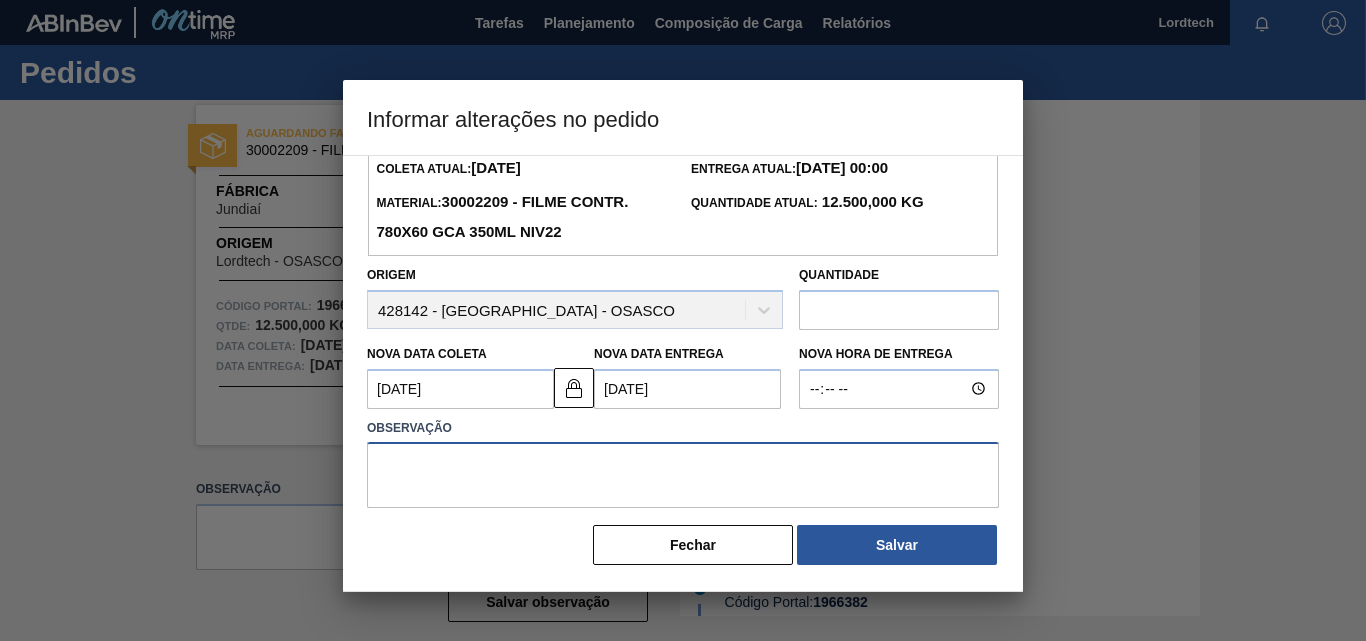 click at bounding box center [683, 475] 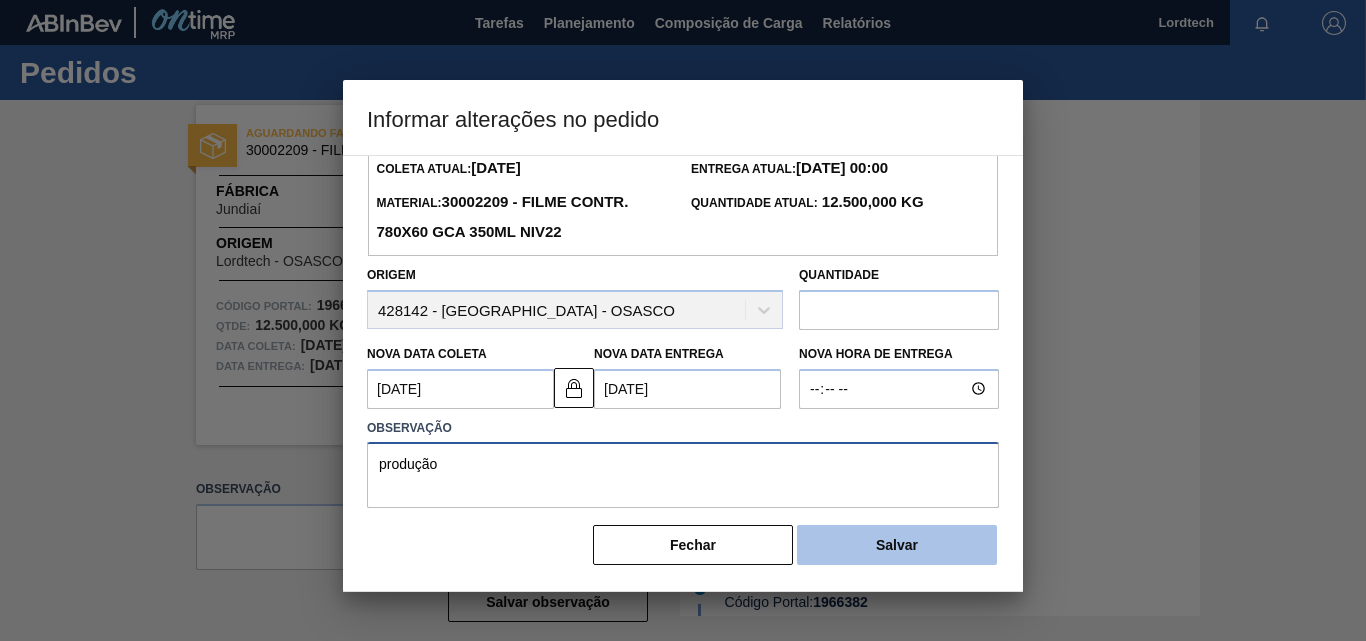 type on "produção" 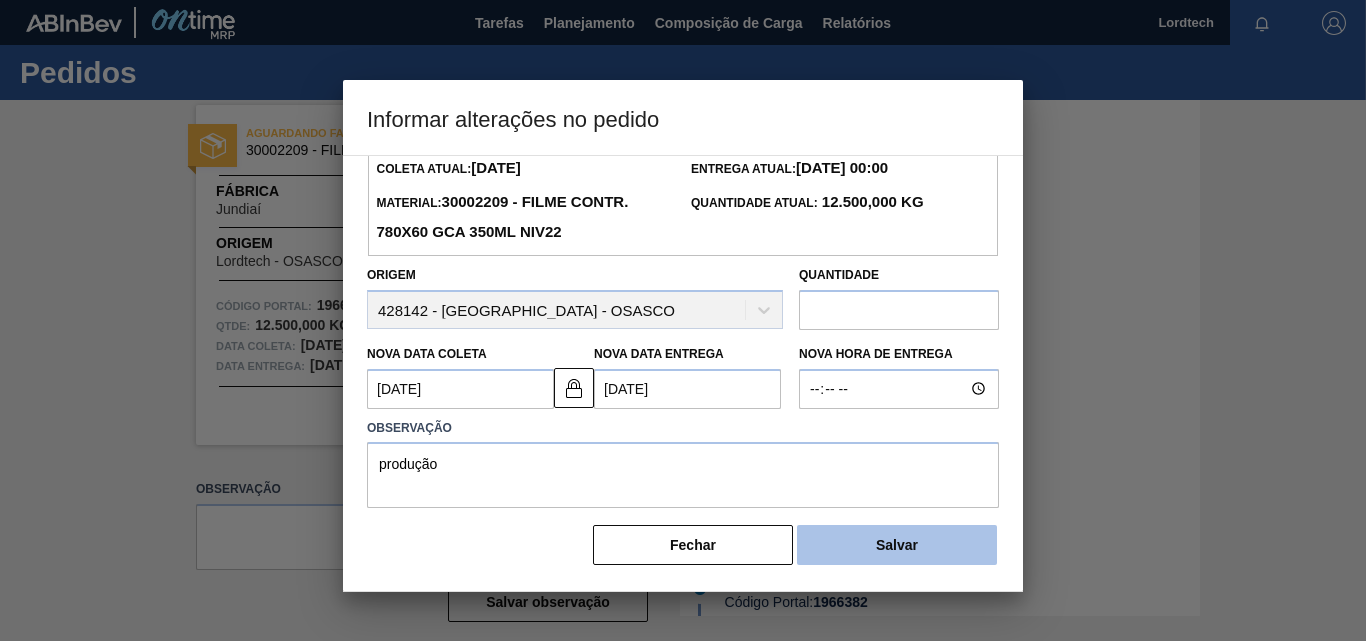 click on "Salvar" at bounding box center [897, 545] 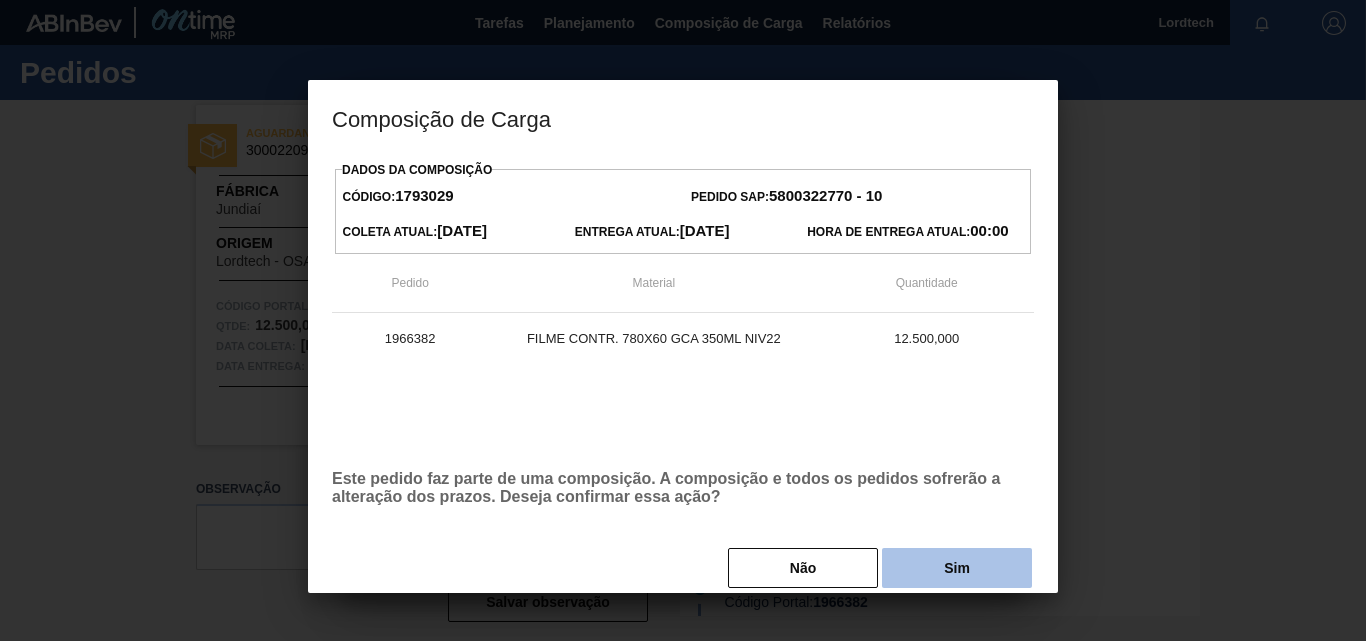 click on "Sim" at bounding box center (957, 568) 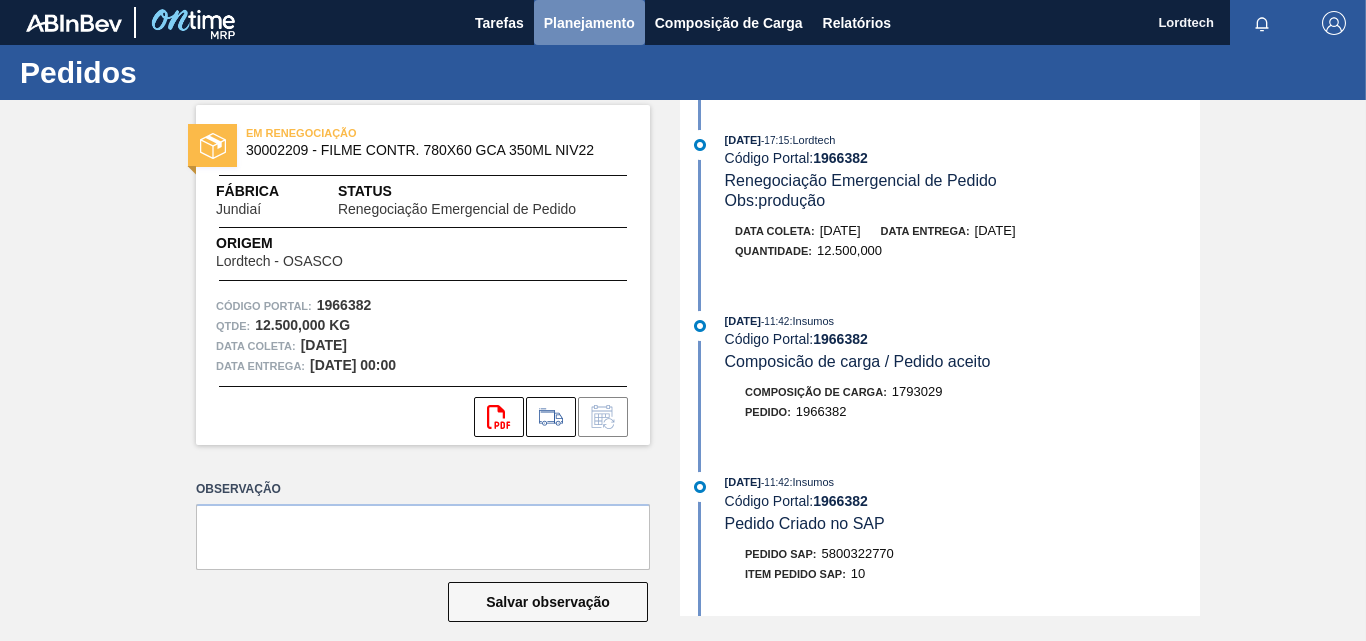 click on "Planejamento" at bounding box center [589, 23] 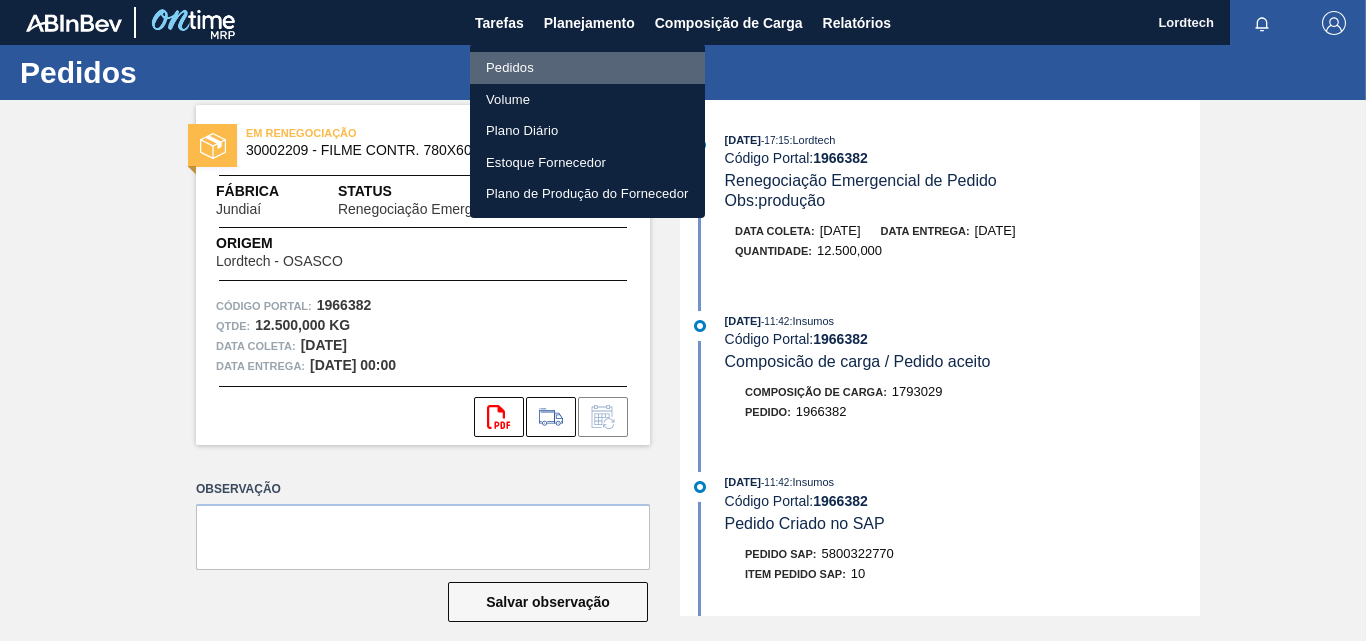 click on "Pedidos" at bounding box center [587, 68] 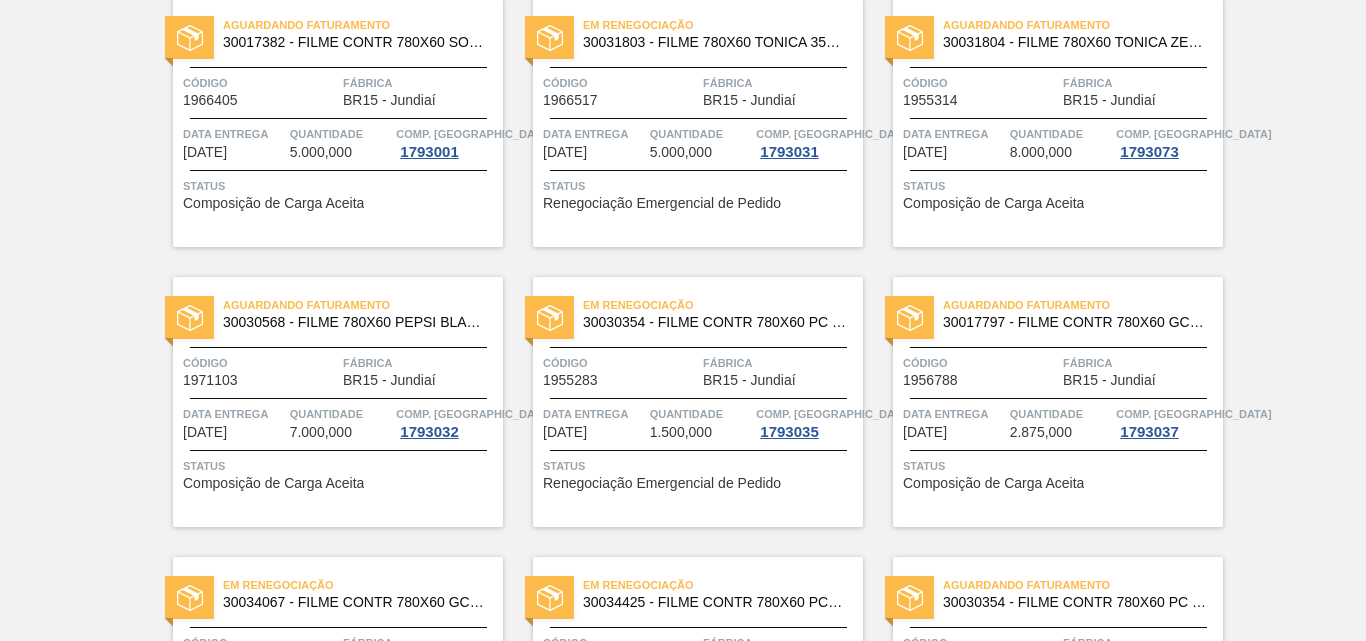 scroll, scrollTop: 400, scrollLeft: 0, axis: vertical 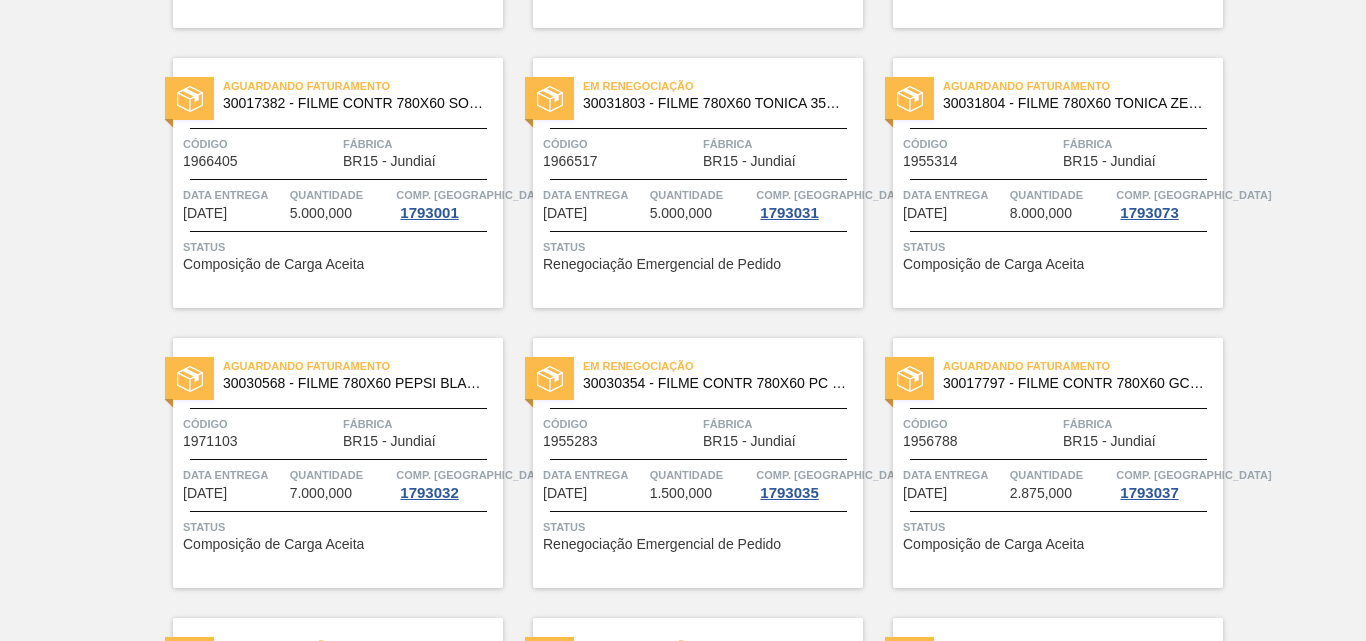 click on "Quantidade" at bounding box center [341, 195] 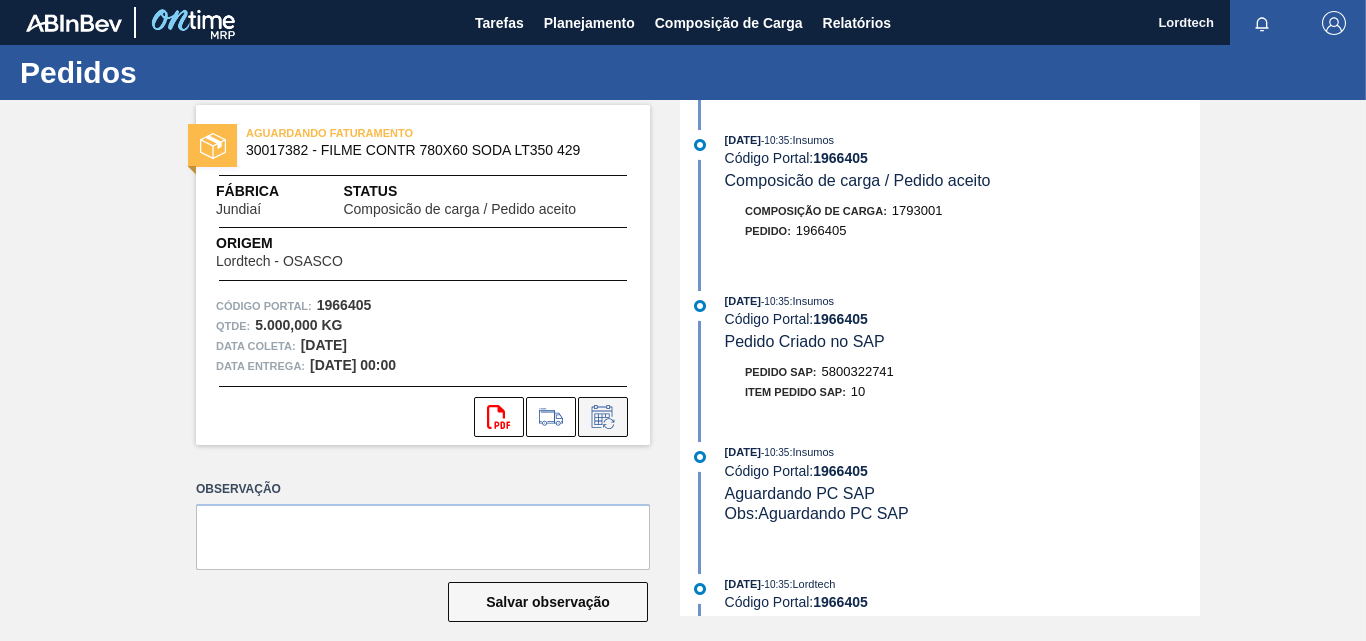 click 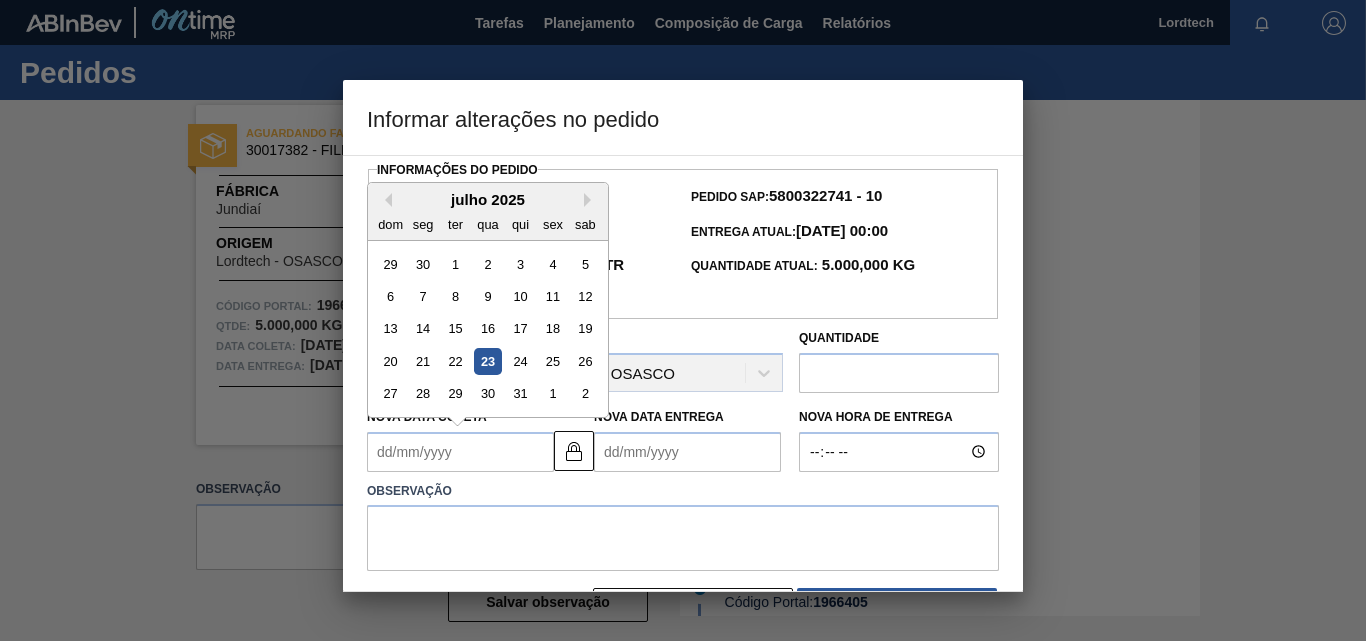 click on "Nova Data Coleta" at bounding box center (460, 452) 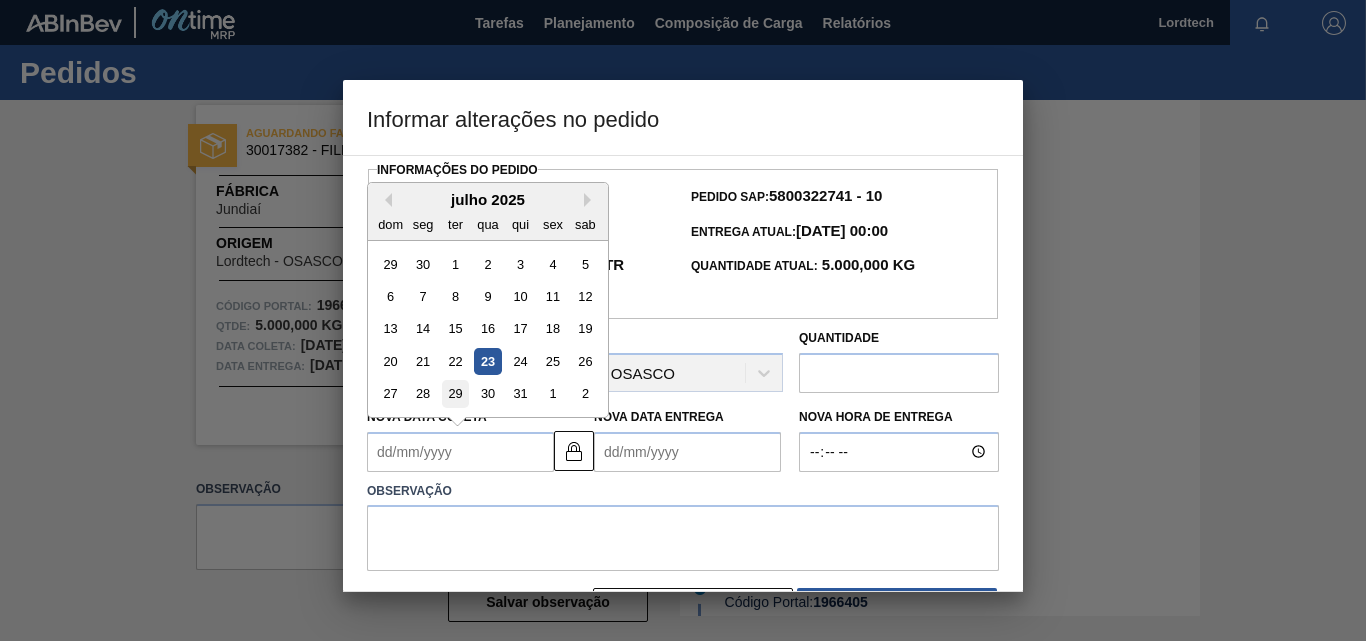 click on "29" at bounding box center [455, 393] 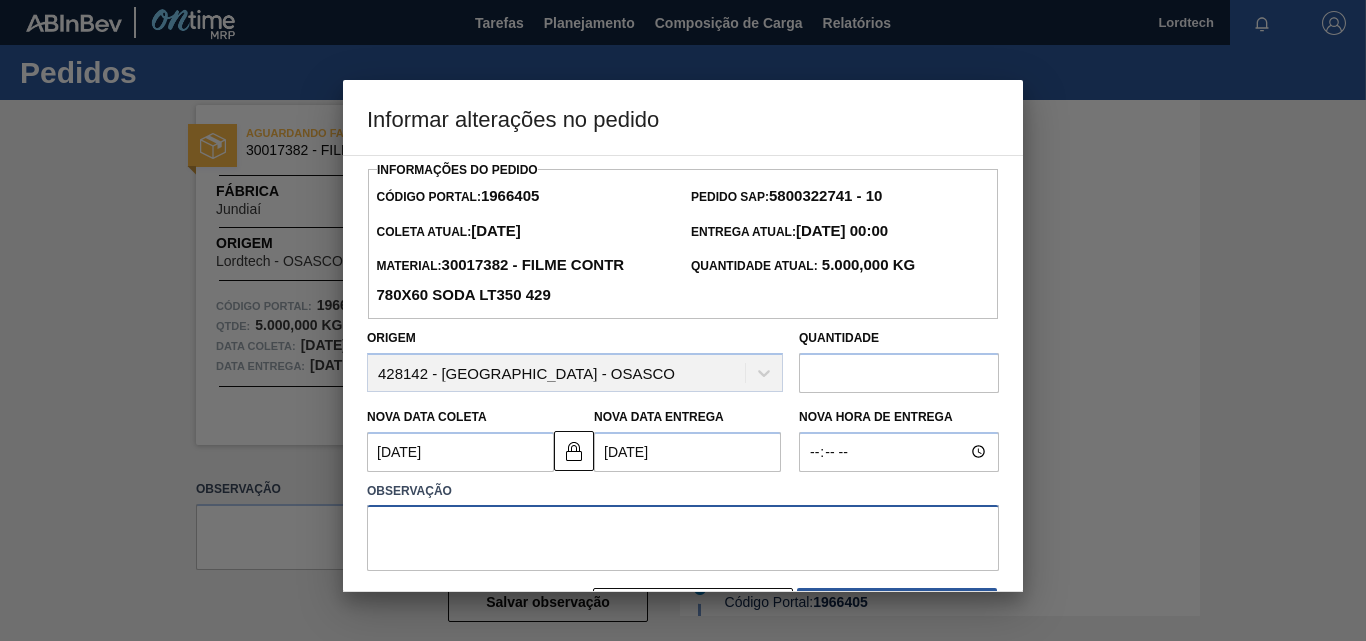 click at bounding box center [683, 538] 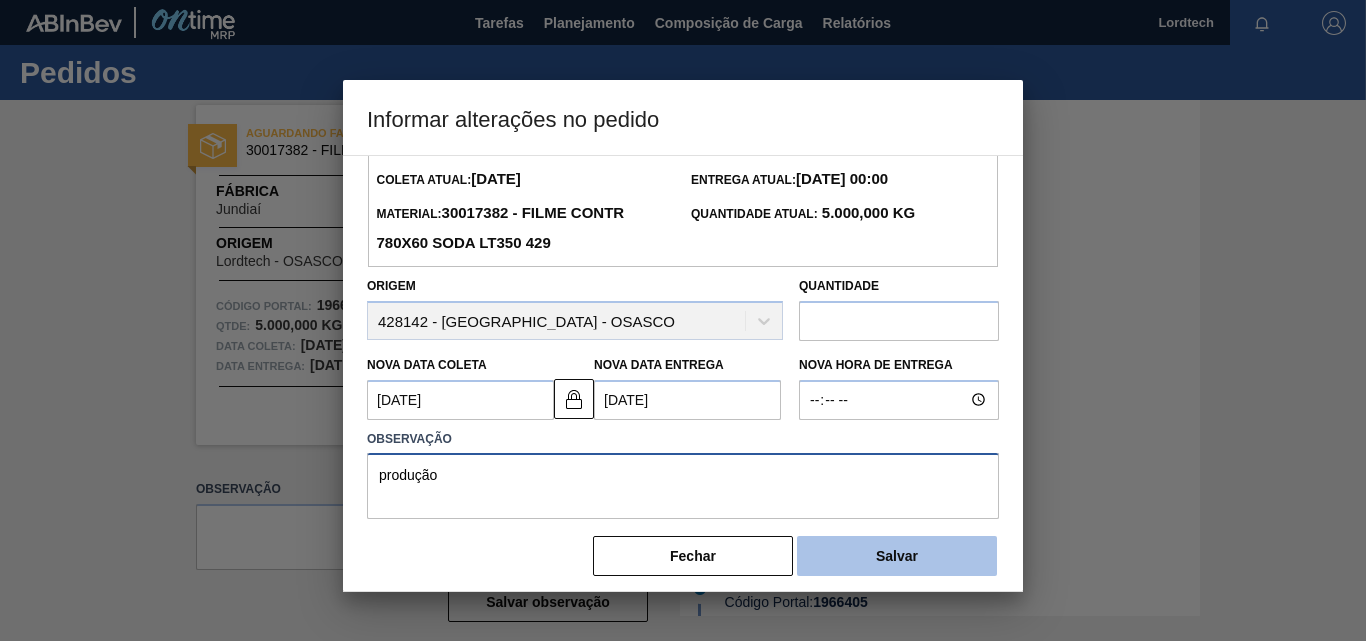 scroll, scrollTop: 67, scrollLeft: 0, axis: vertical 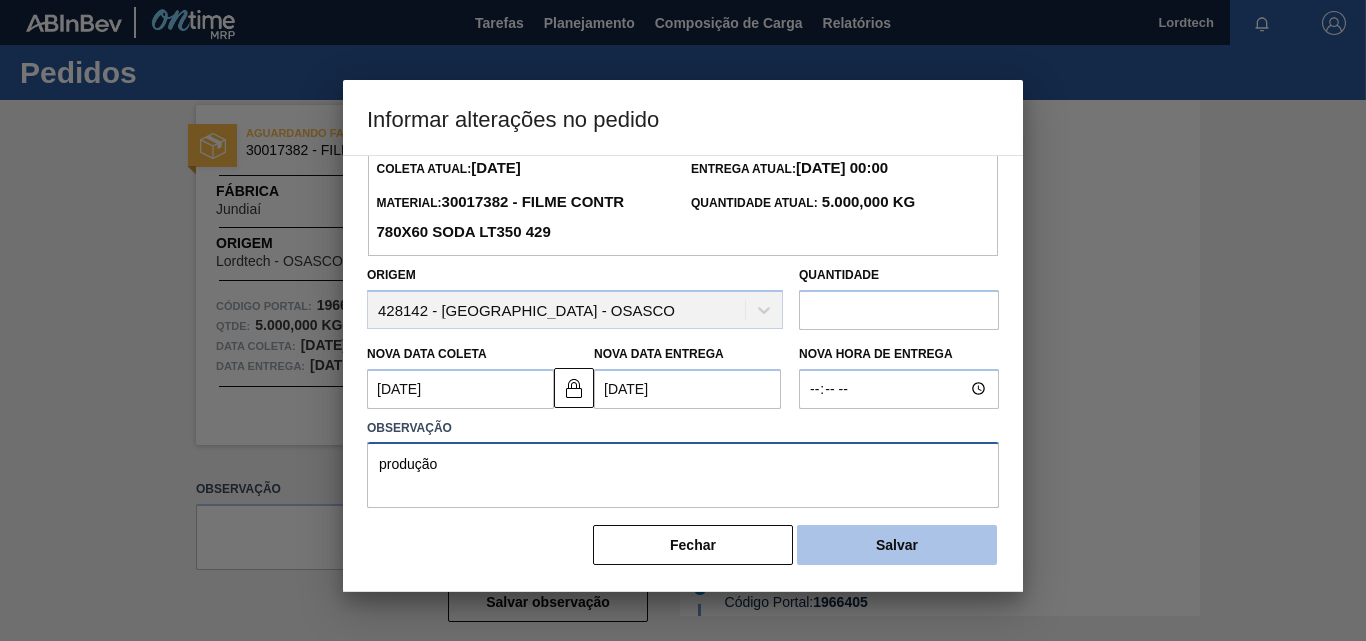 type on "produção" 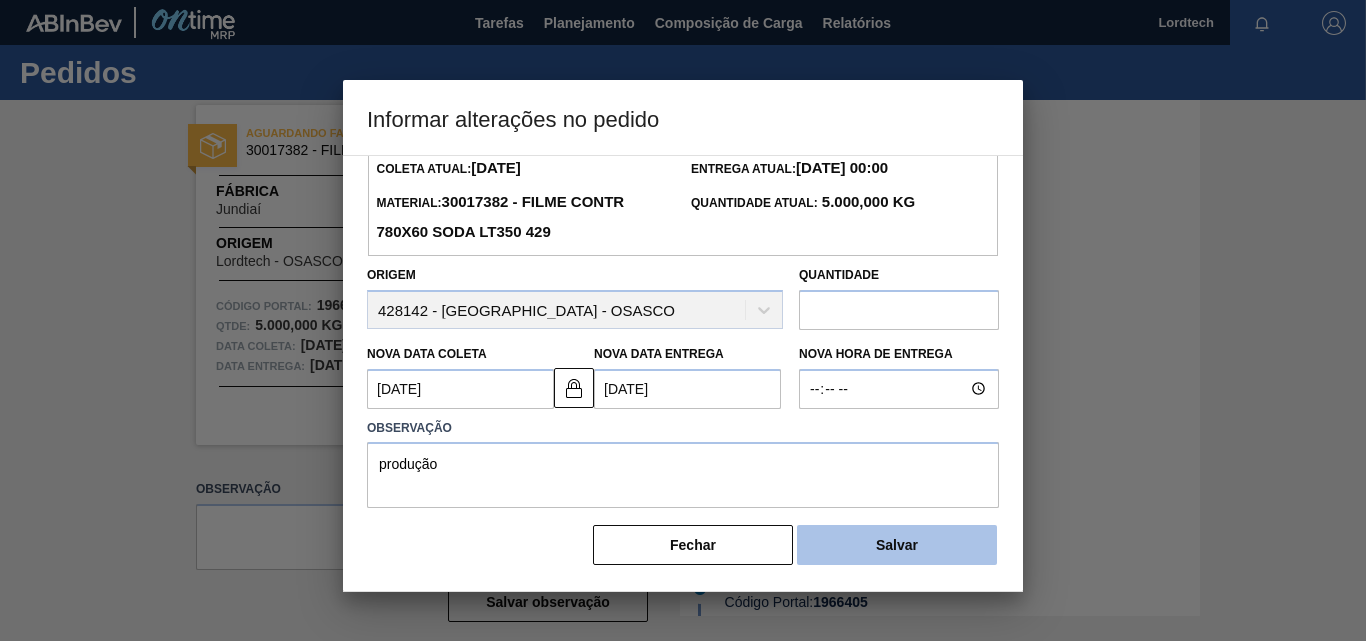click on "Salvar" at bounding box center [897, 545] 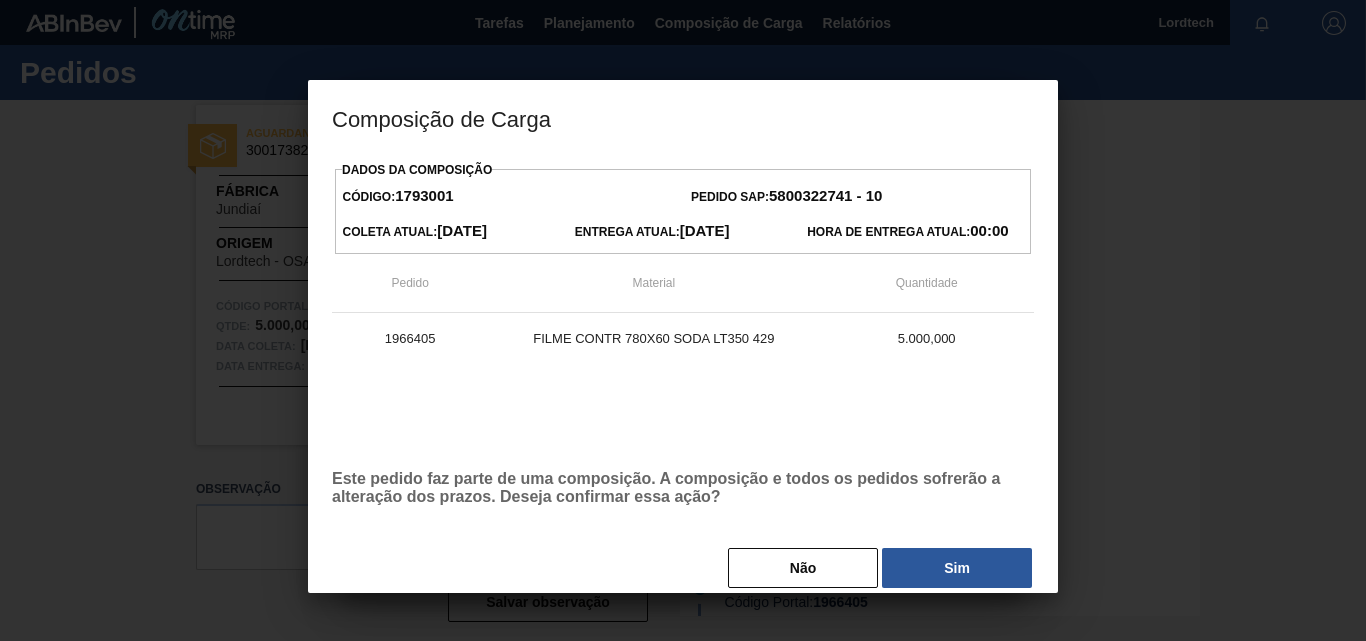 click on "Sim" at bounding box center (957, 568) 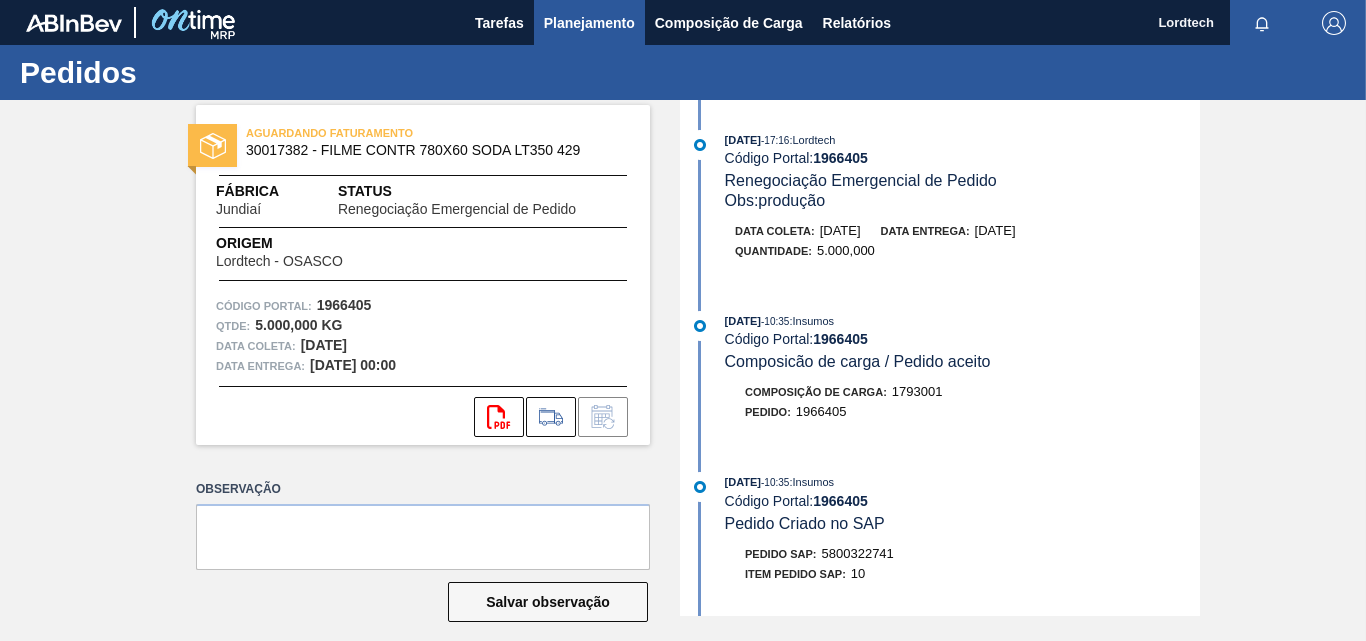 click on "Planejamento" at bounding box center [589, 23] 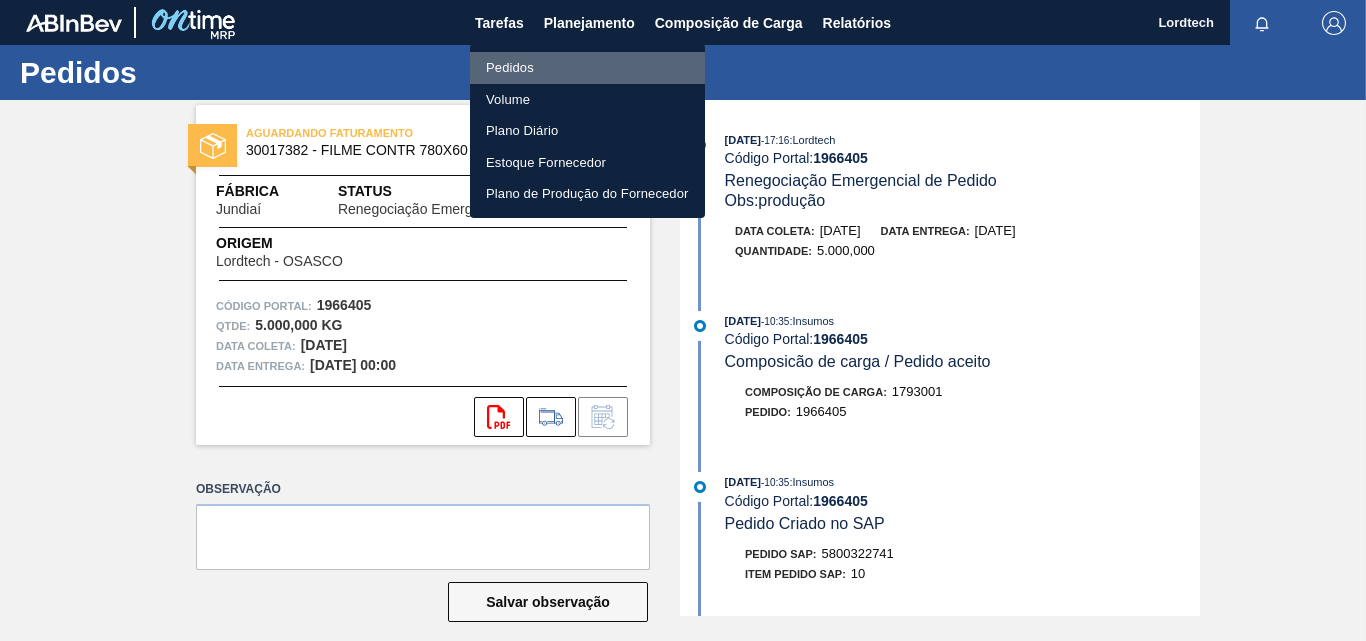 click on "Pedidos" at bounding box center (587, 68) 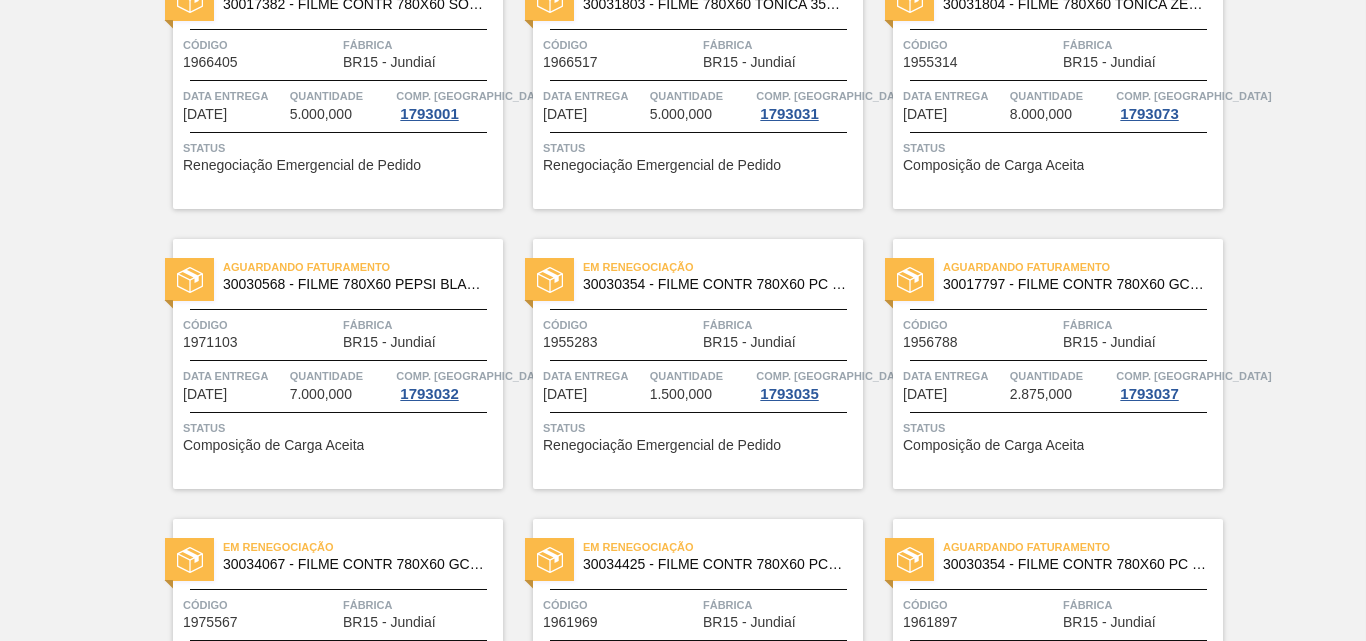 scroll, scrollTop: 600, scrollLeft: 0, axis: vertical 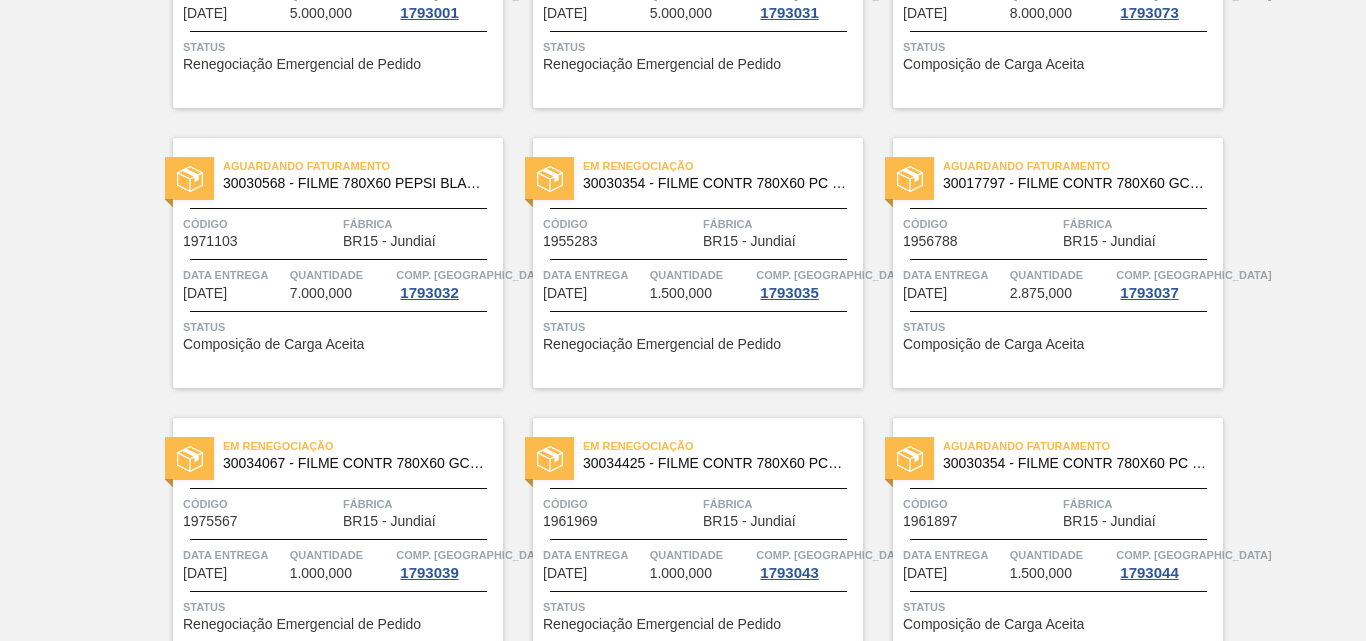 click on "Quantidade" at bounding box center (341, 275) 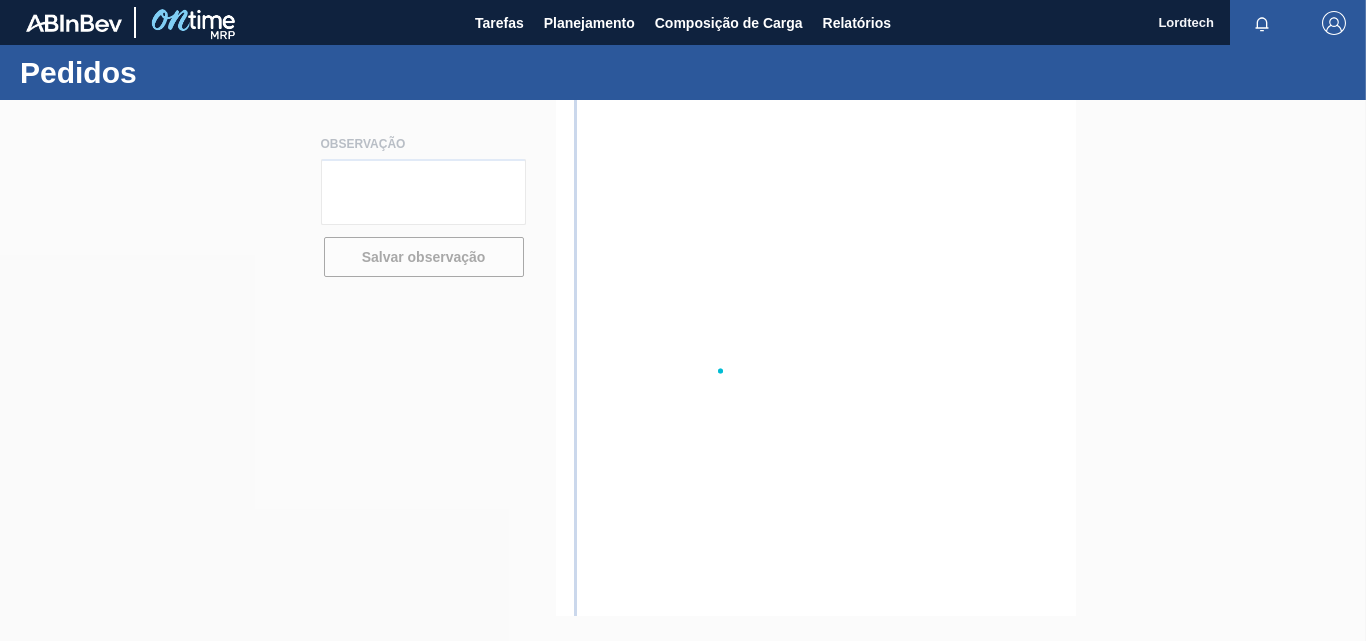 scroll, scrollTop: 0, scrollLeft: 0, axis: both 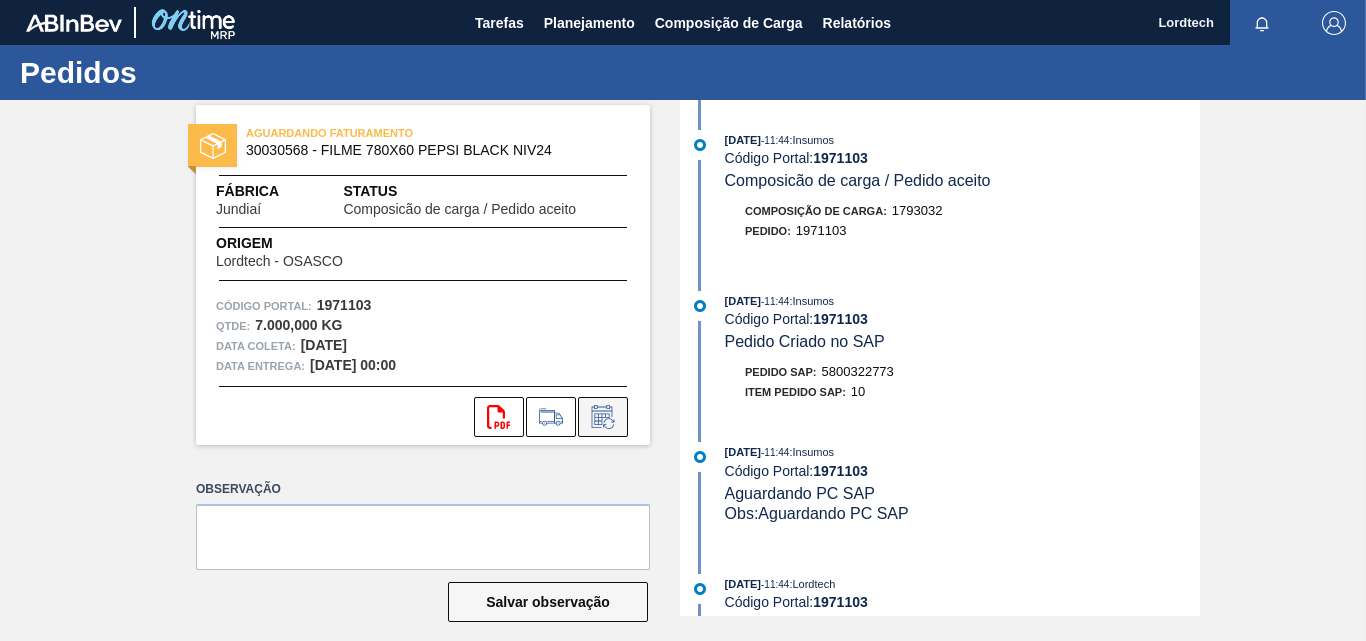 click 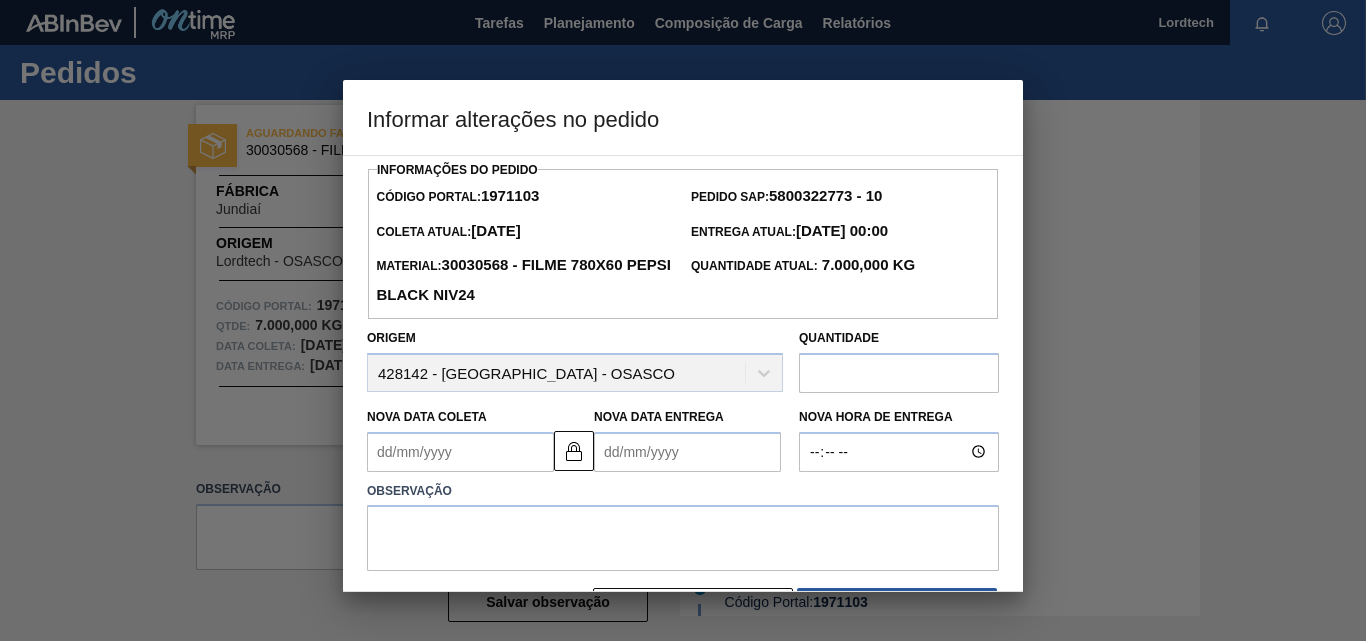 click on "Nova Data Coleta" at bounding box center (460, 452) 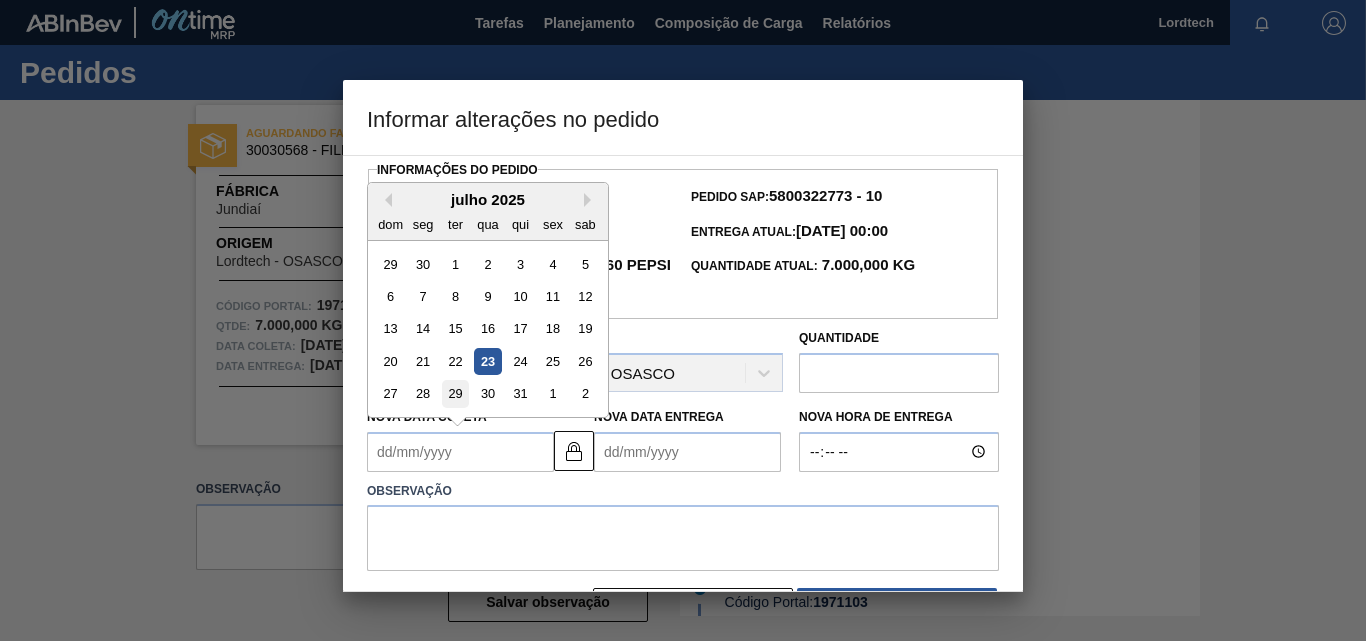 click on "29" at bounding box center (455, 393) 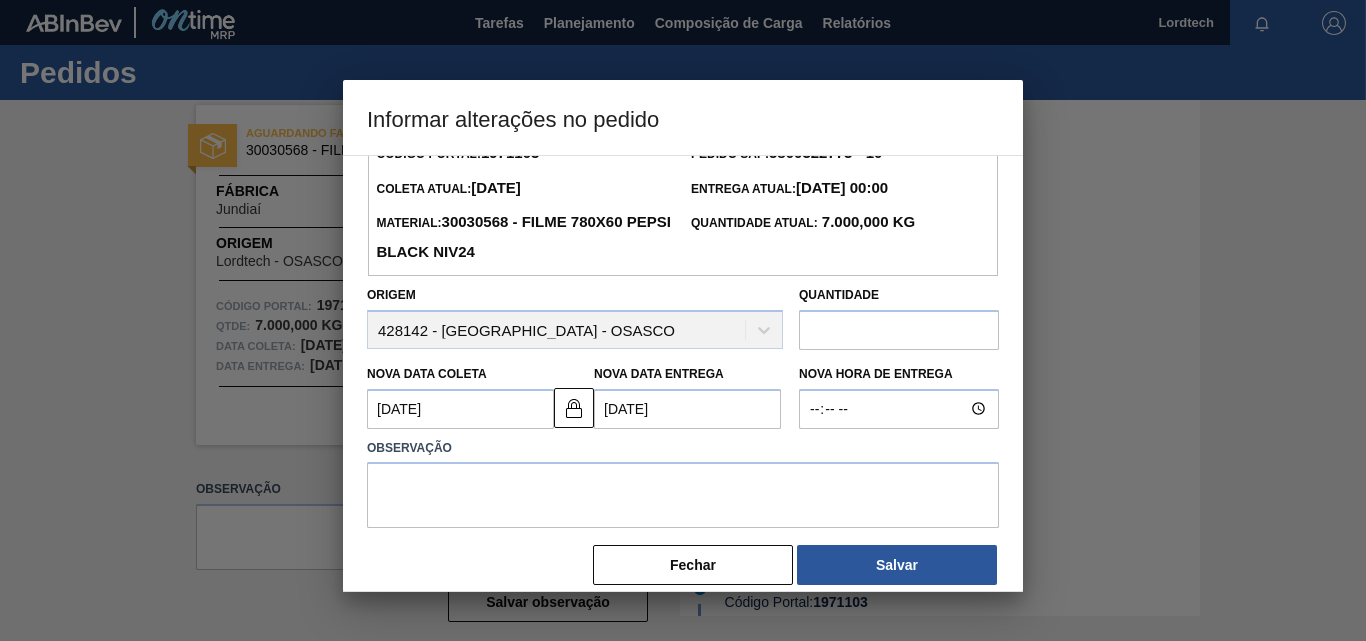 scroll, scrollTop: 67, scrollLeft: 0, axis: vertical 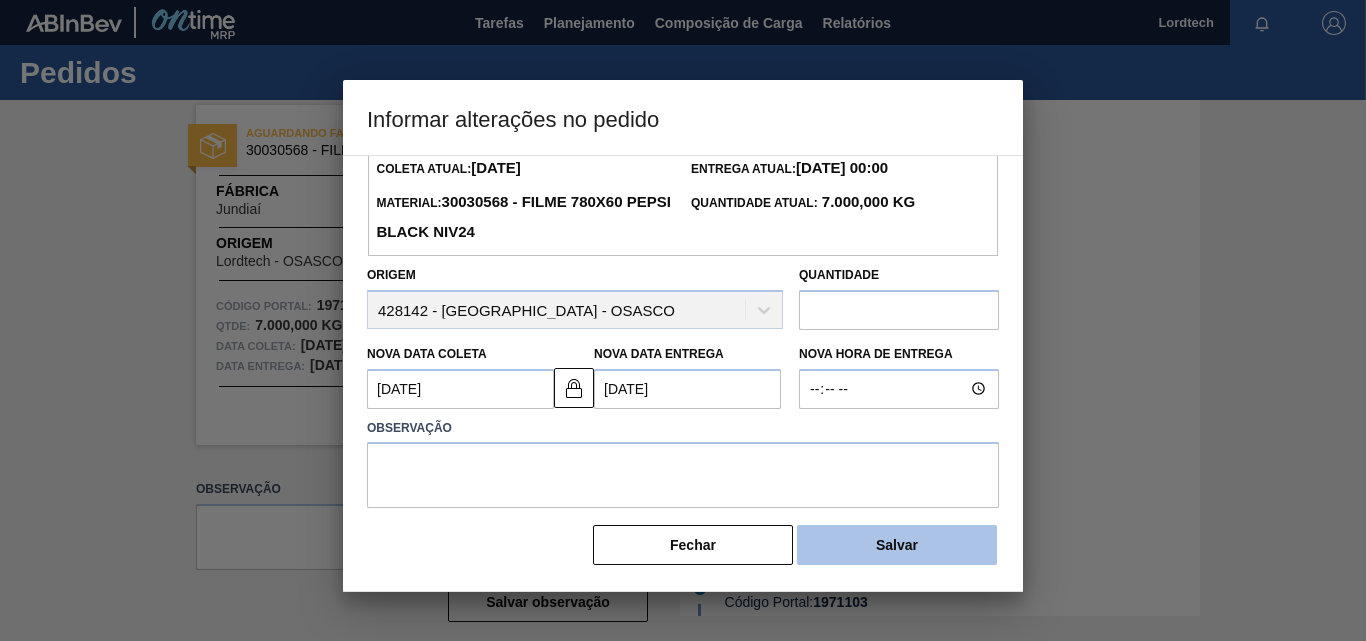 click on "Salvar" at bounding box center (897, 545) 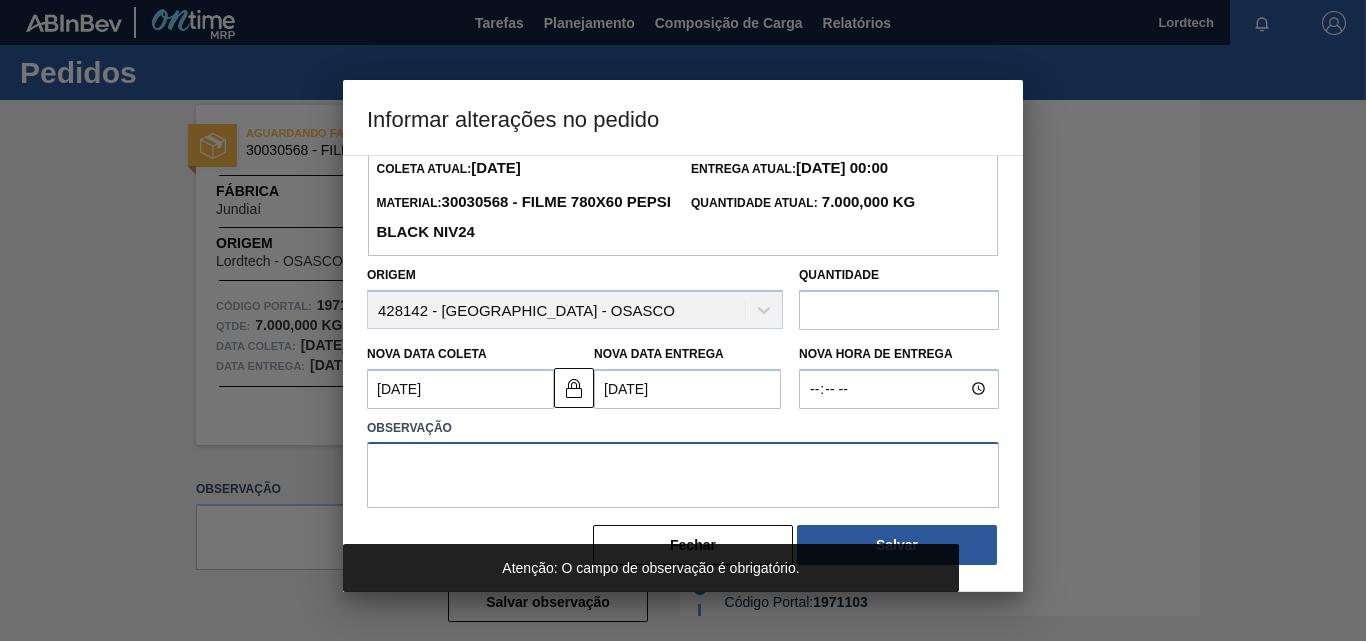 click at bounding box center [683, 475] 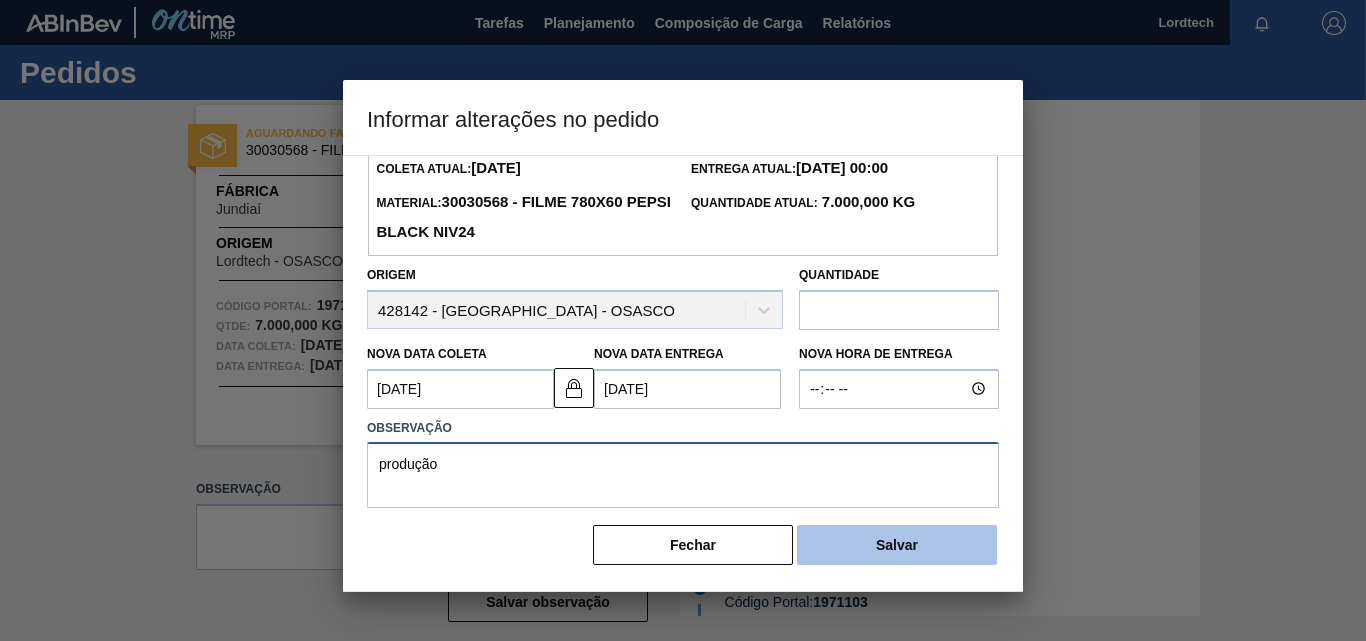 type on "produção" 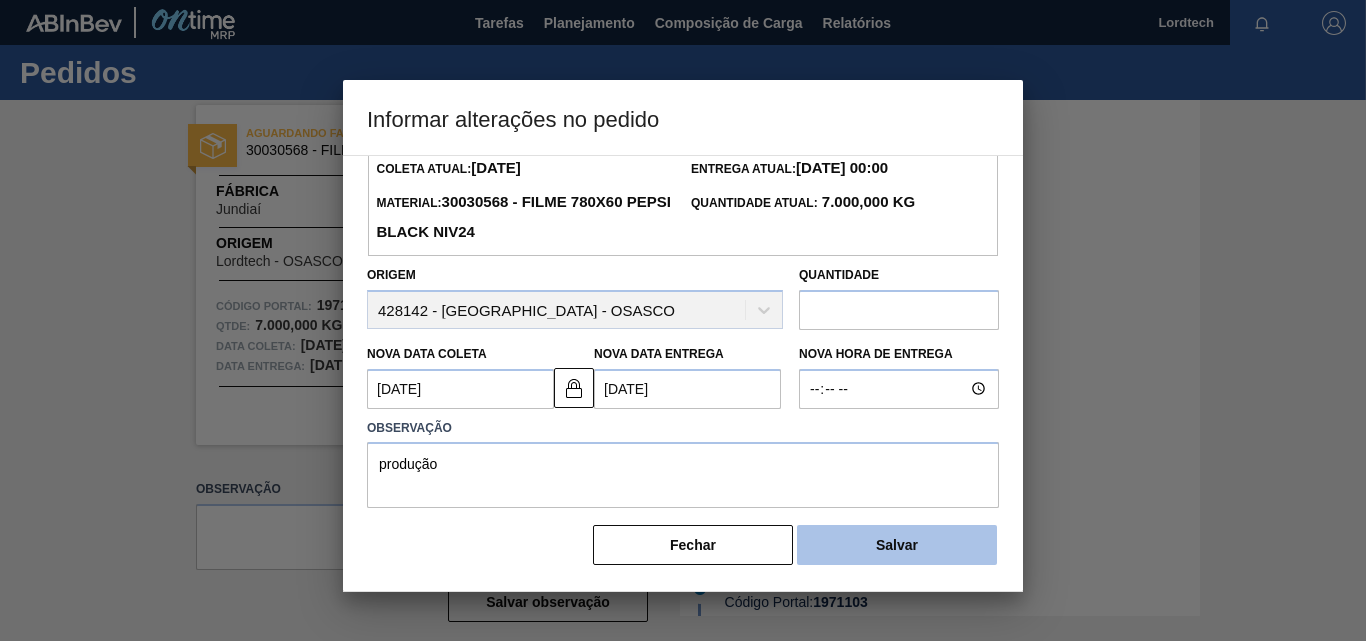 click on "Salvar" at bounding box center (897, 545) 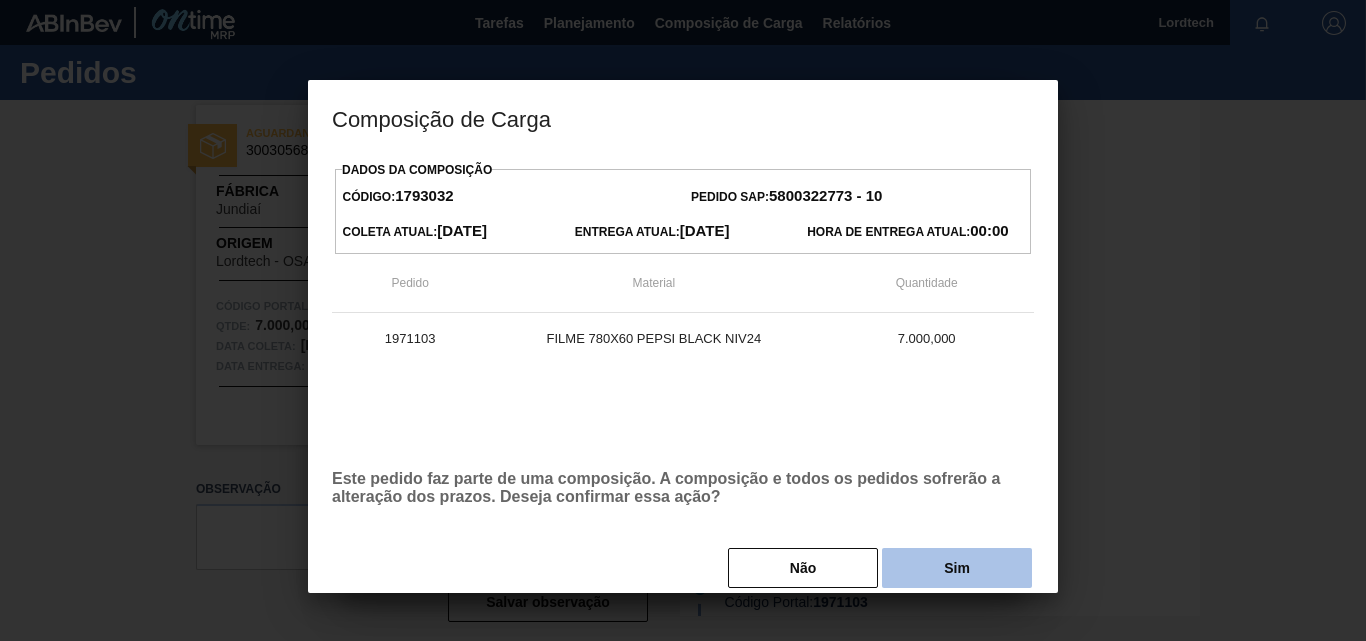 click on "Sim" at bounding box center (957, 568) 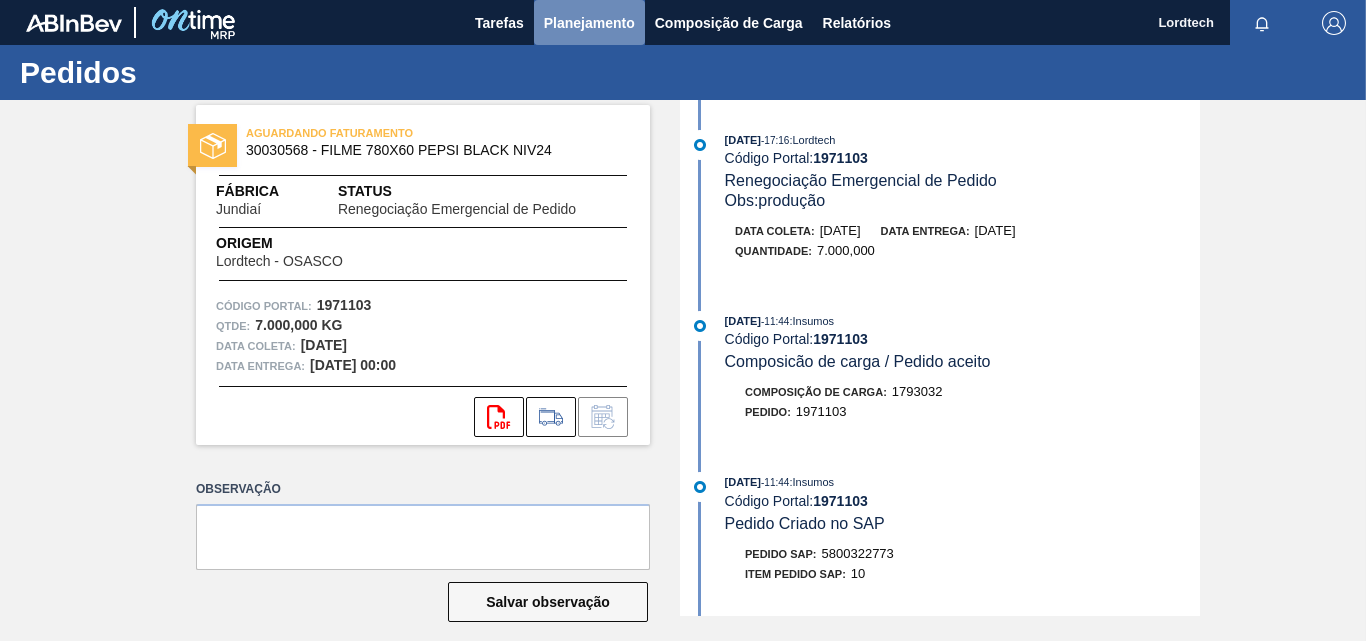 click on "Planejamento" at bounding box center (589, 23) 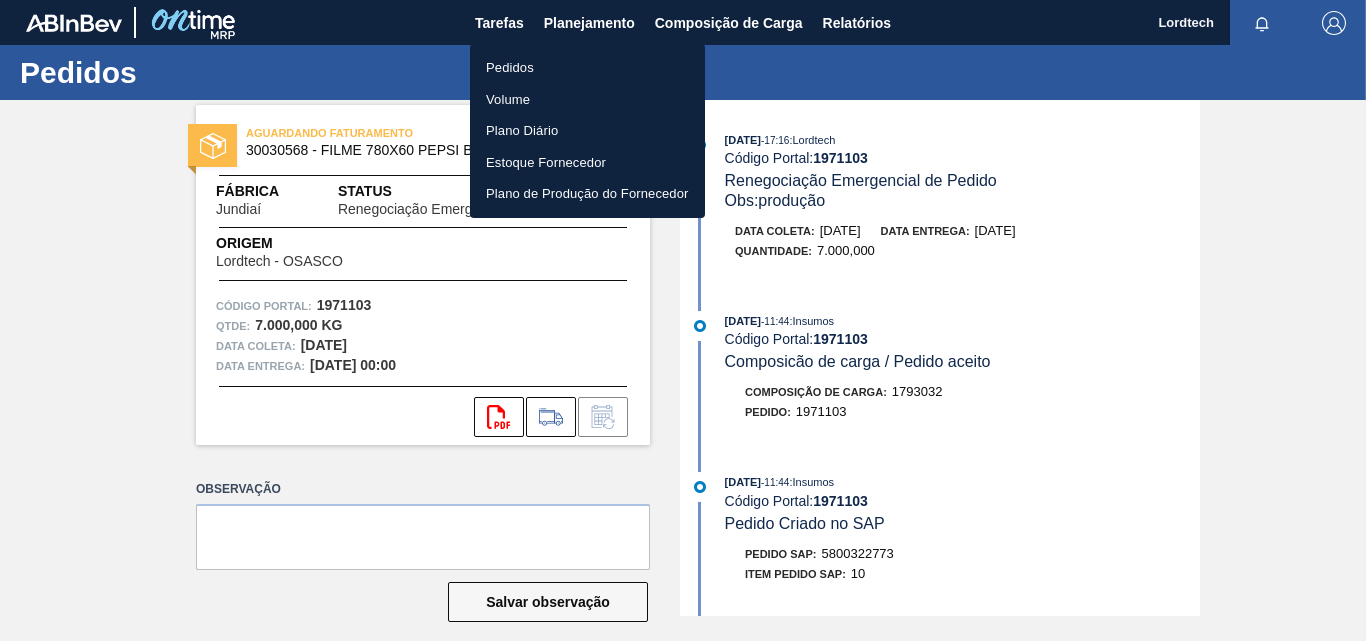 click on "Pedidos" at bounding box center [587, 68] 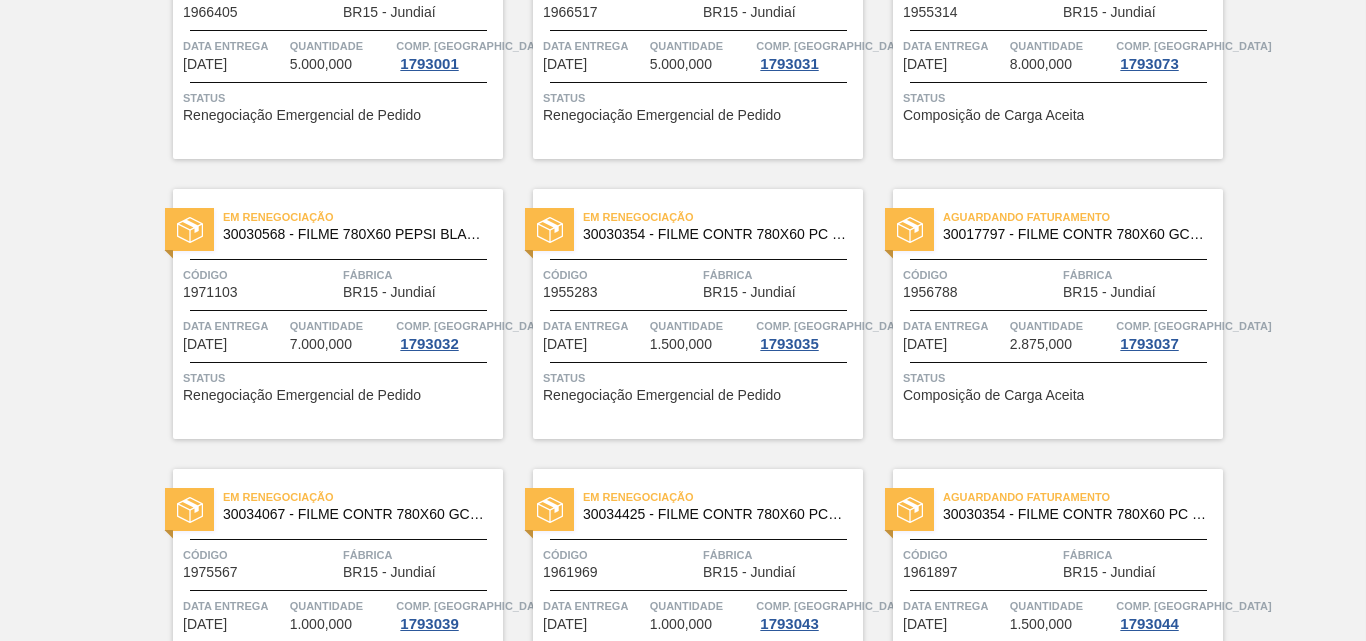 scroll, scrollTop: 600, scrollLeft: 0, axis: vertical 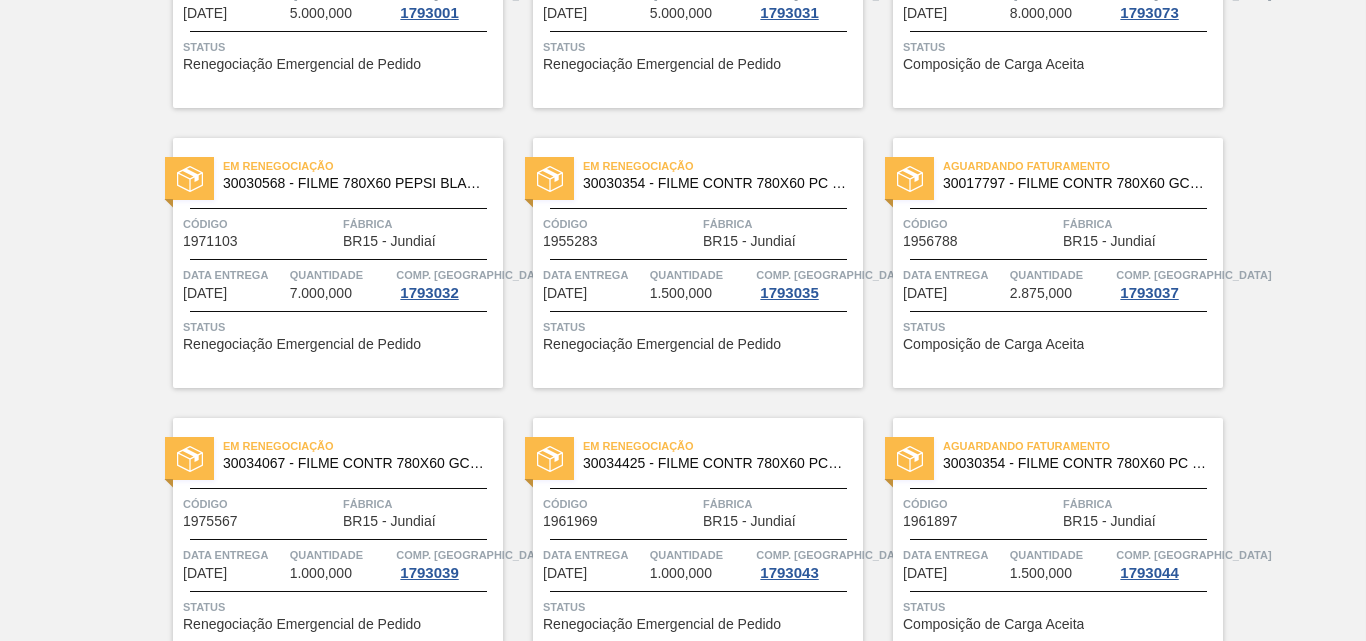 click on "Aguardando Faturamento 30017797 - FILME CONTR 780X60 GCA ZERO 350ML NIV22 Código 1956788 Fábrica BR15 - Jundiaí Data entrega [DATE] Quantidade 2.875,000 Comp. Carga 1793037 Status Composição de Carga Aceita" at bounding box center (1058, 263) 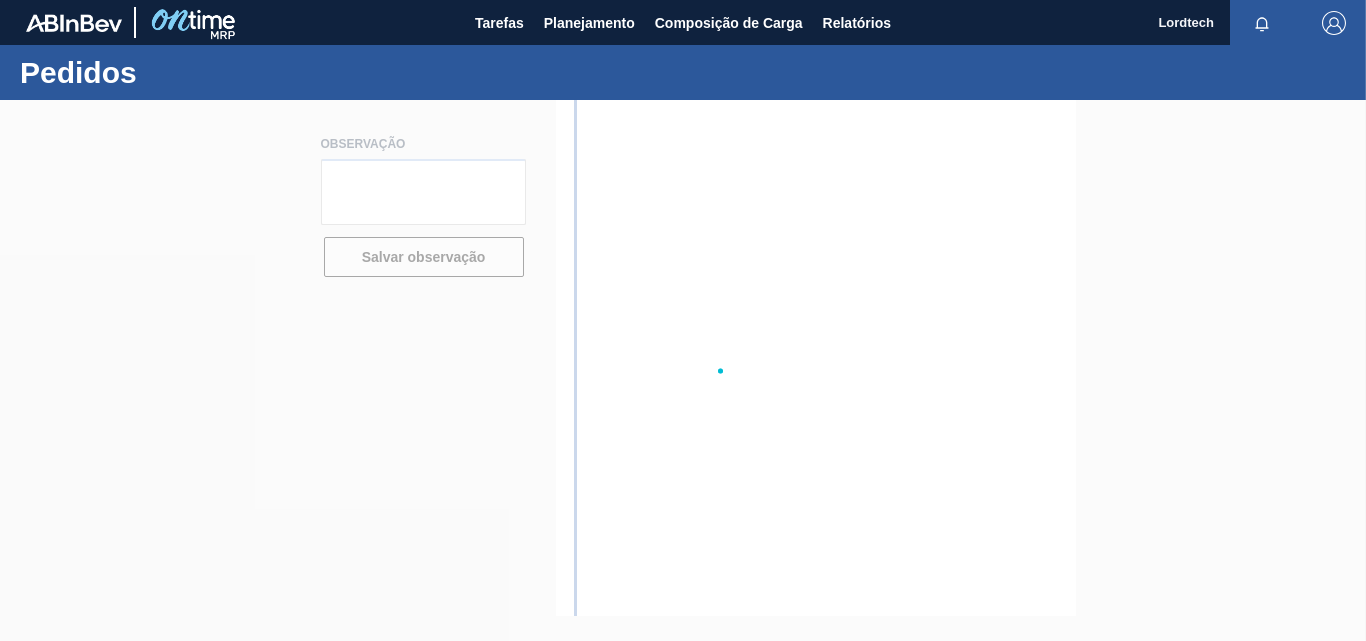 scroll, scrollTop: 0, scrollLeft: 0, axis: both 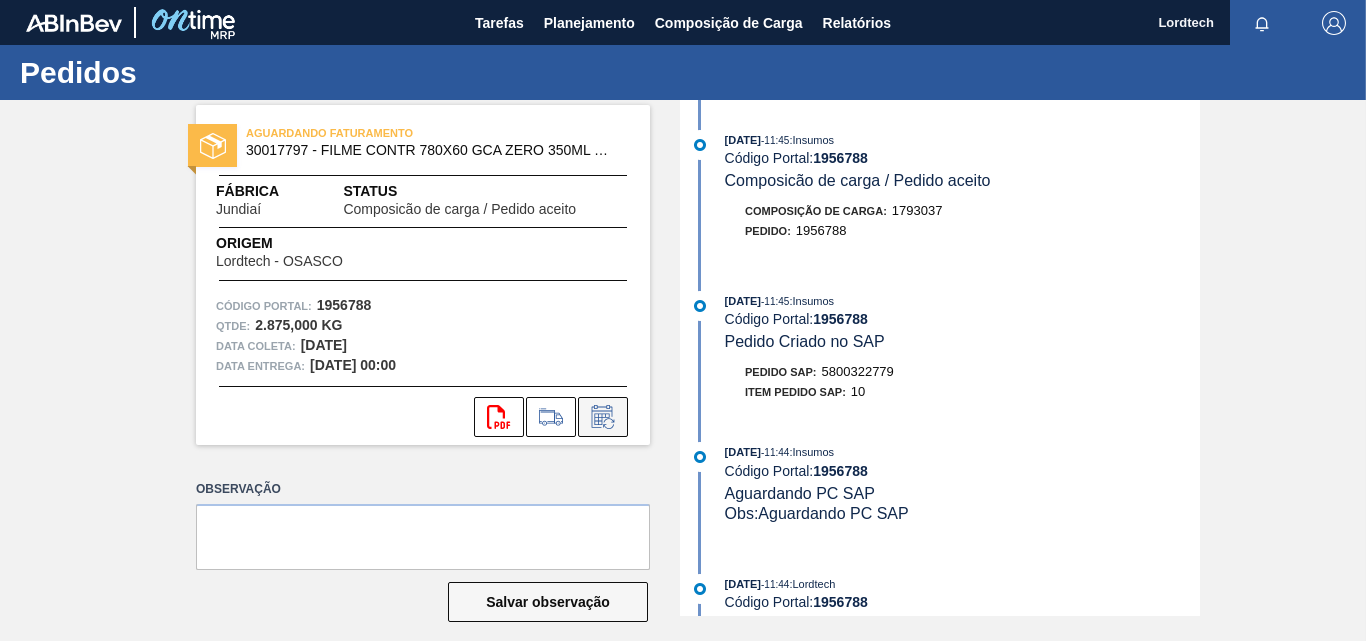 click 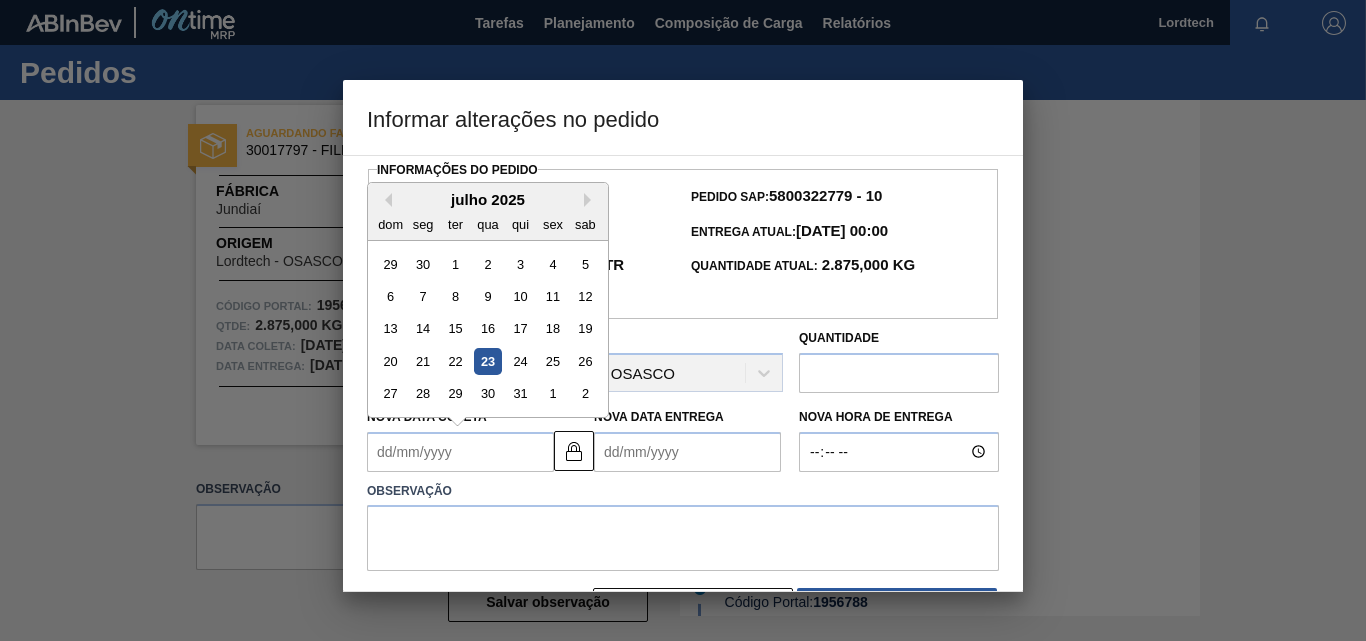 click on "Nova Data Coleta" at bounding box center [460, 452] 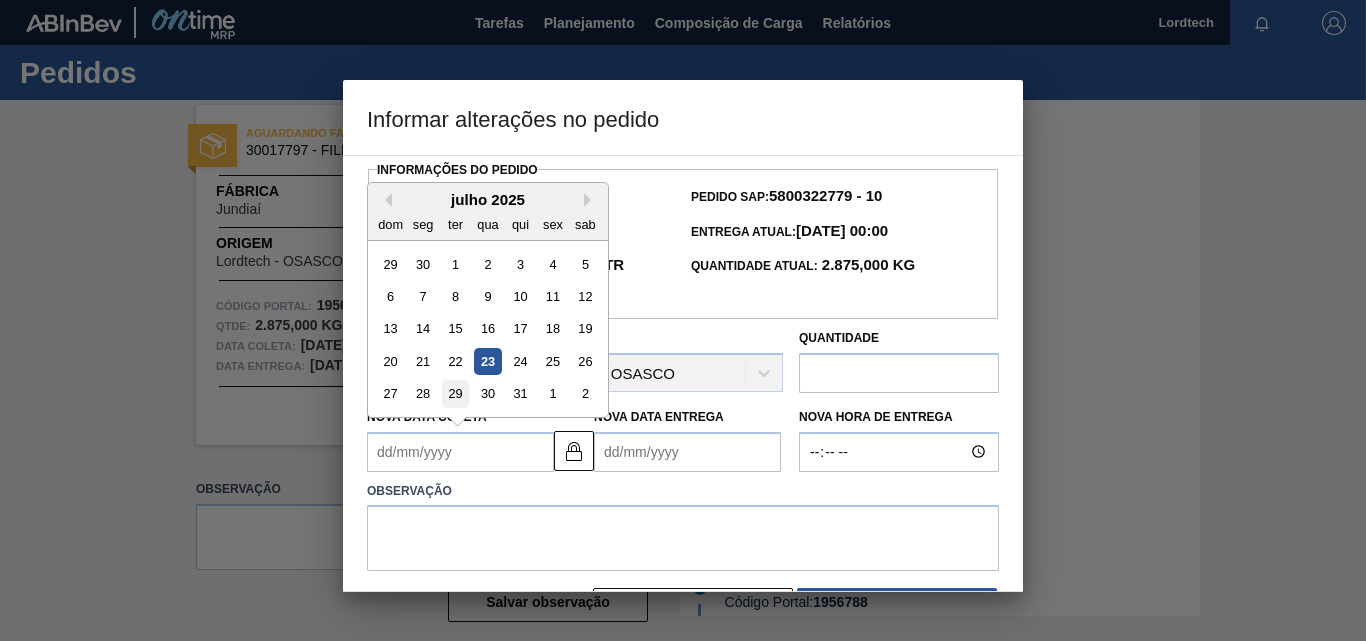 click on "29" at bounding box center [455, 393] 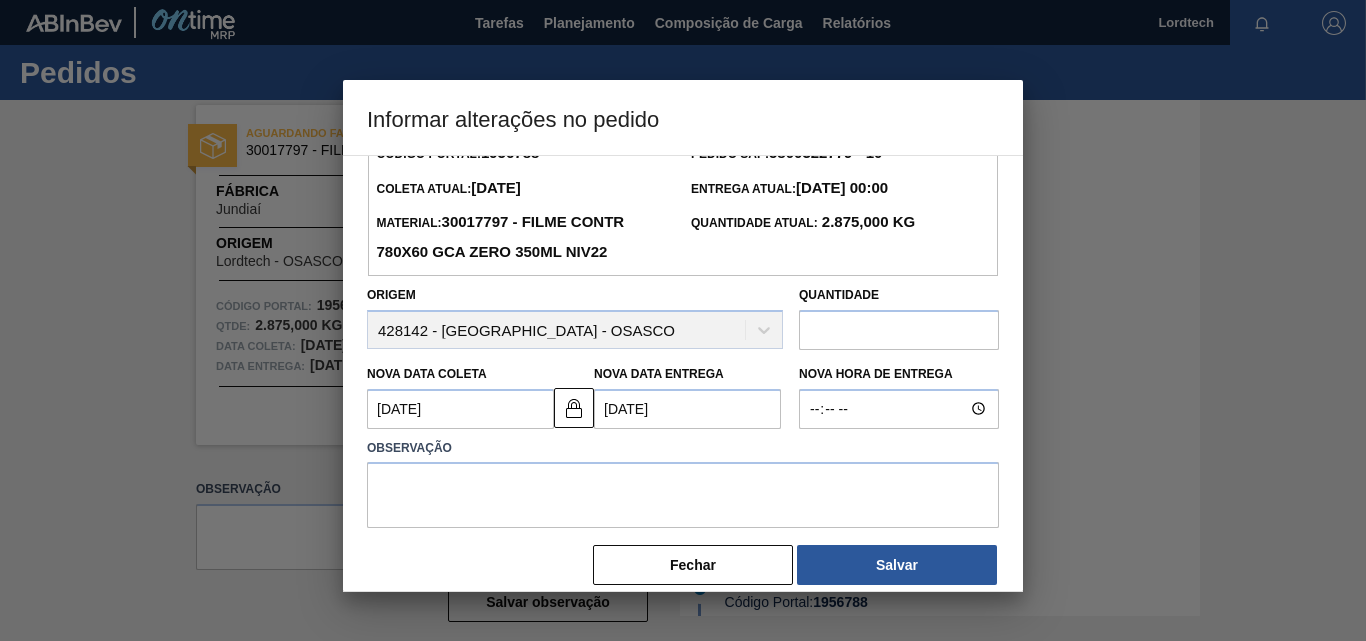 scroll, scrollTop: 67, scrollLeft: 0, axis: vertical 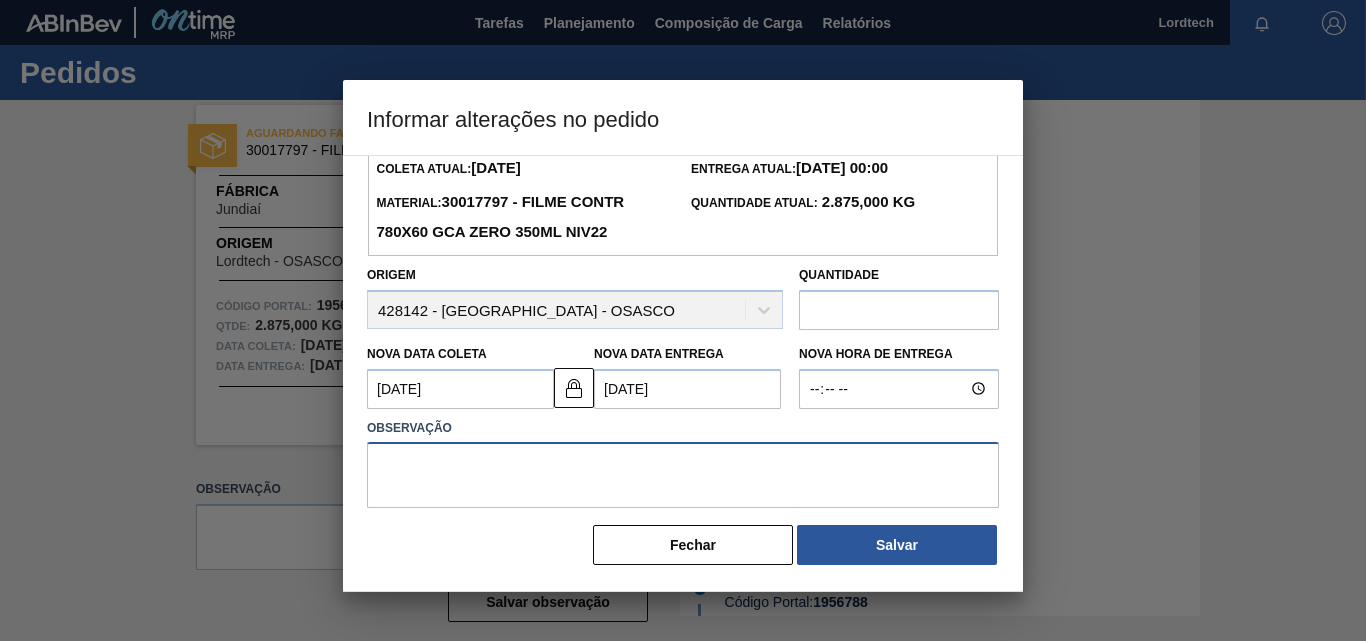 click at bounding box center (683, 475) 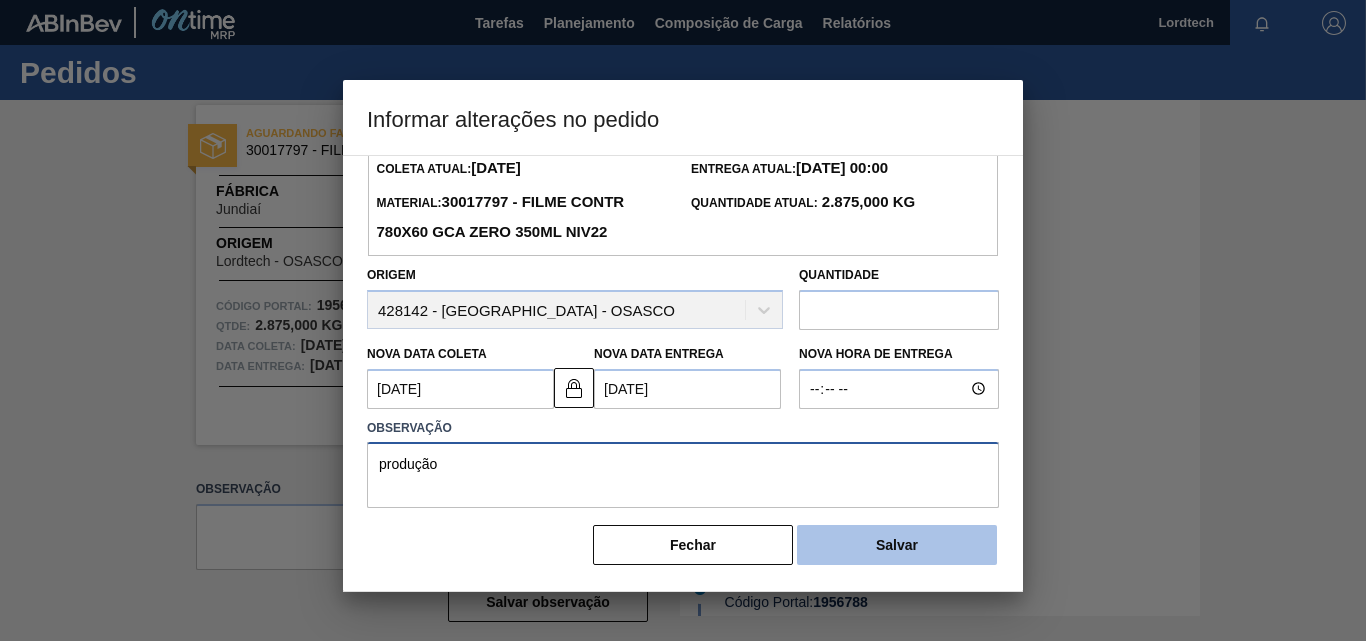 type on "produção" 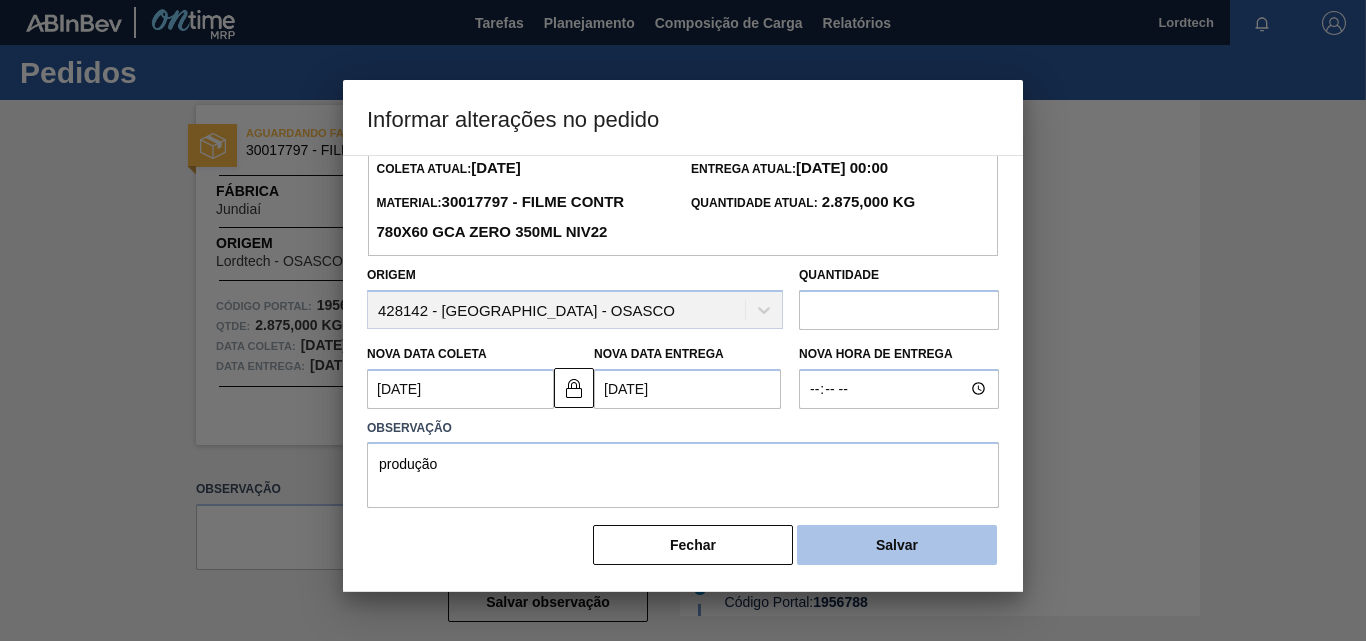 click on "Salvar" at bounding box center [897, 545] 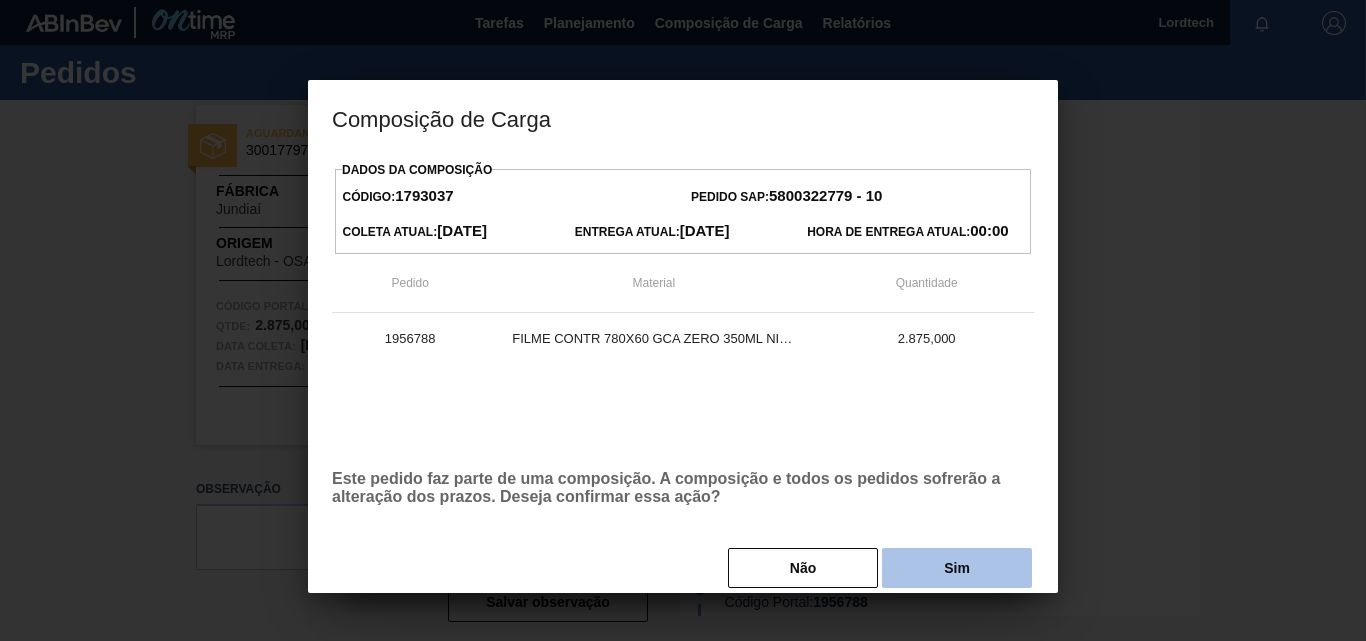click on "Sim" at bounding box center [957, 568] 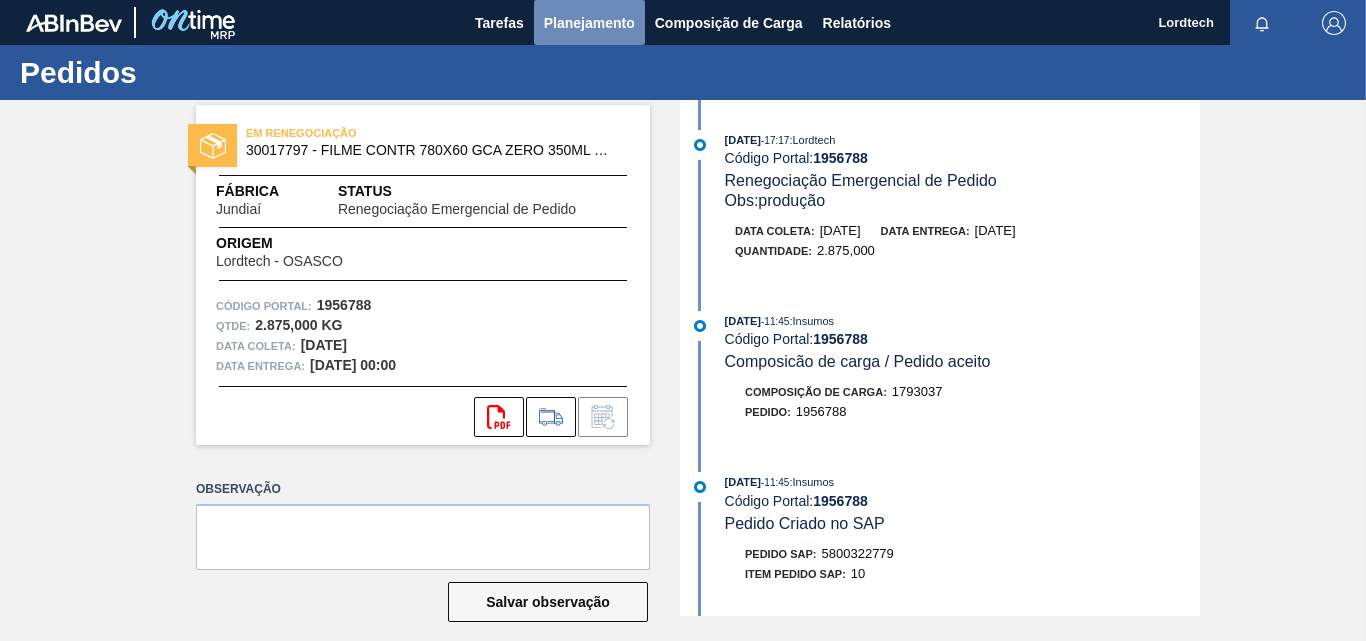 click on "Planejamento" at bounding box center (589, 23) 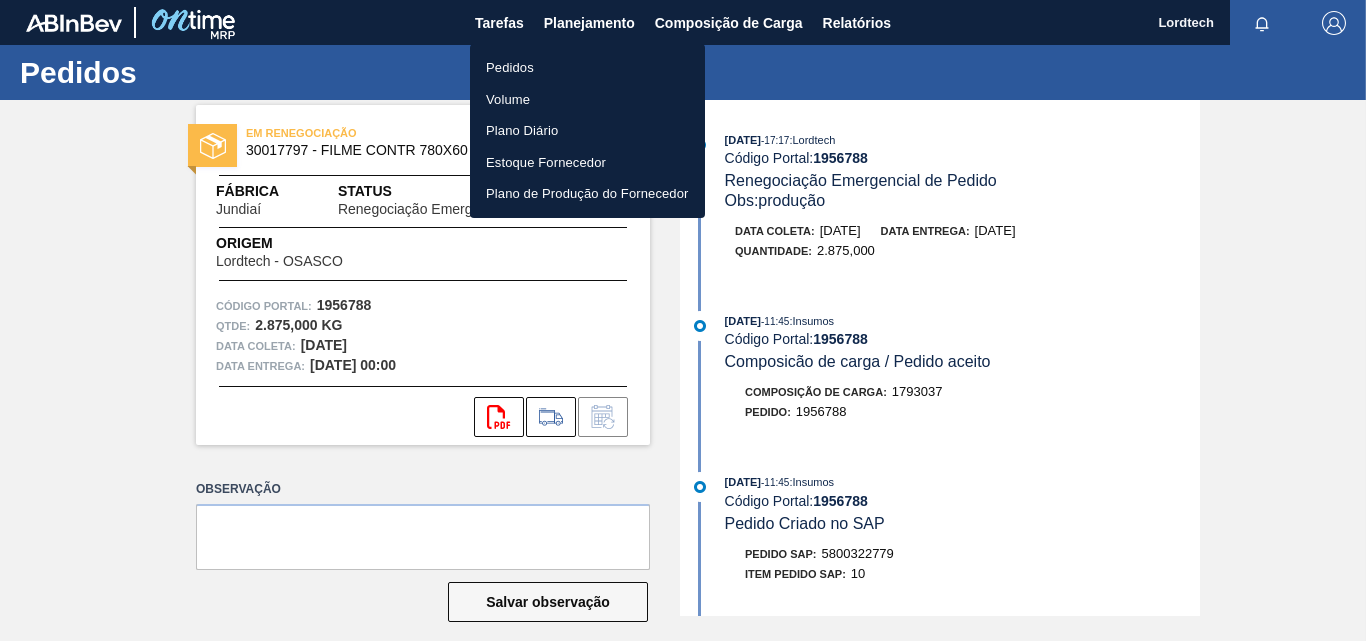 click on "Pedidos" at bounding box center [587, 68] 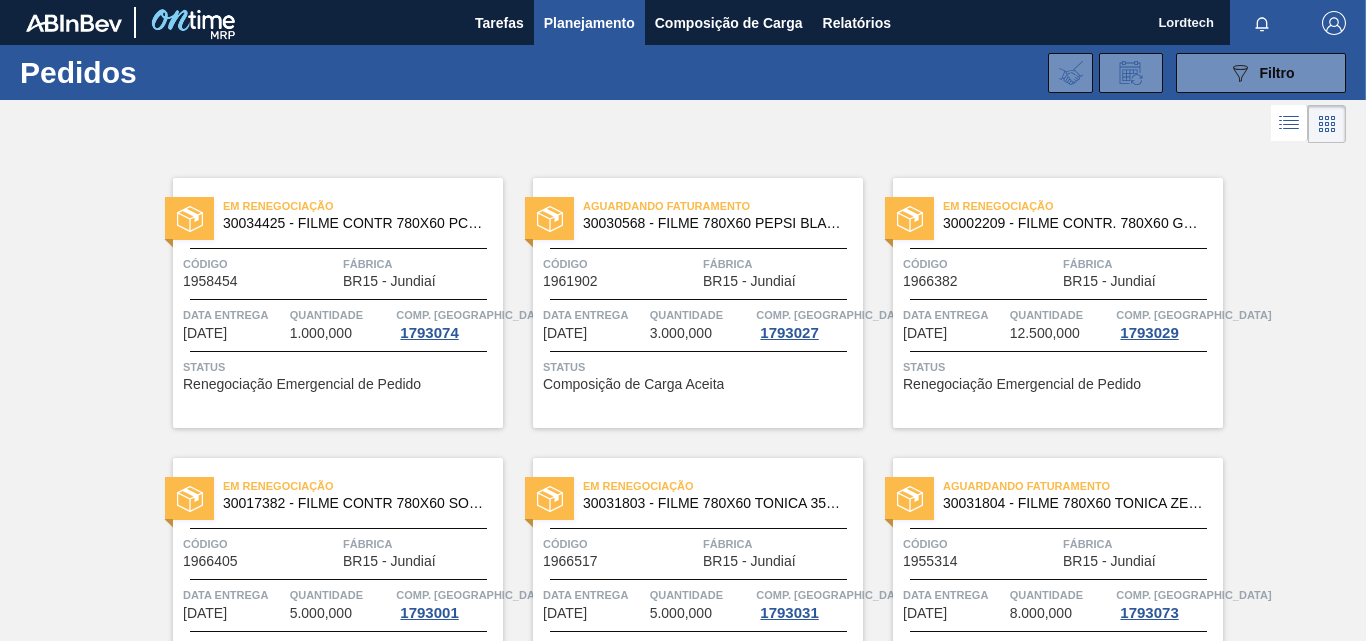 click on "Quantidade" at bounding box center [701, 315] 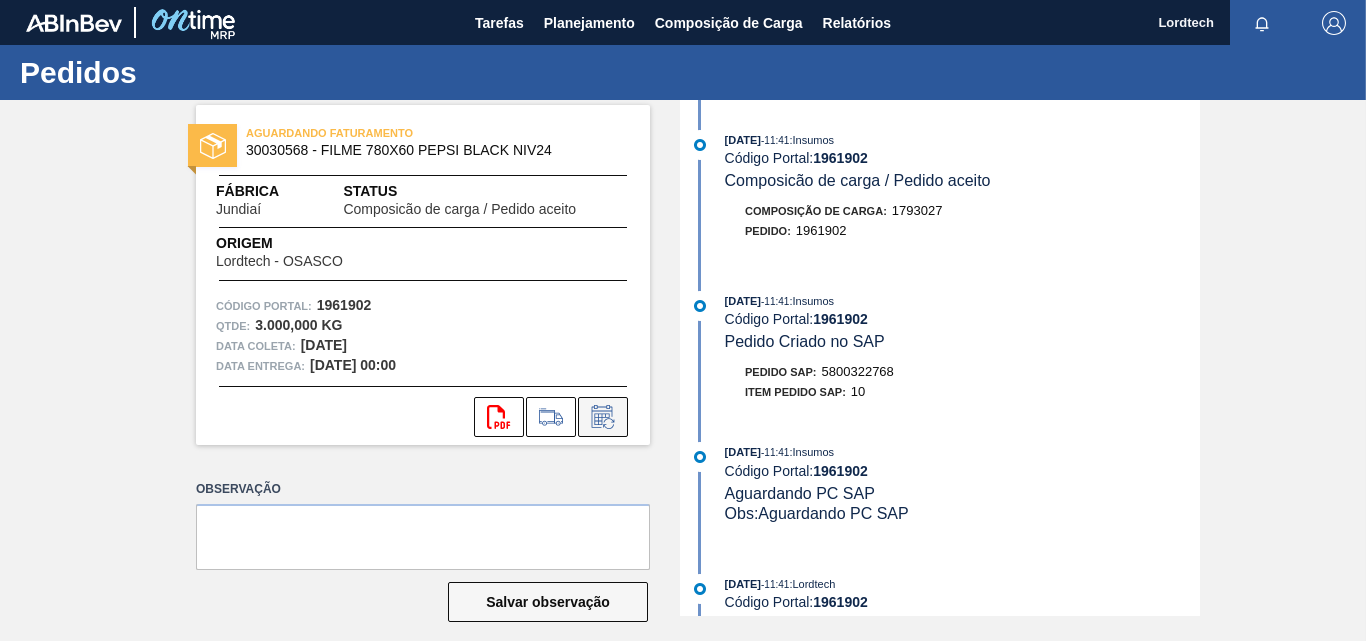 click 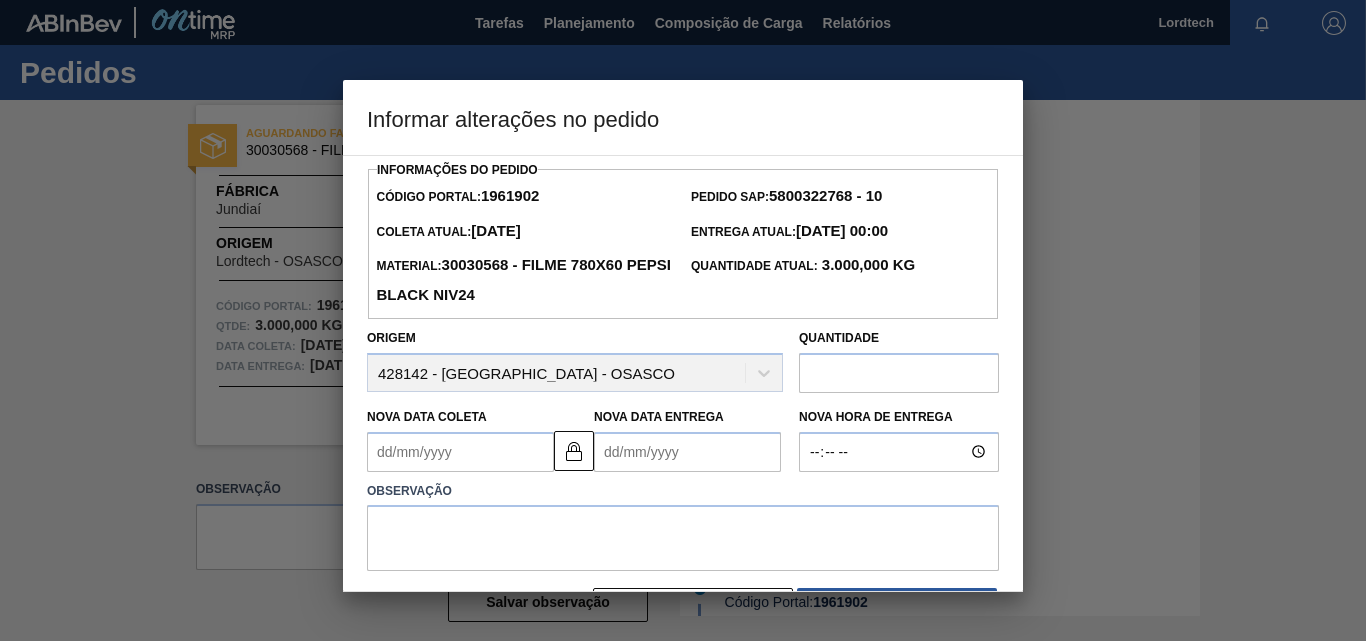 click on "Nova Data Coleta" at bounding box center [460, 452] 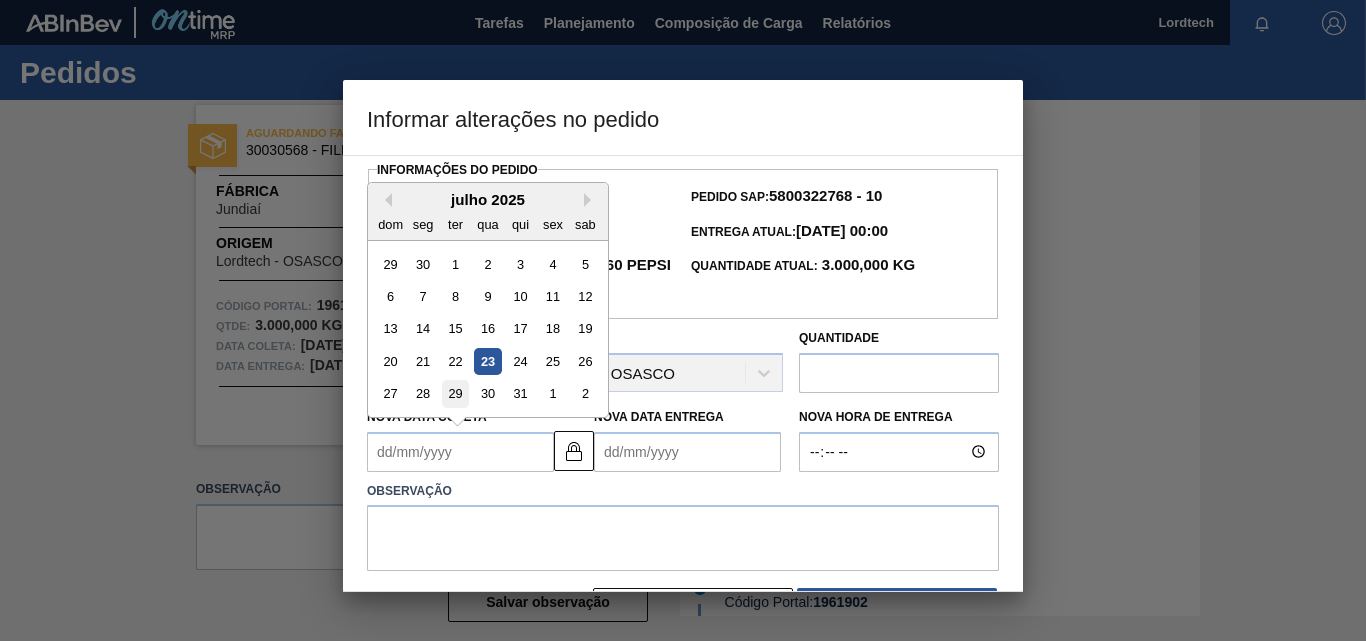 click on "29" at bounding box center [455, 393] 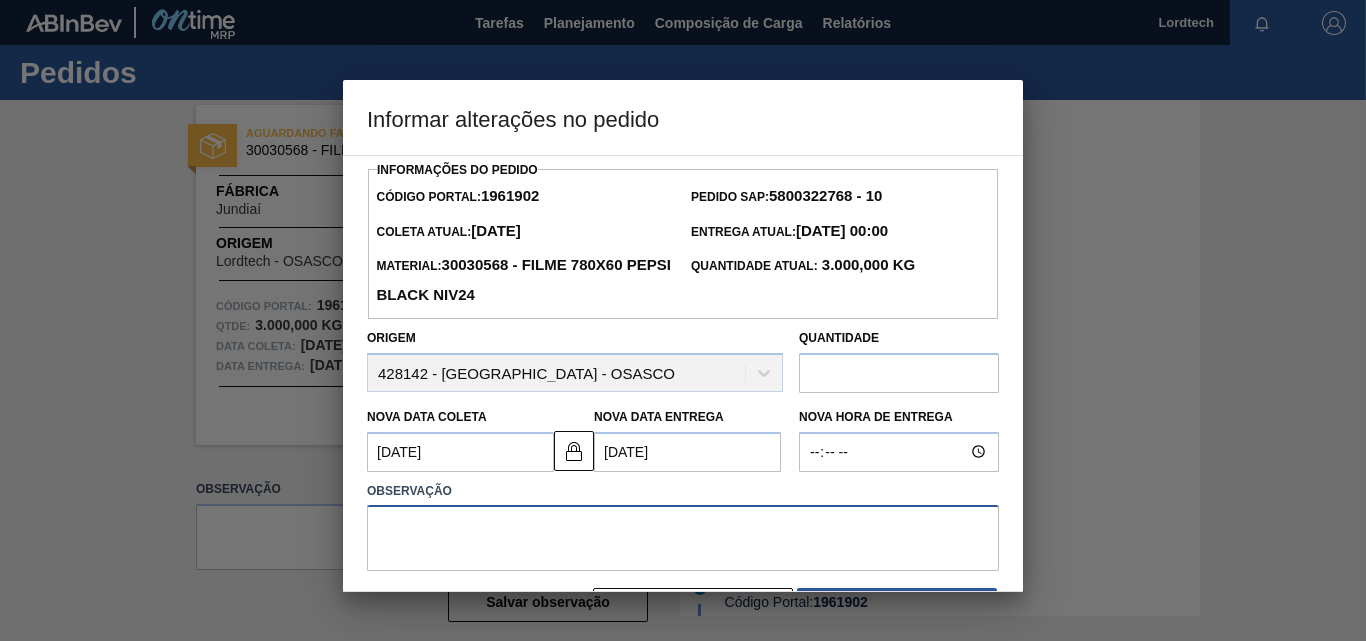 click at bounding box center [683, 538] 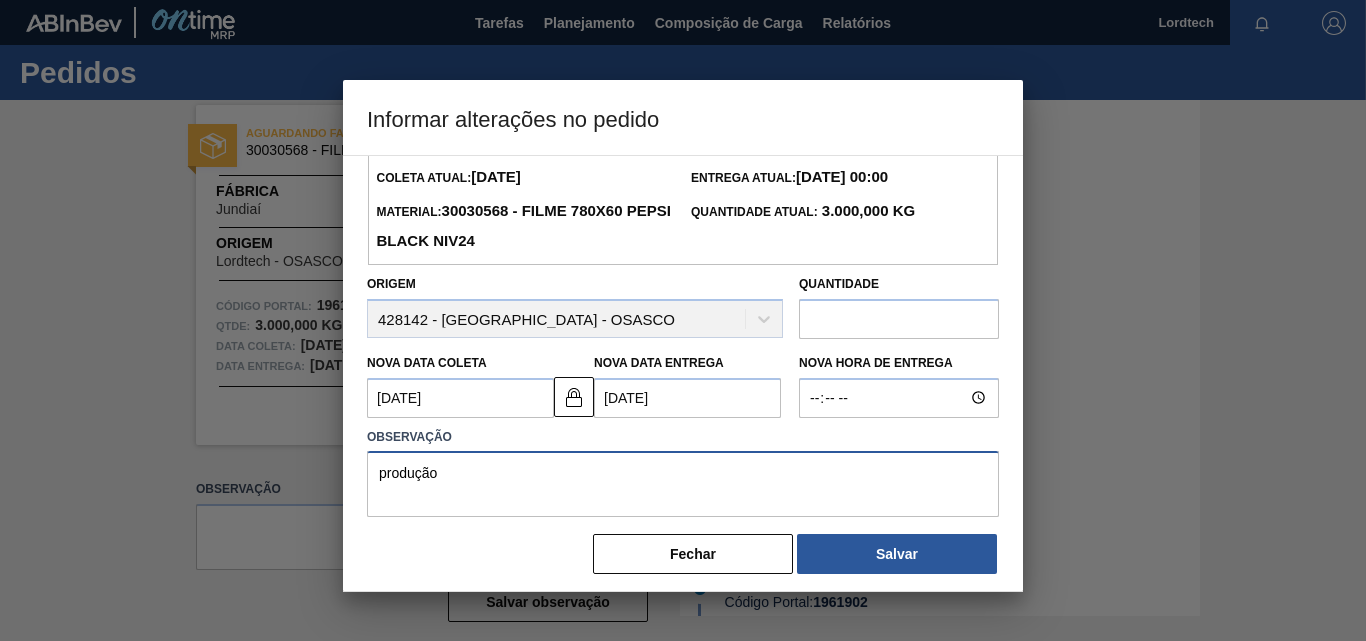 scroll, scrollTop: 67, scrollLeft: 0, axis: vertical 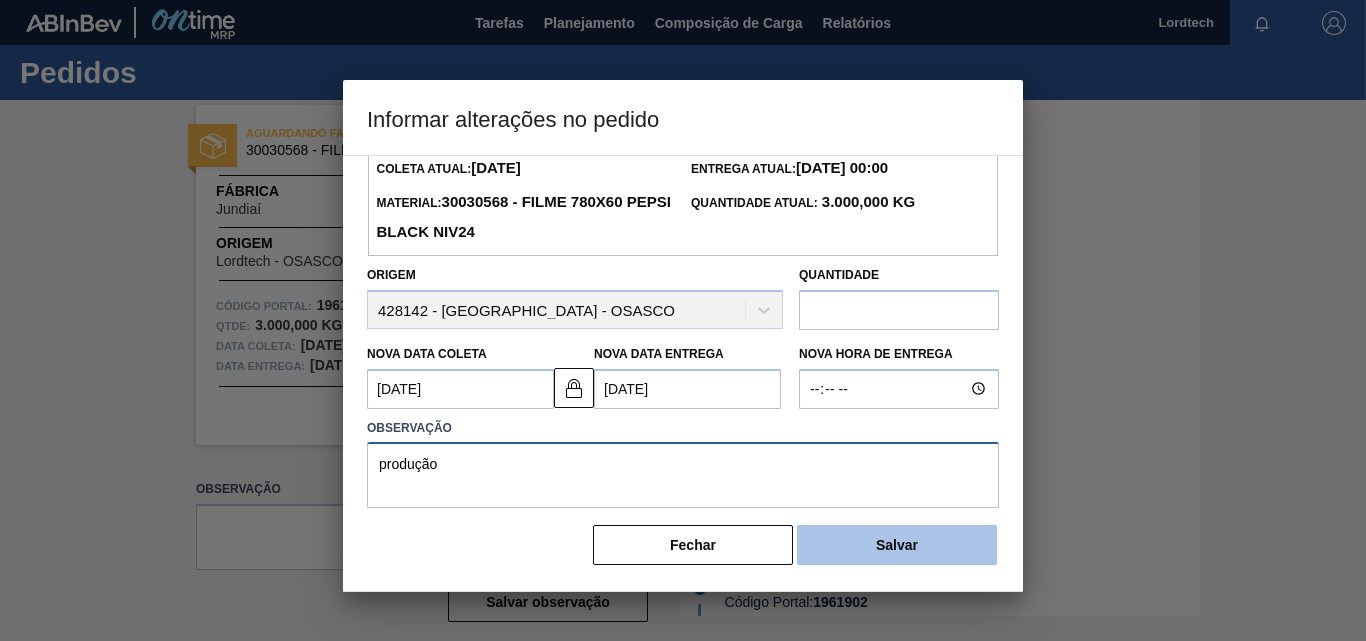 type on "produção" 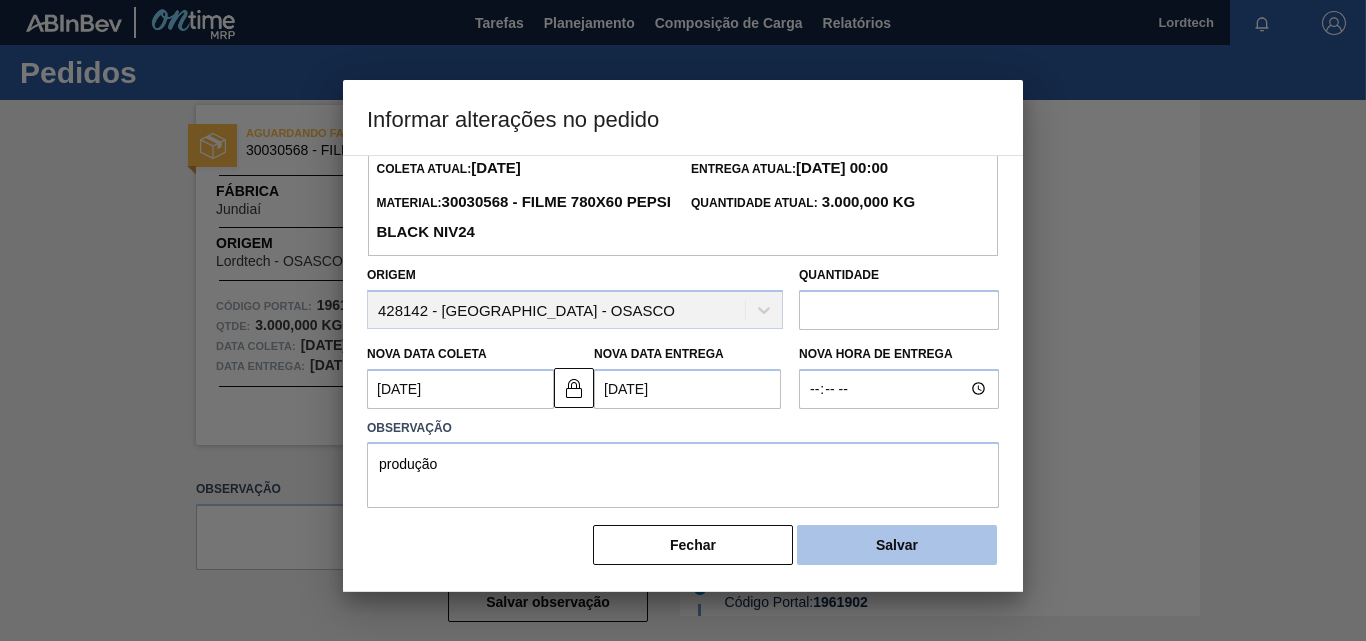 click on "Salvar" at bounding box center [897, 545] 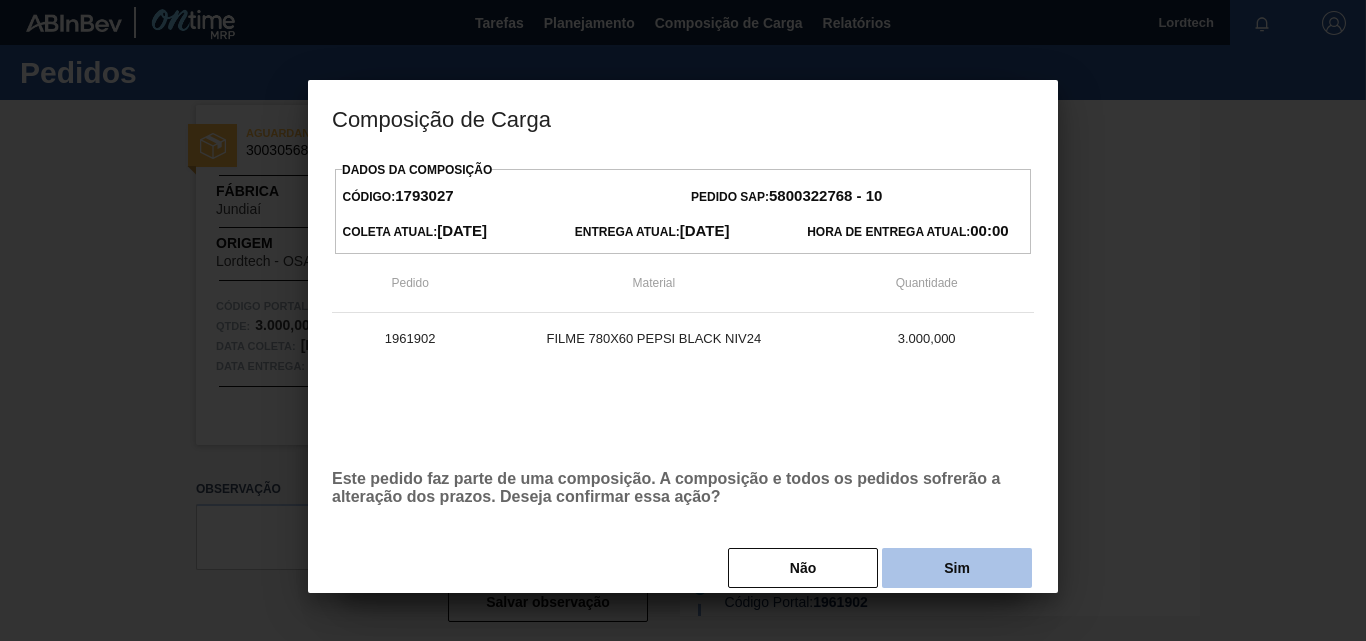 click on "Sim" at bounding box center (957, 568) 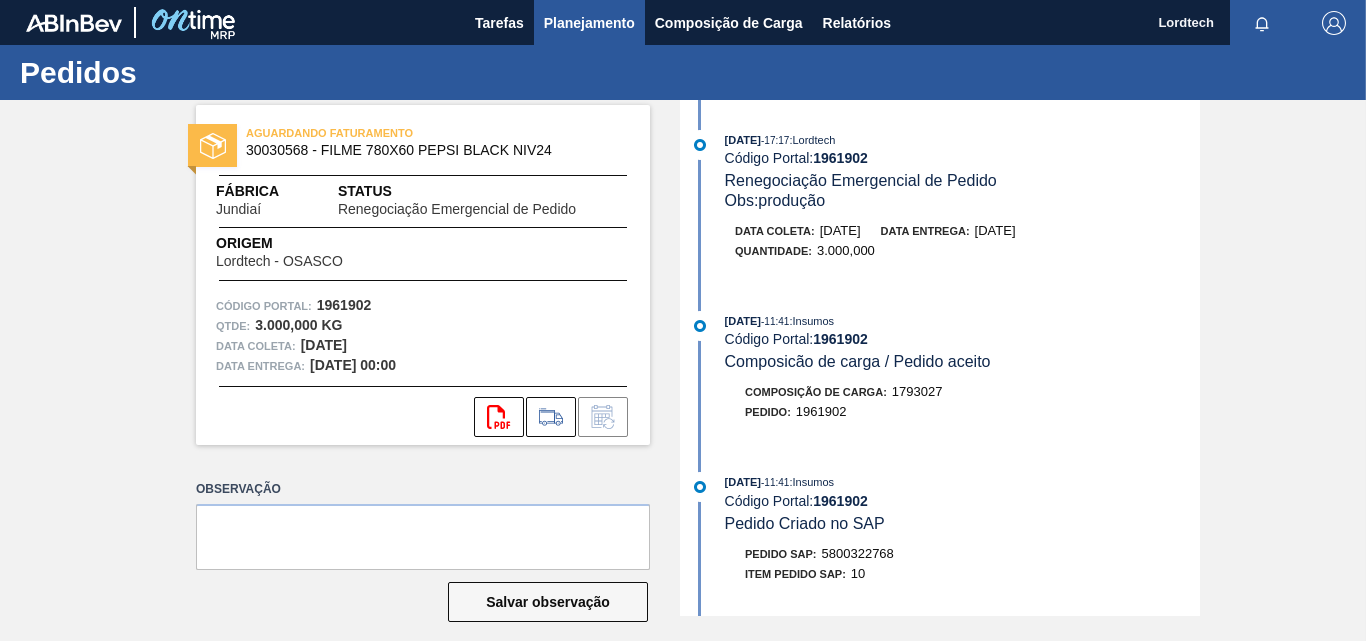 click on "Planejamento" at bounding box center (589, 23) 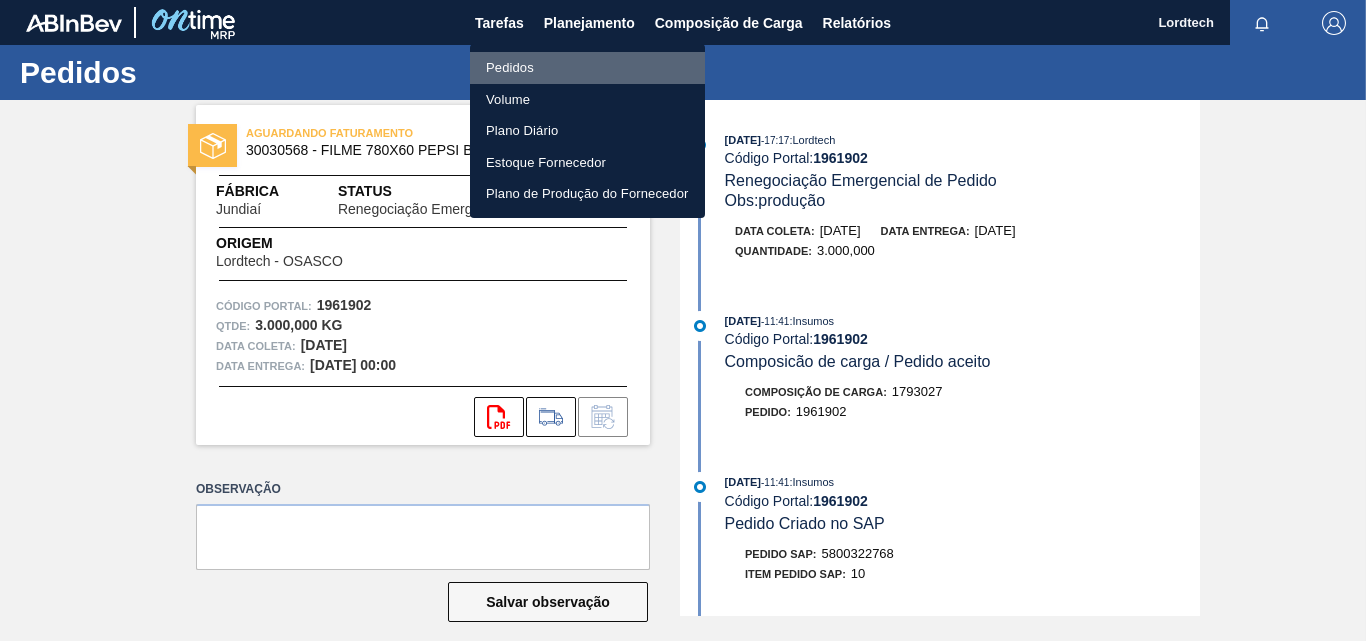 click on "Pedidos" at bounding box center [587, 68] 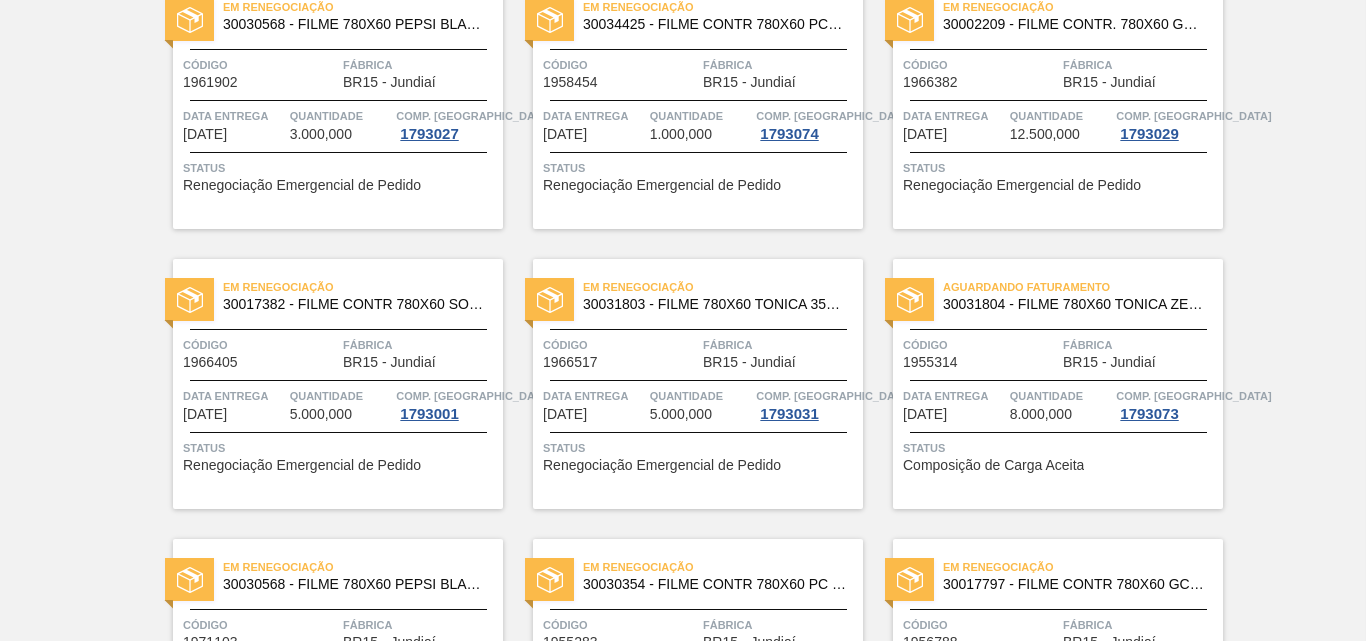 scroll, scrollTop: 200, scrollLeft: 0, axis: vertical 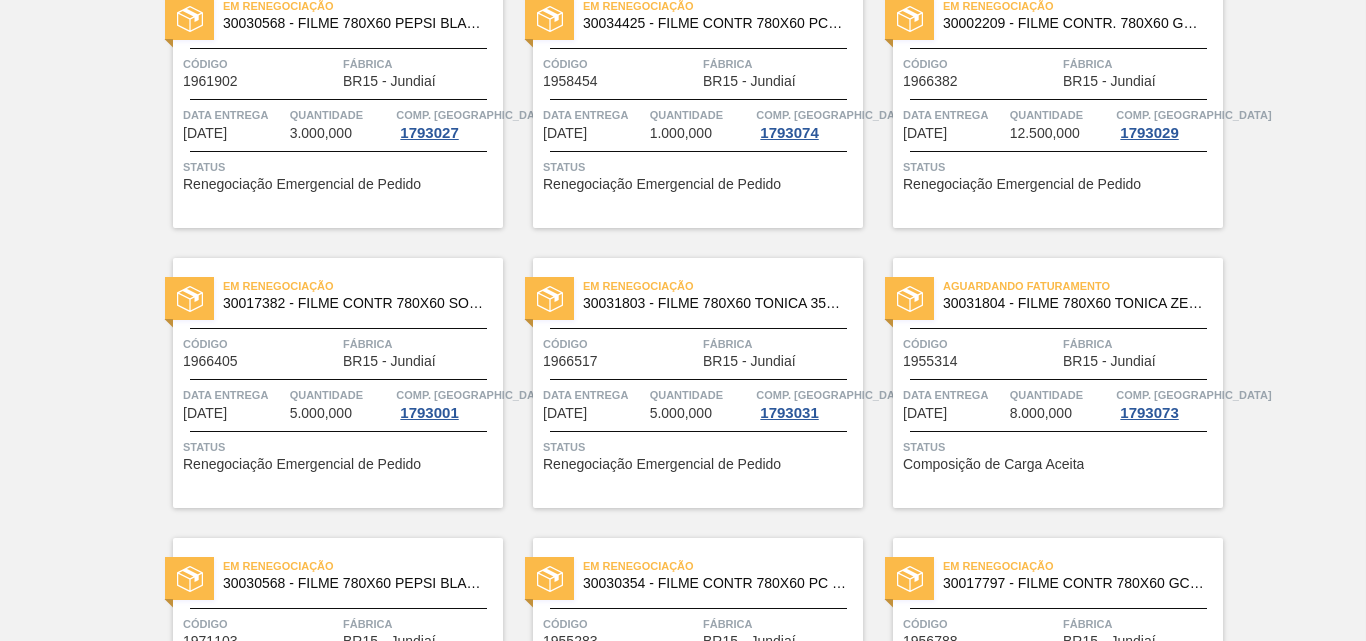 click on "8.000,000" at bounding box center [1041, 413] 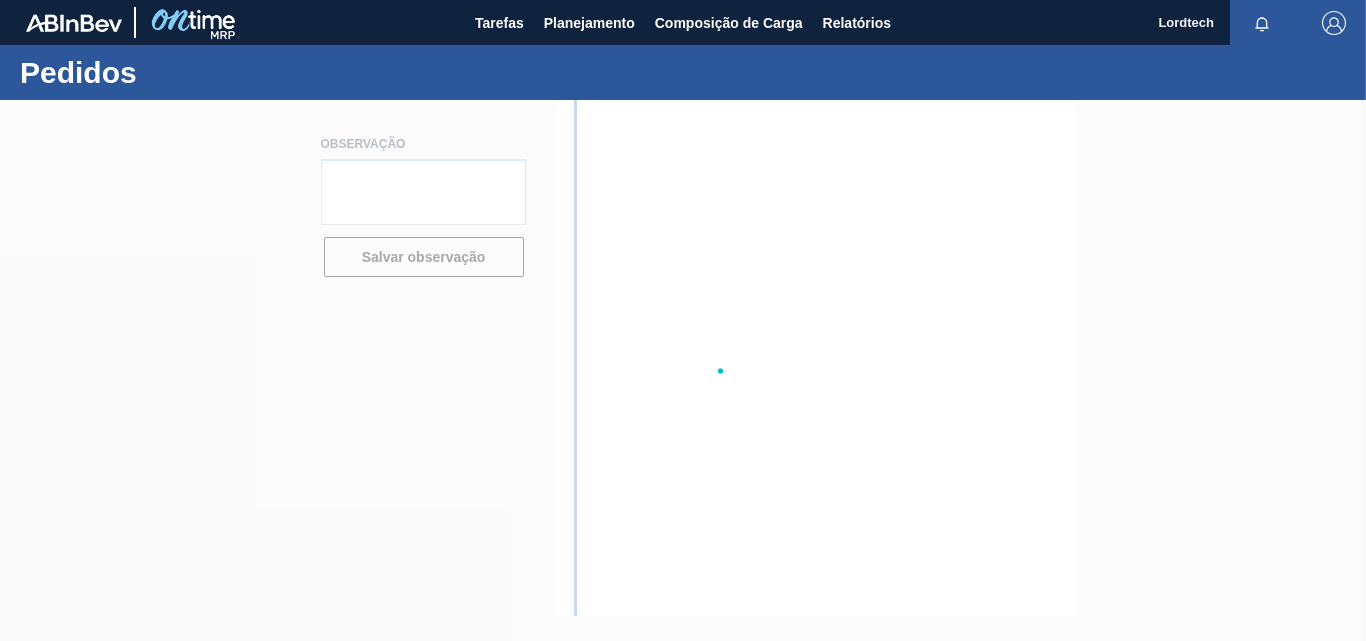 scroll, scrollTop: 0, scrollLeft: 0, axis: both 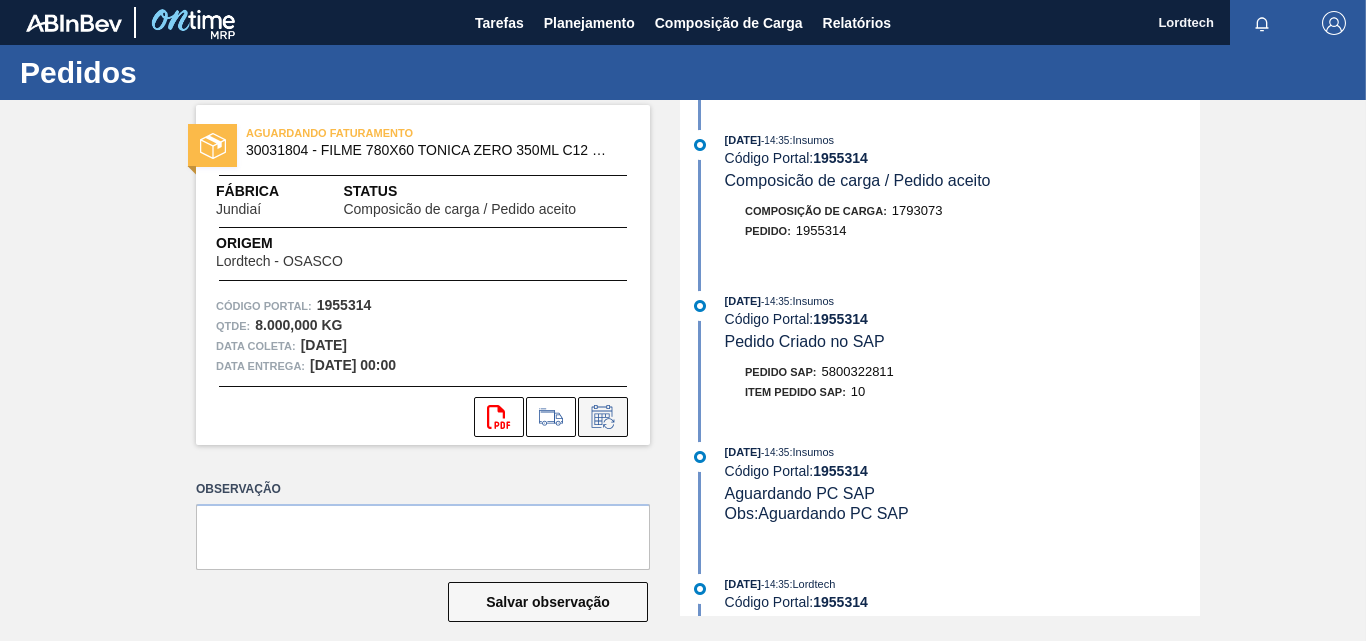 click 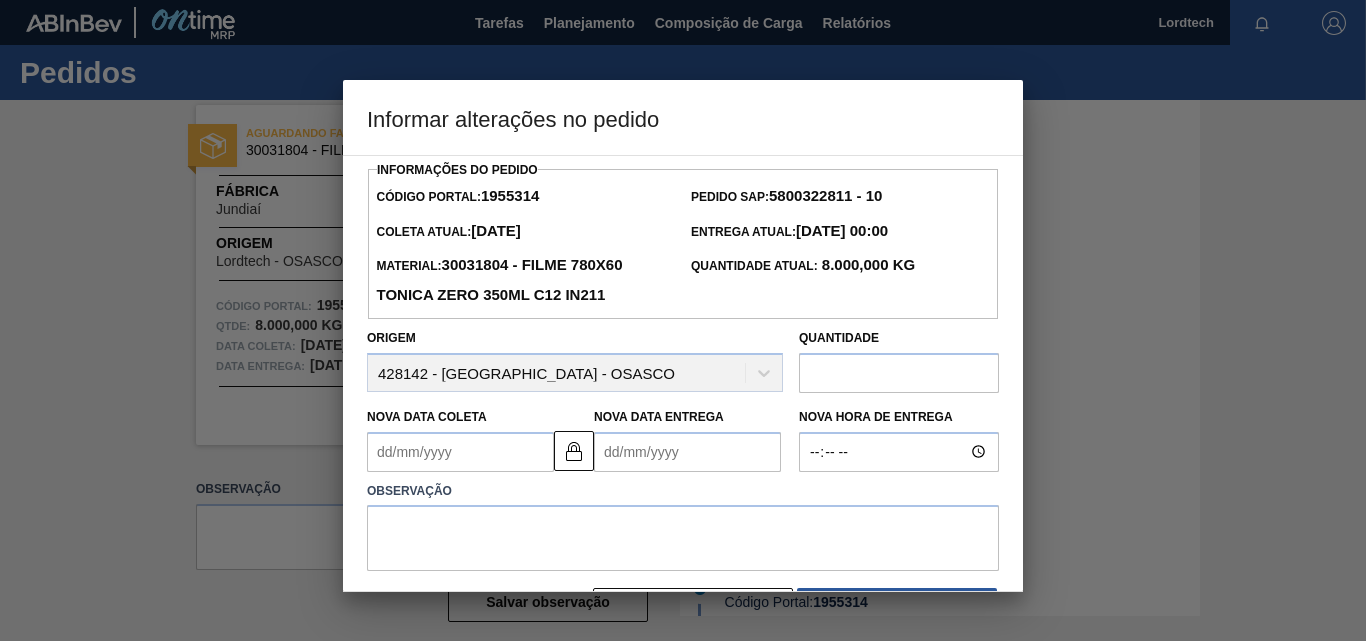 click on "Nova Data Coleta" at bounding box center [460, 452] 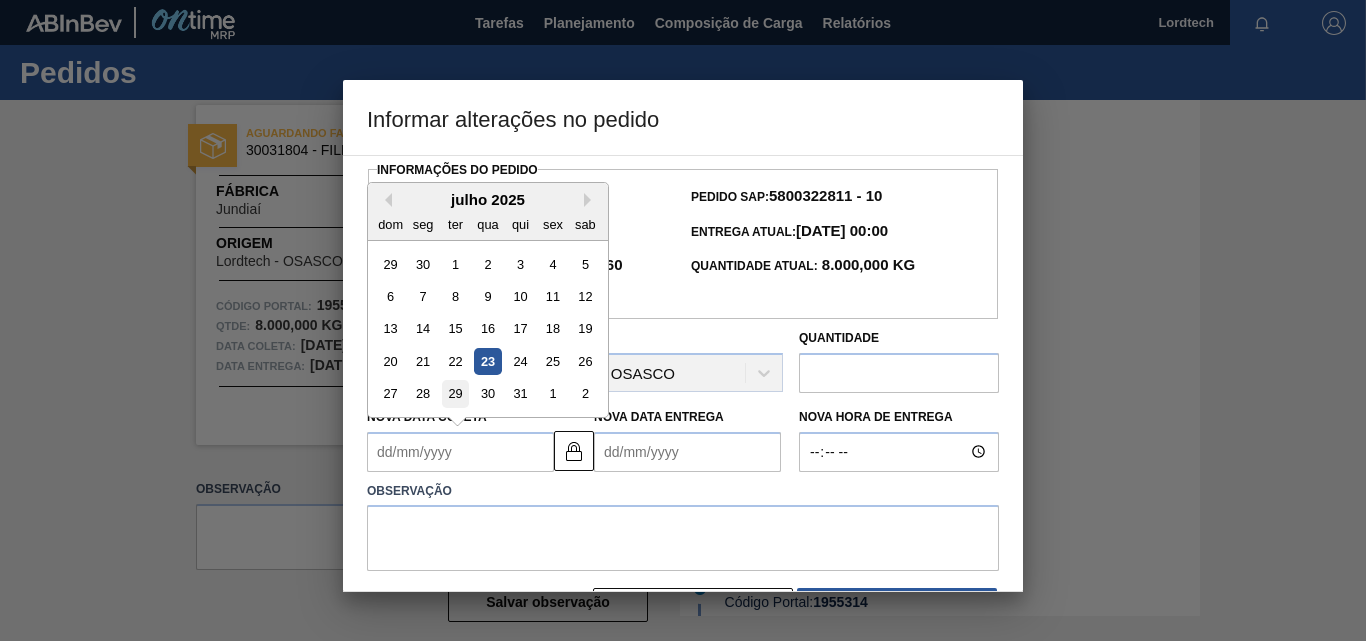 click on "29" at bounding box center (455, 393) 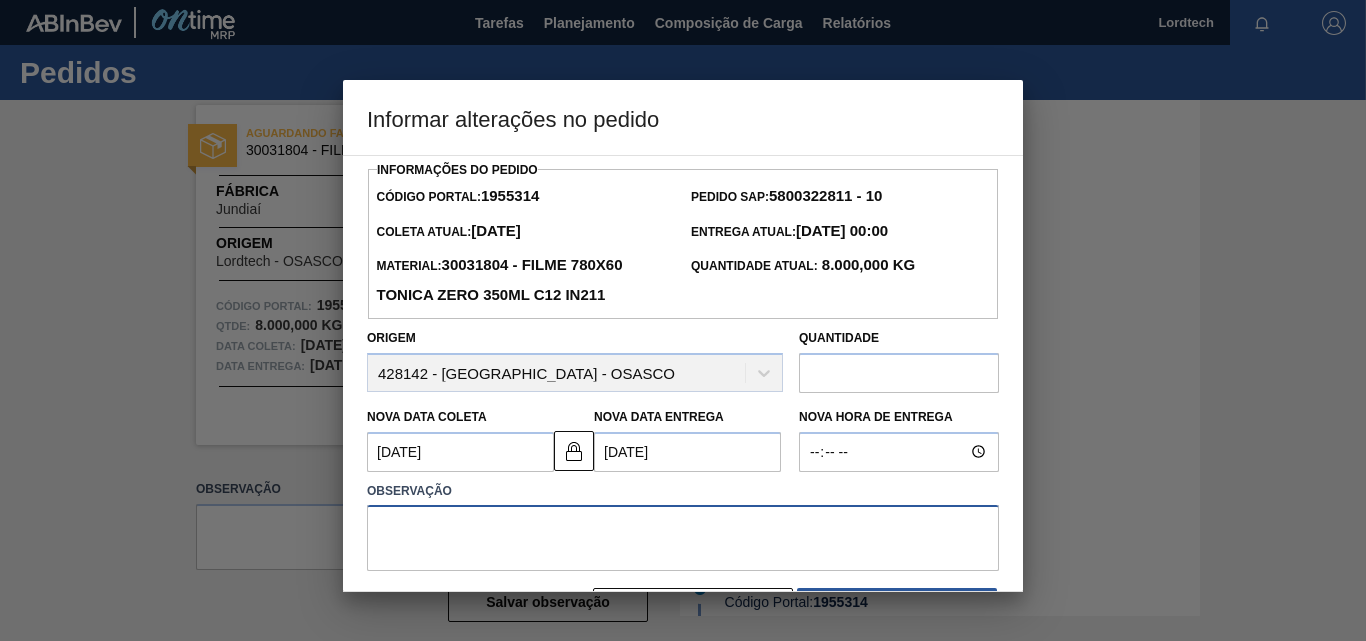 click at bounding box center (683, 538) 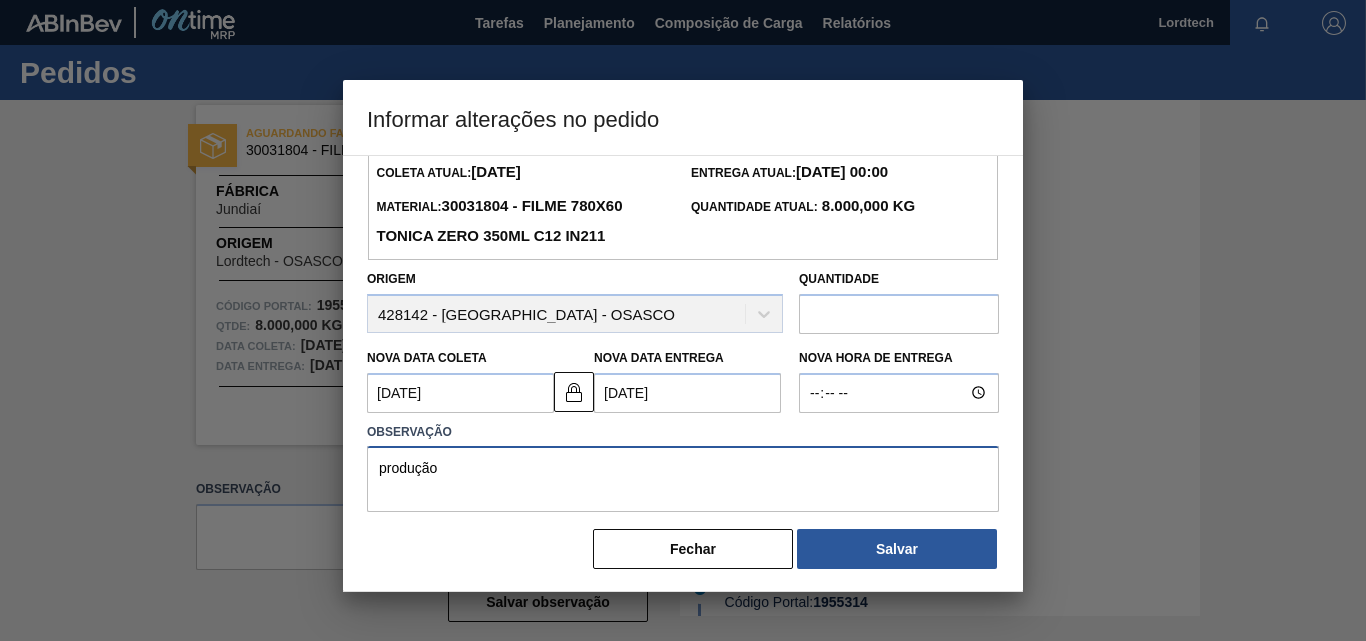 scroll, scrollTop: 67, scrollLeft: 0, axis: vertical 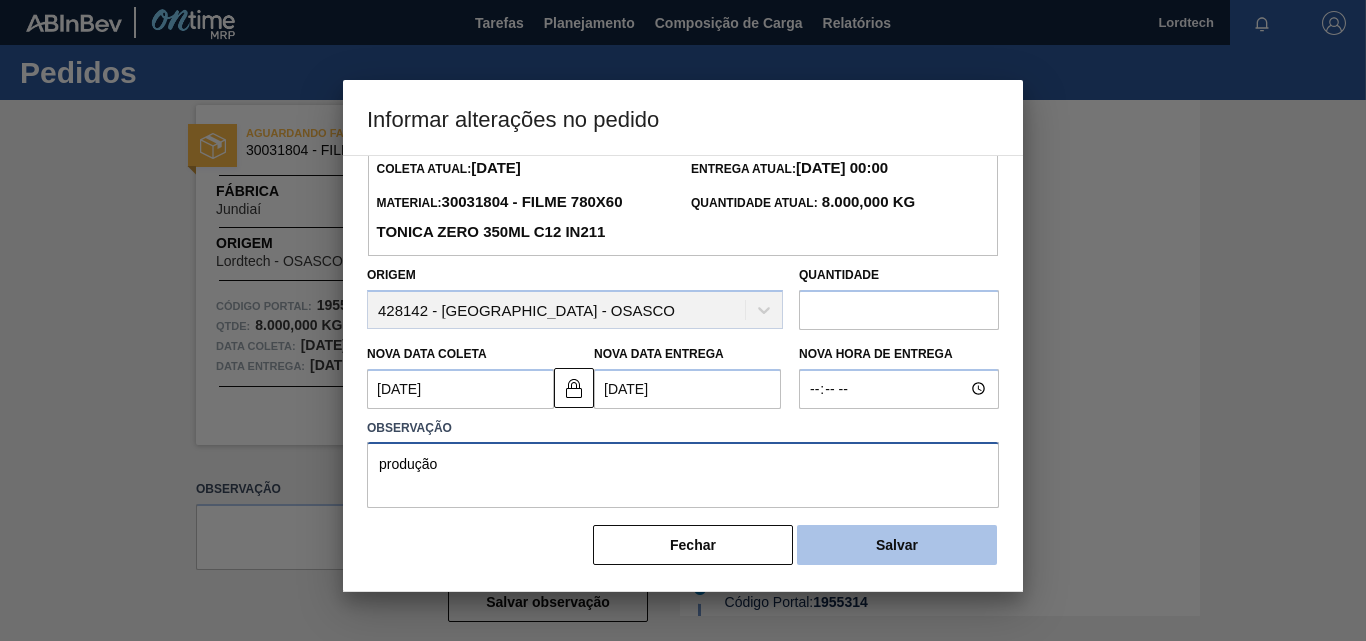 type on "produção" 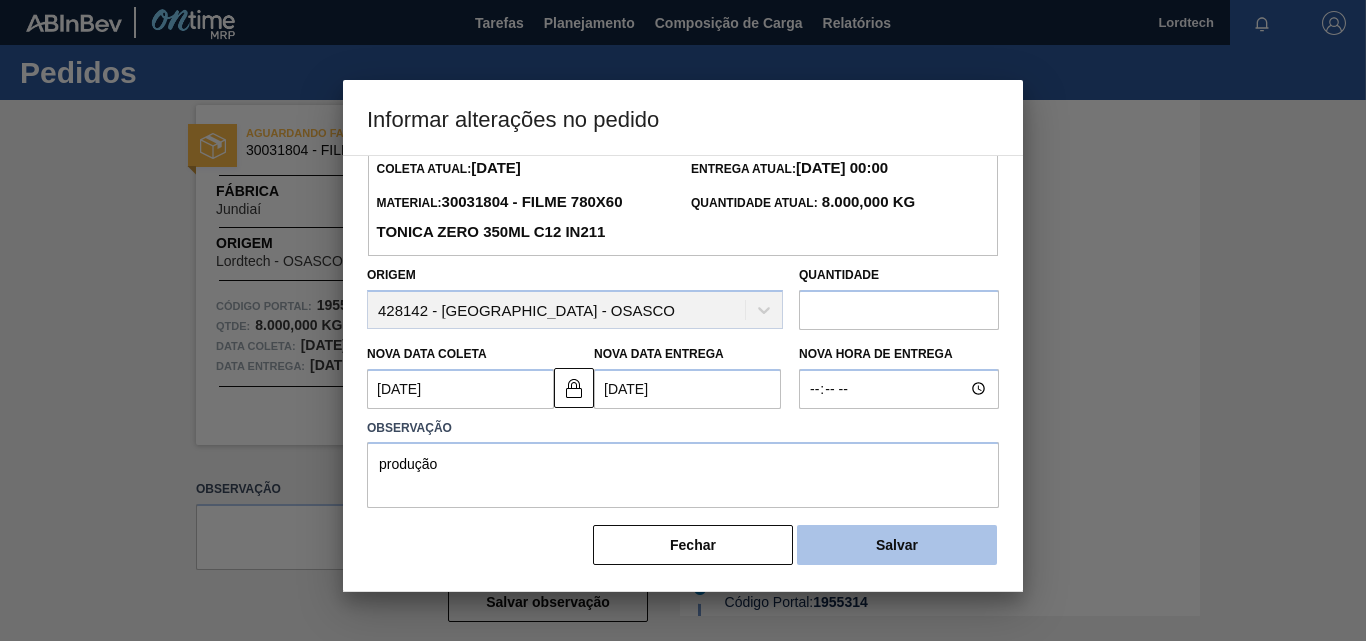 click on "Salvar" at bounding box center (897, 545) 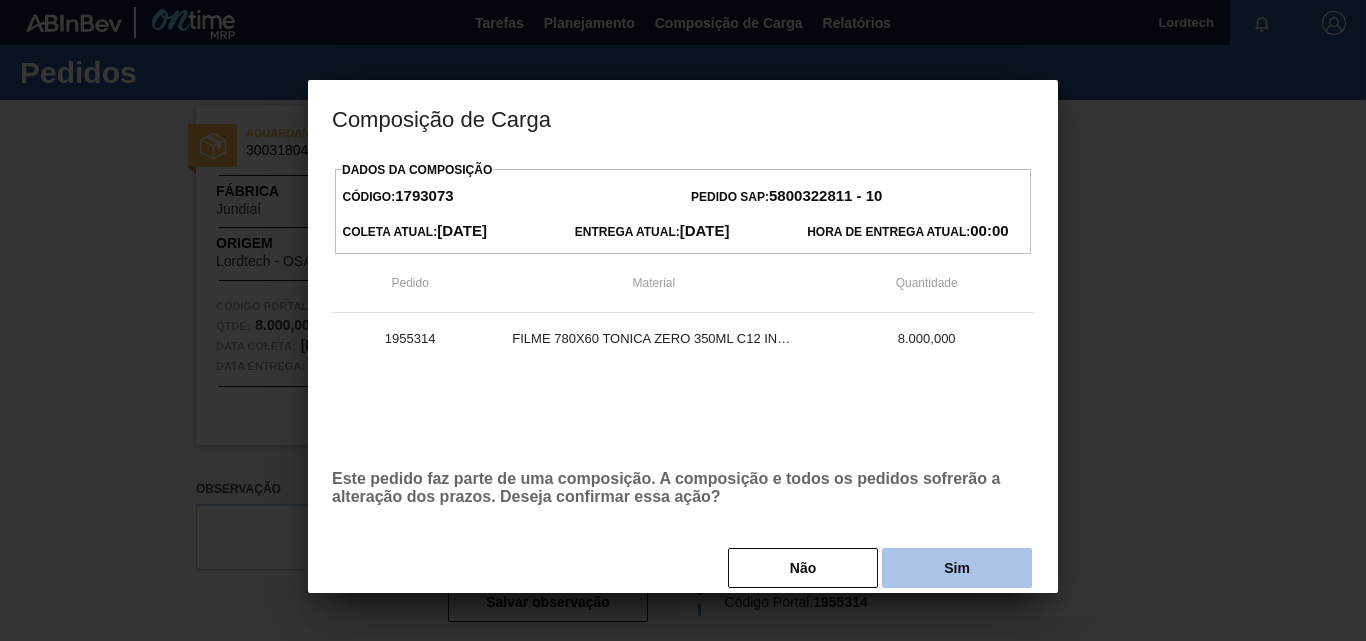 click on "Sim" at bounding box center [957, 568] 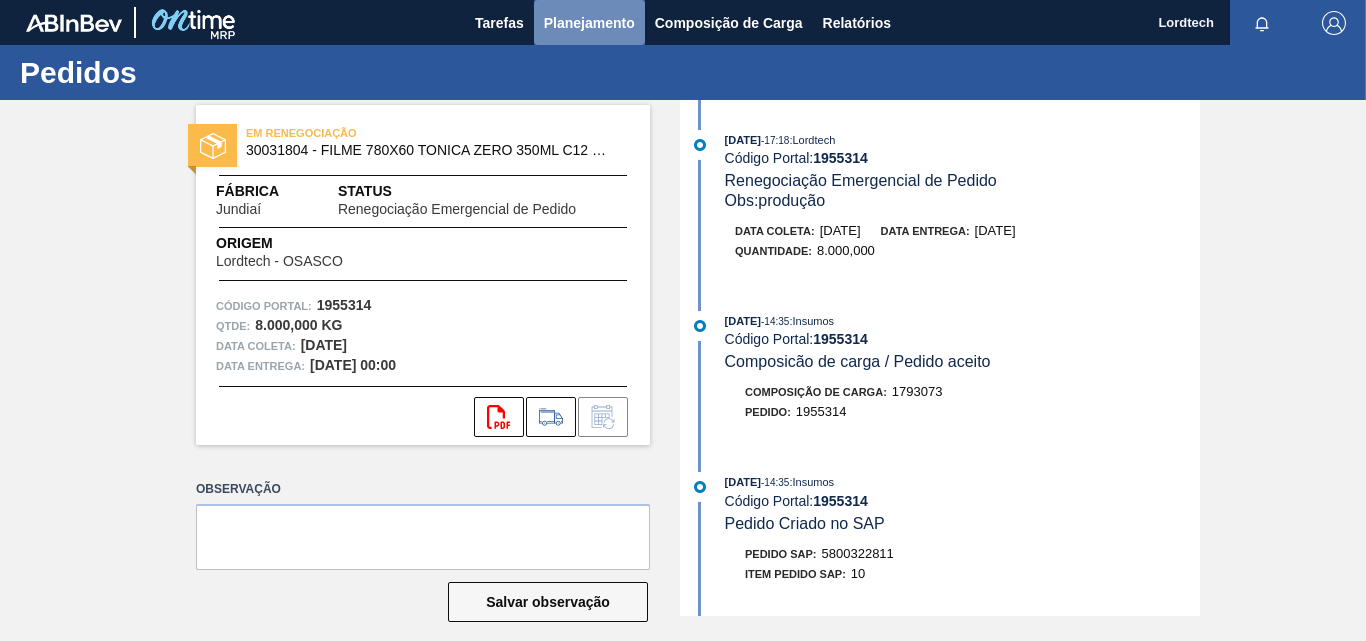 click on "Planejamento" at bounding box center (589, 23) 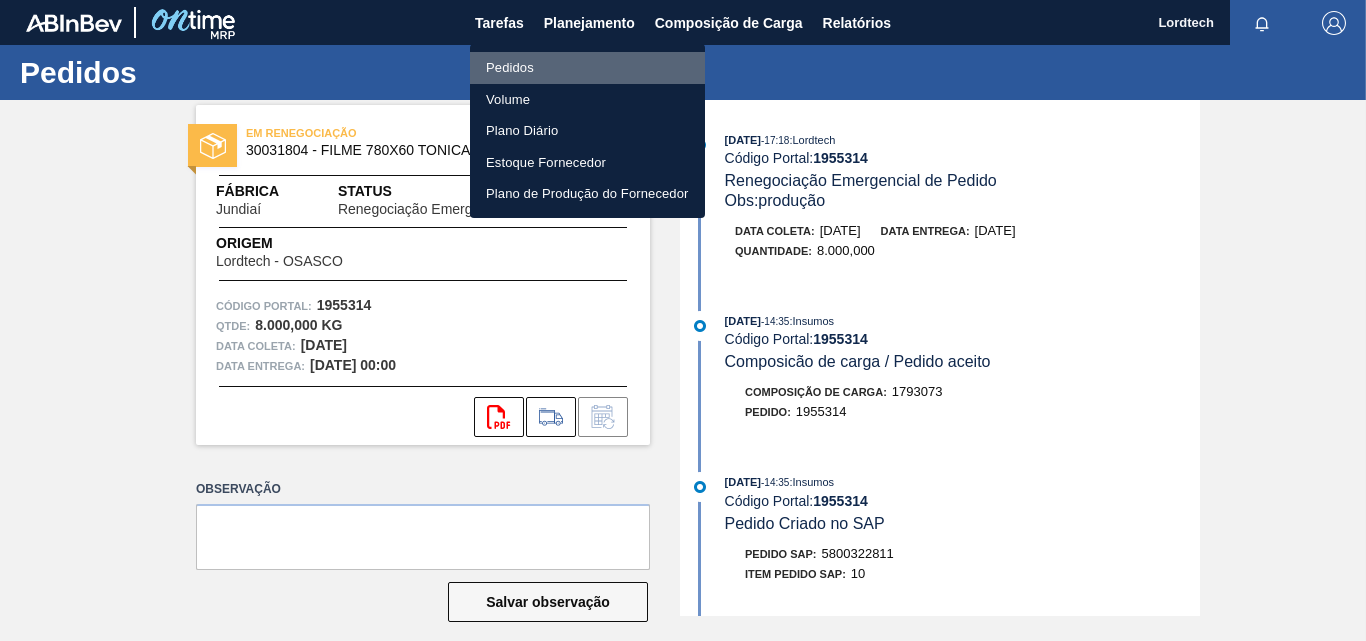 click on "Pedidos" at bounding box center (587, 68) 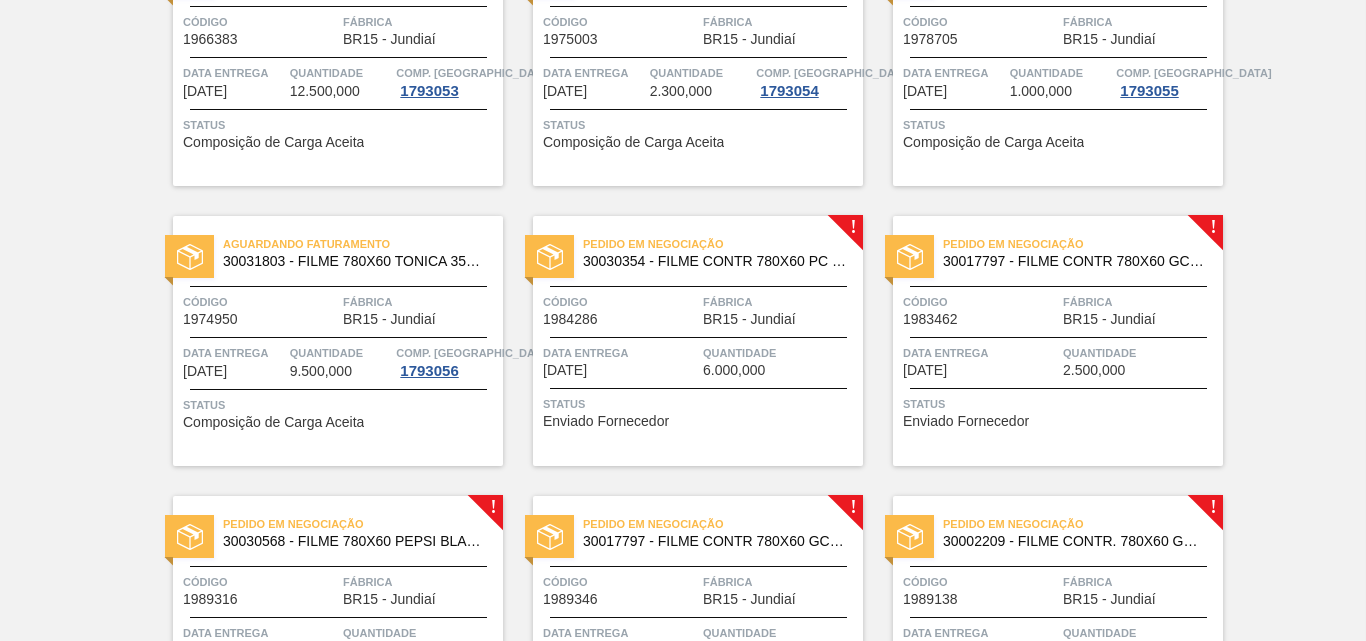 scroll, scrollTop: 1700, scrollLeft: 0, axis: vertical 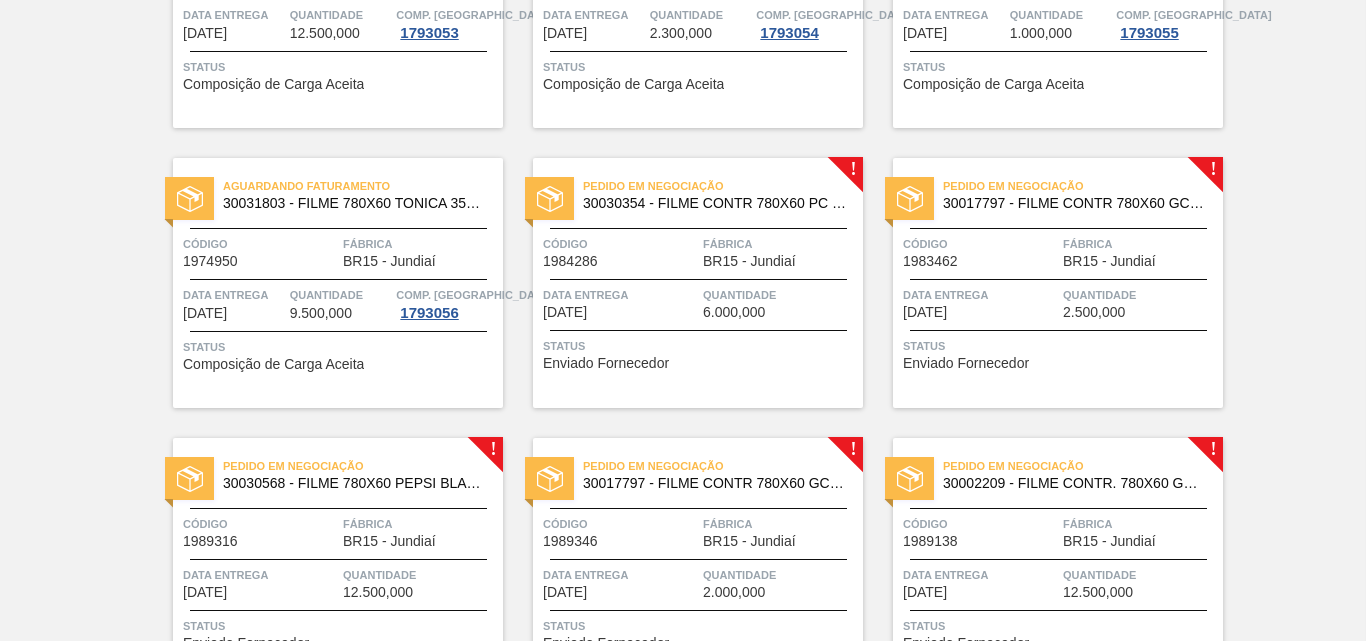 click on "BR15 - Jundiaí" at bounding box center [749, 261] 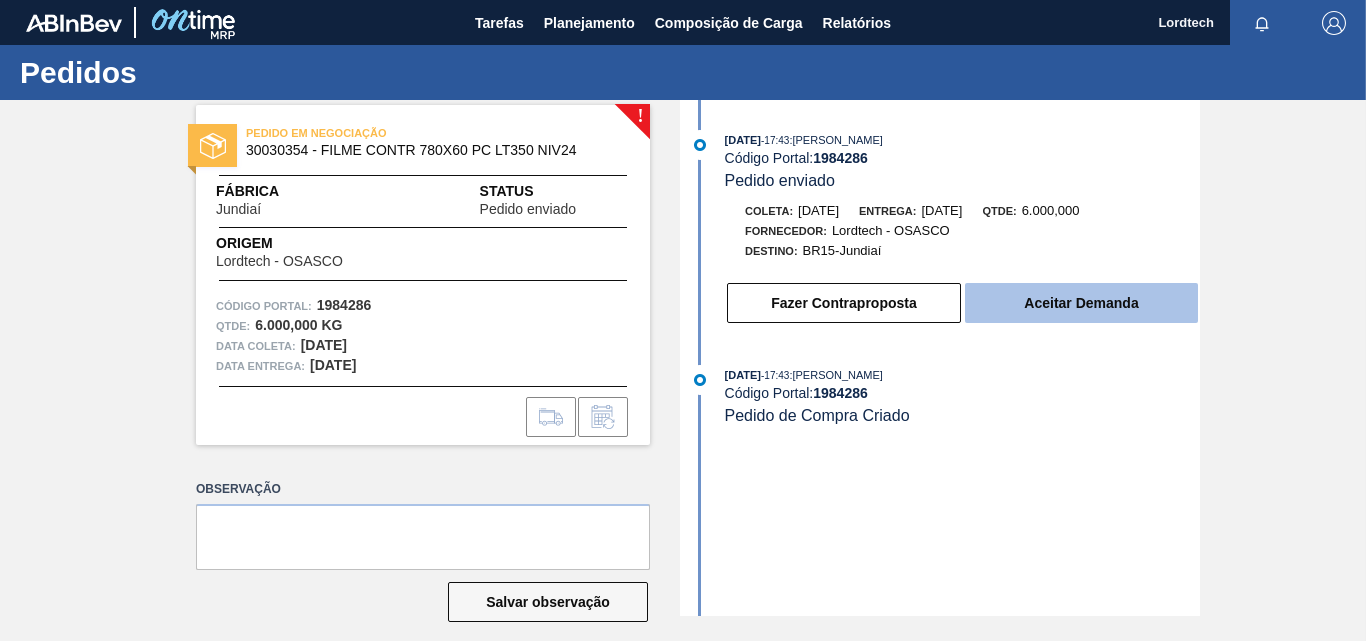 click on "Aceitar Demanda" at bounding box center (1081, 303) 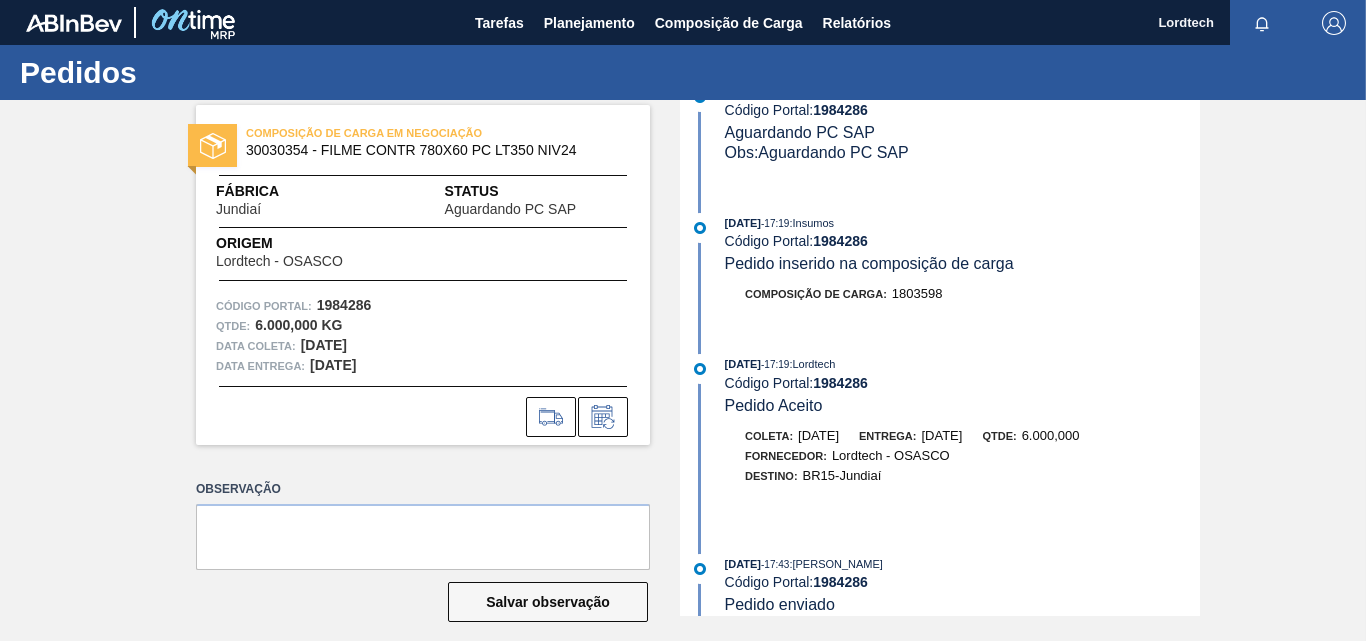 scroll, scrollTop: 248, scrollLeft: 0, axis: vertical 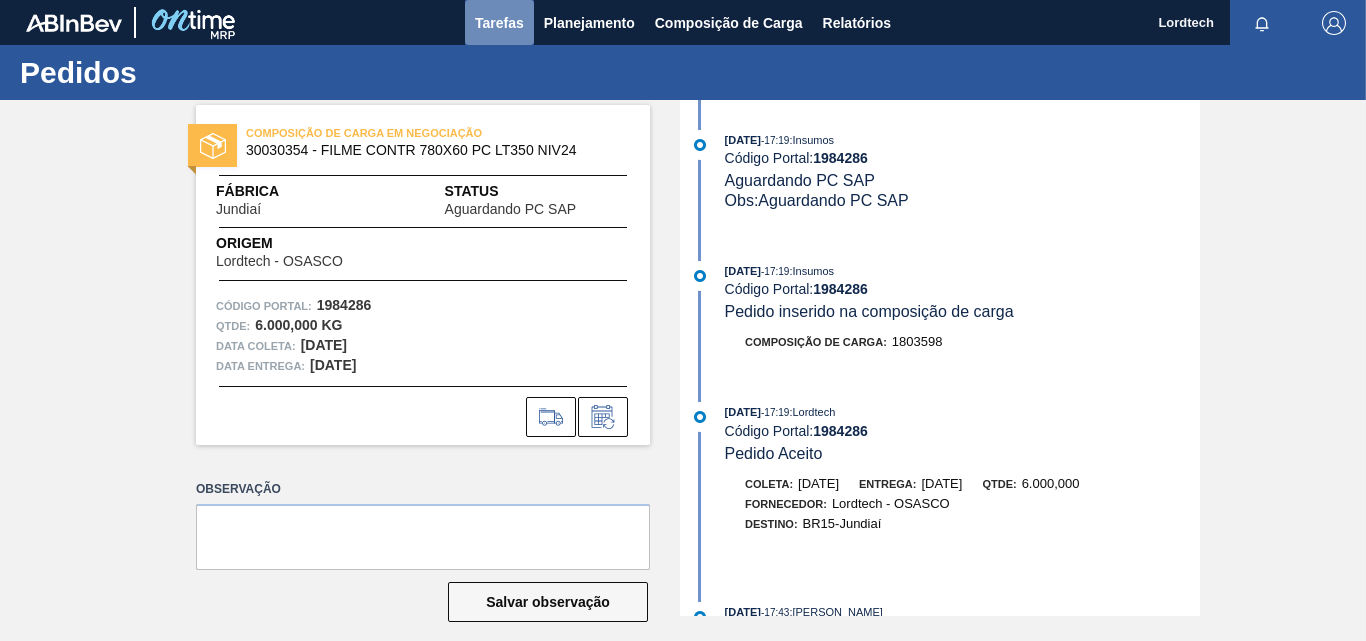 click on "Tarefas" at bounding box center [499, 23] 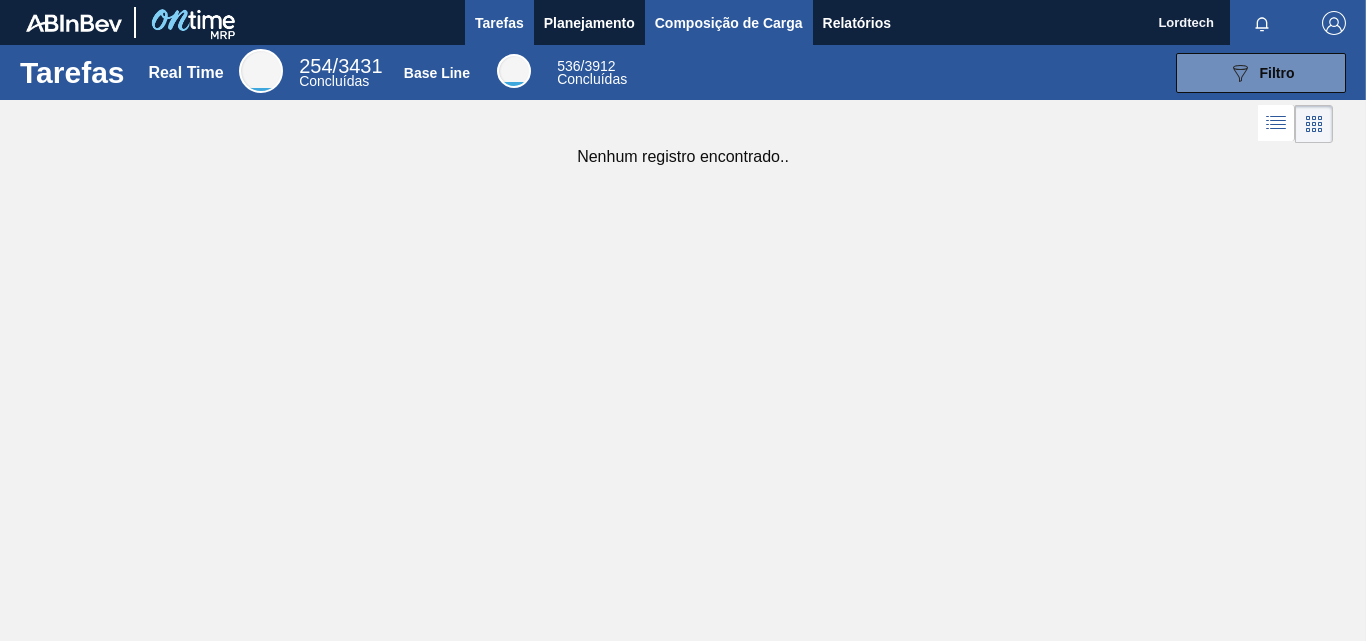 click on "Composição de Carga" at bounding box center (729, 23) 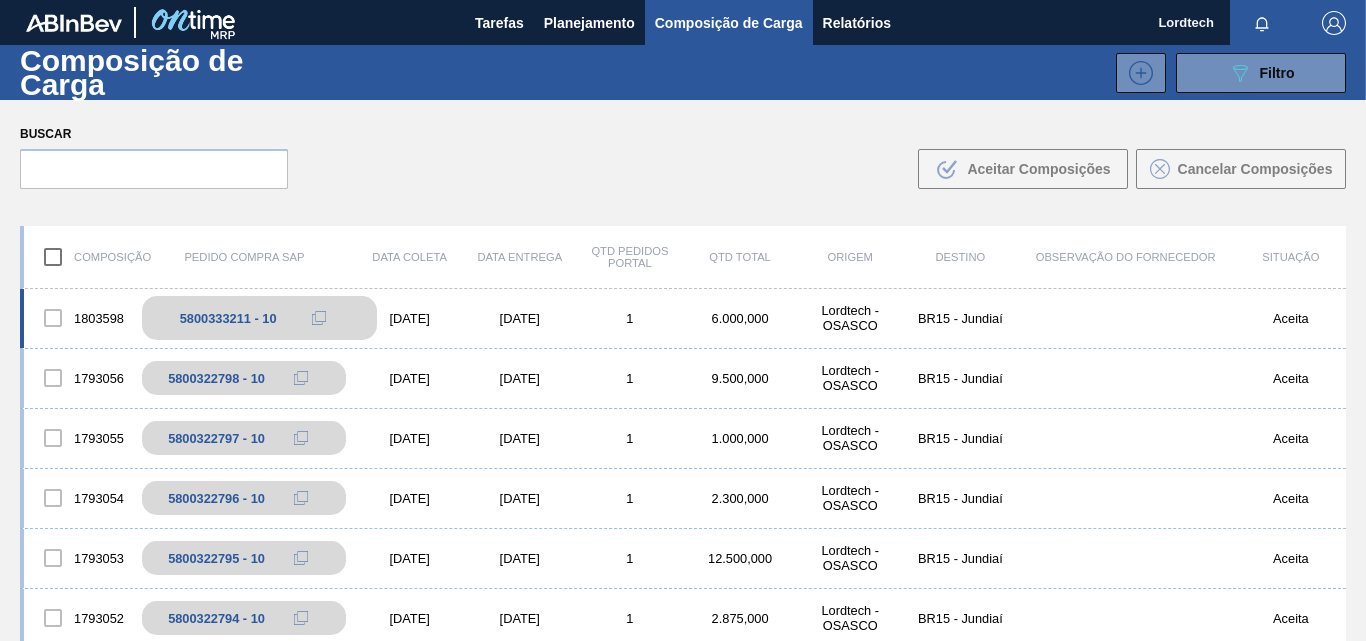 click on "5800333211 - 10" at bounding box center [259, 318] 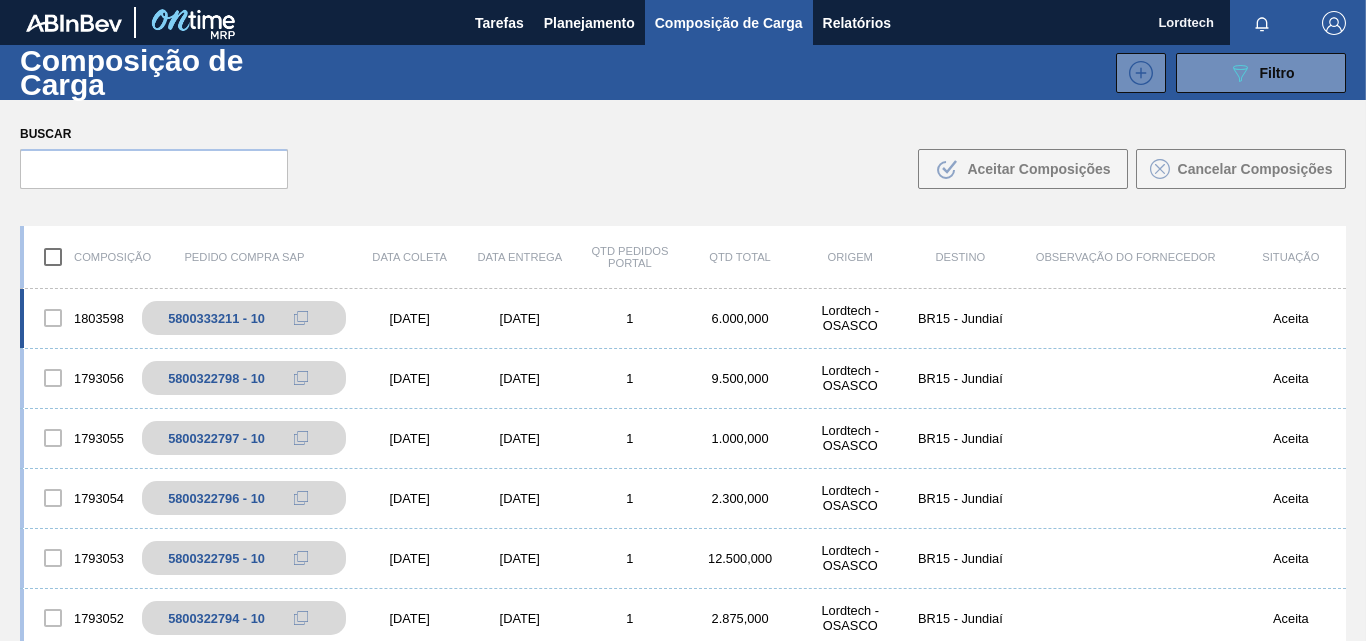 click on "1803598 5800333211 - 10 [DATE] [DATE] 1 6.000,000 Lordtech - OSASCO BR15 - Jundiaí Aceita" at bounding box center [683, 319] 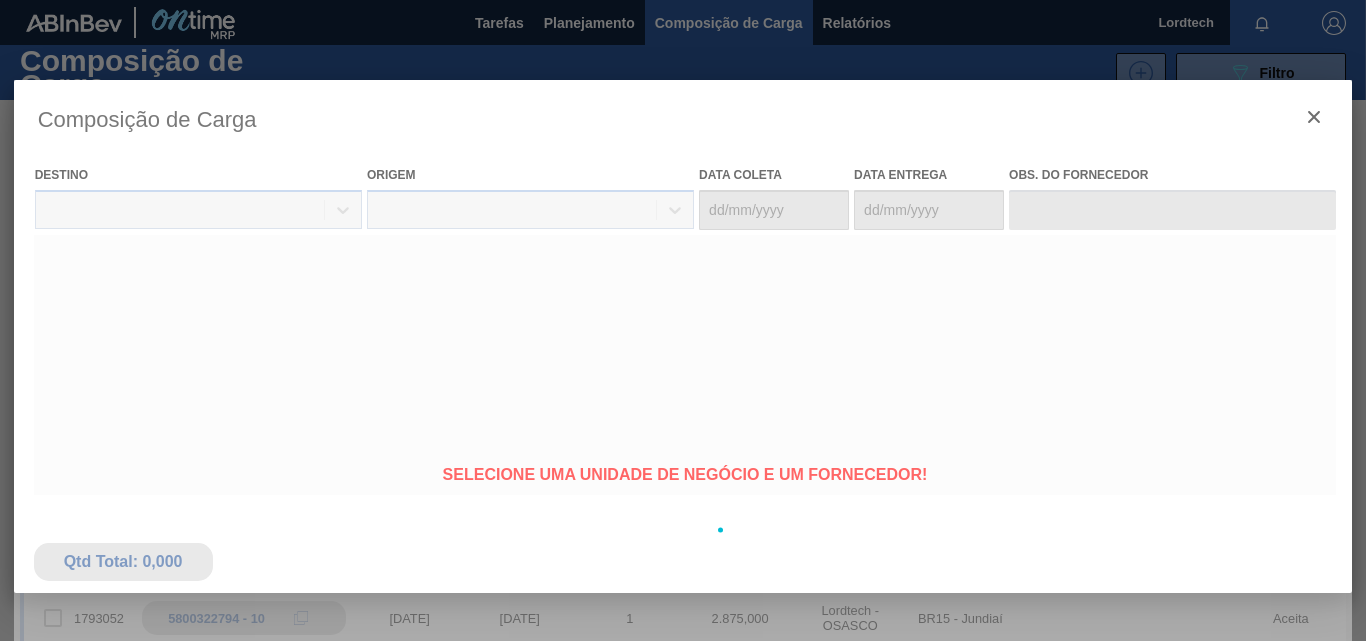 type on "[DATE]" 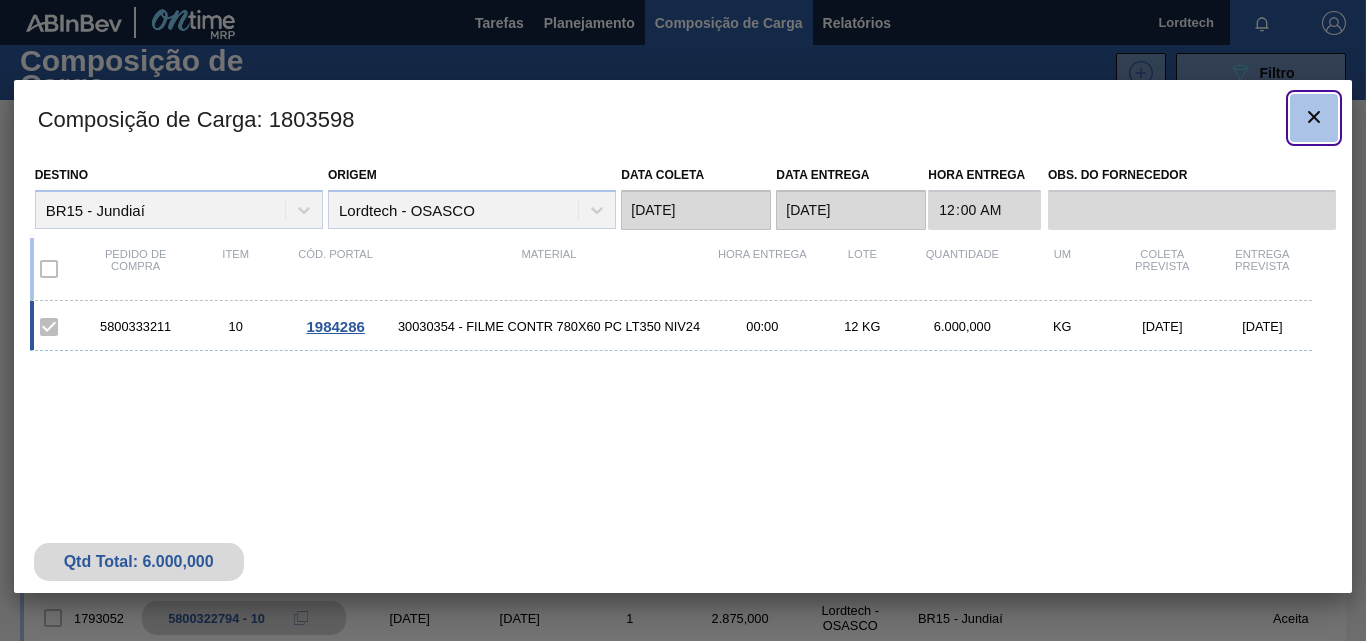 click 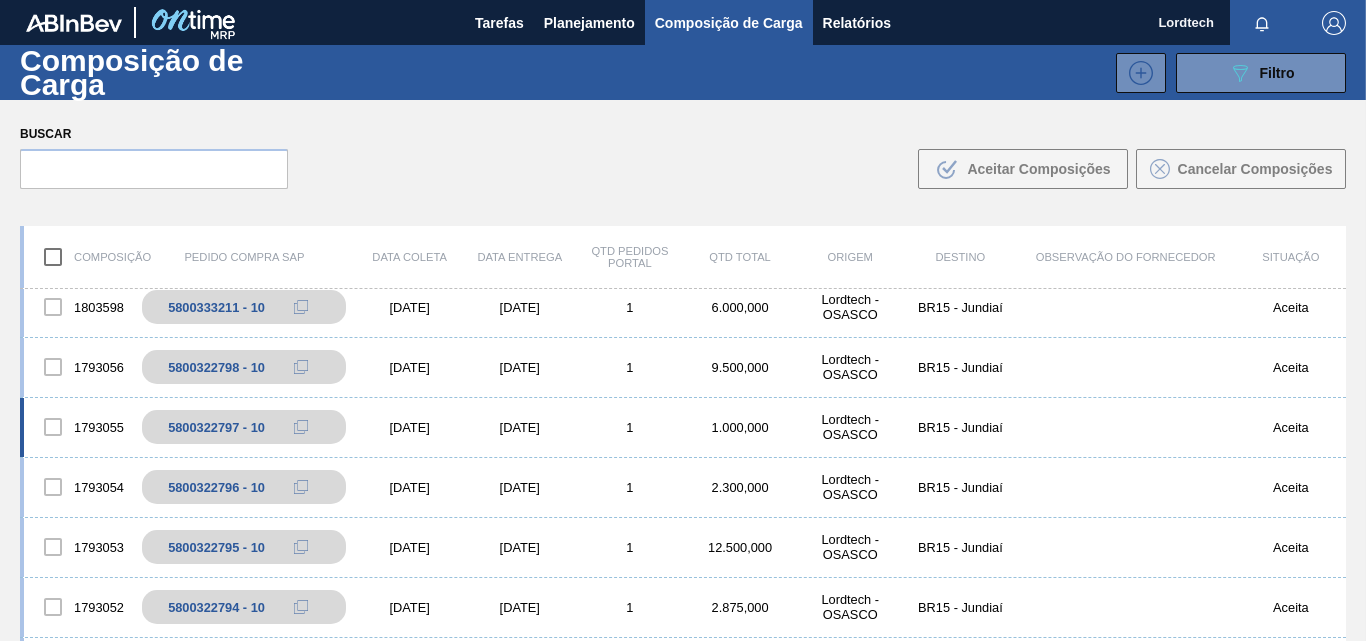 scroll, scrollTop: 0, scrollLeft: 0, axis: both 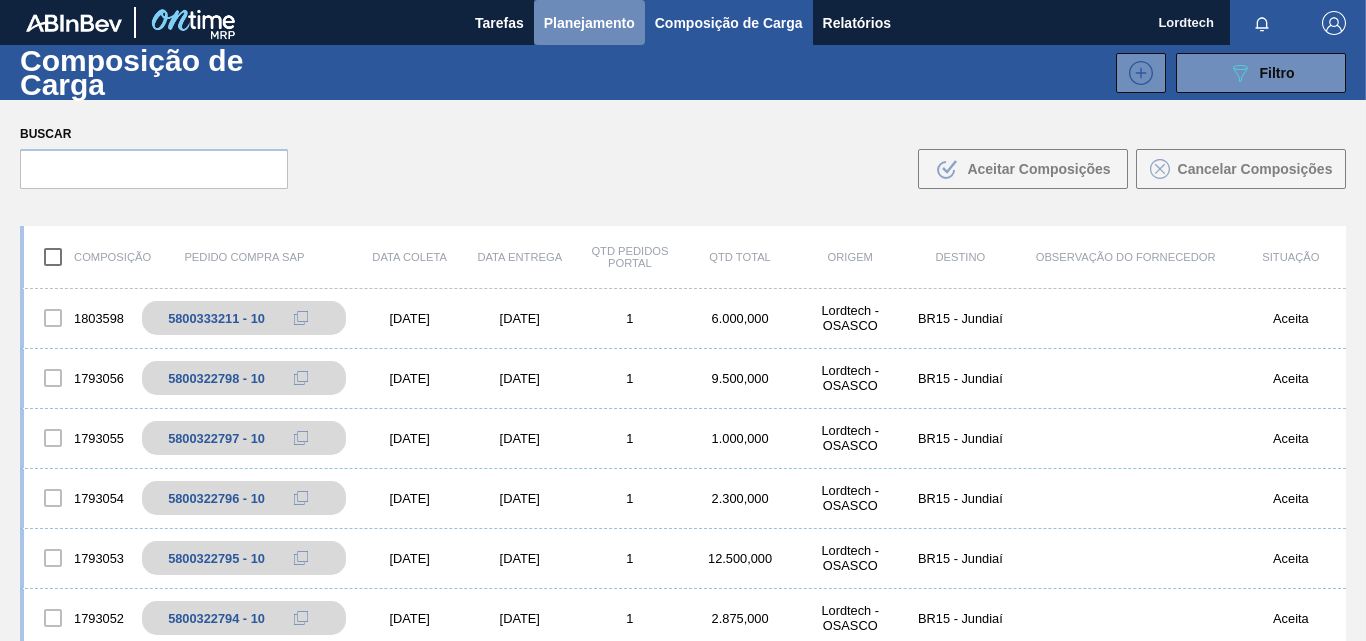 click on "Planejamento" at bounding box center [589, 23] 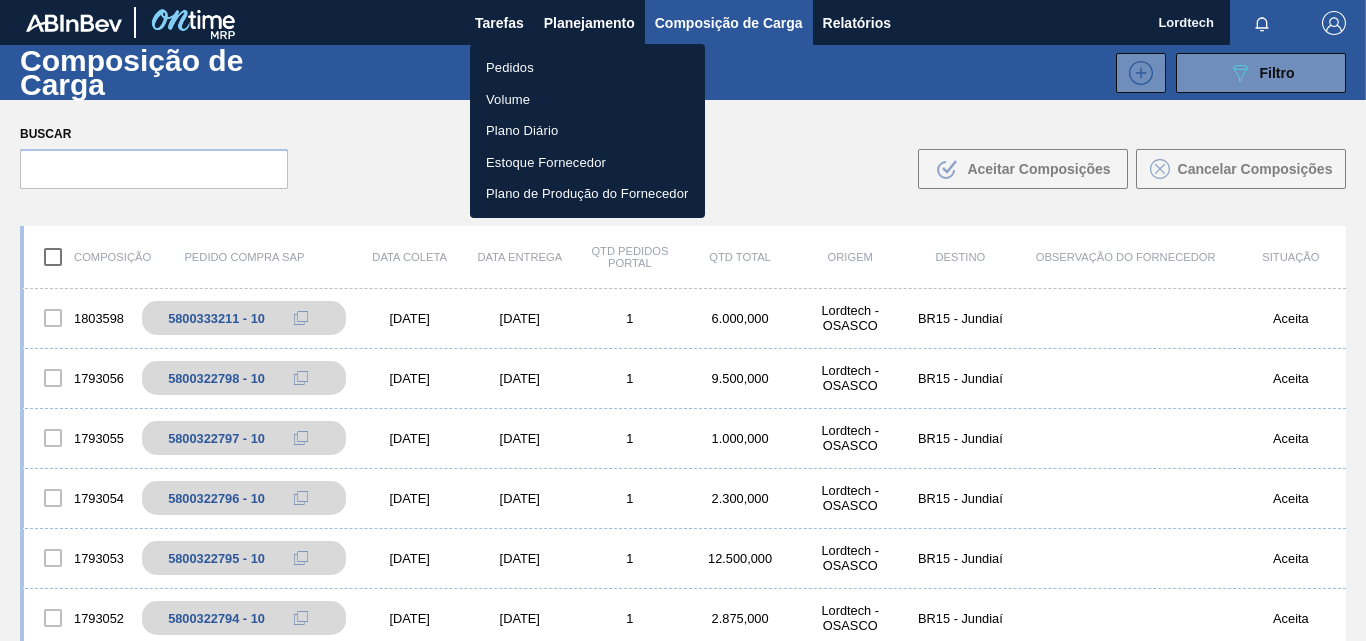 click on "Pedidos" at bounding box center (587, 68) 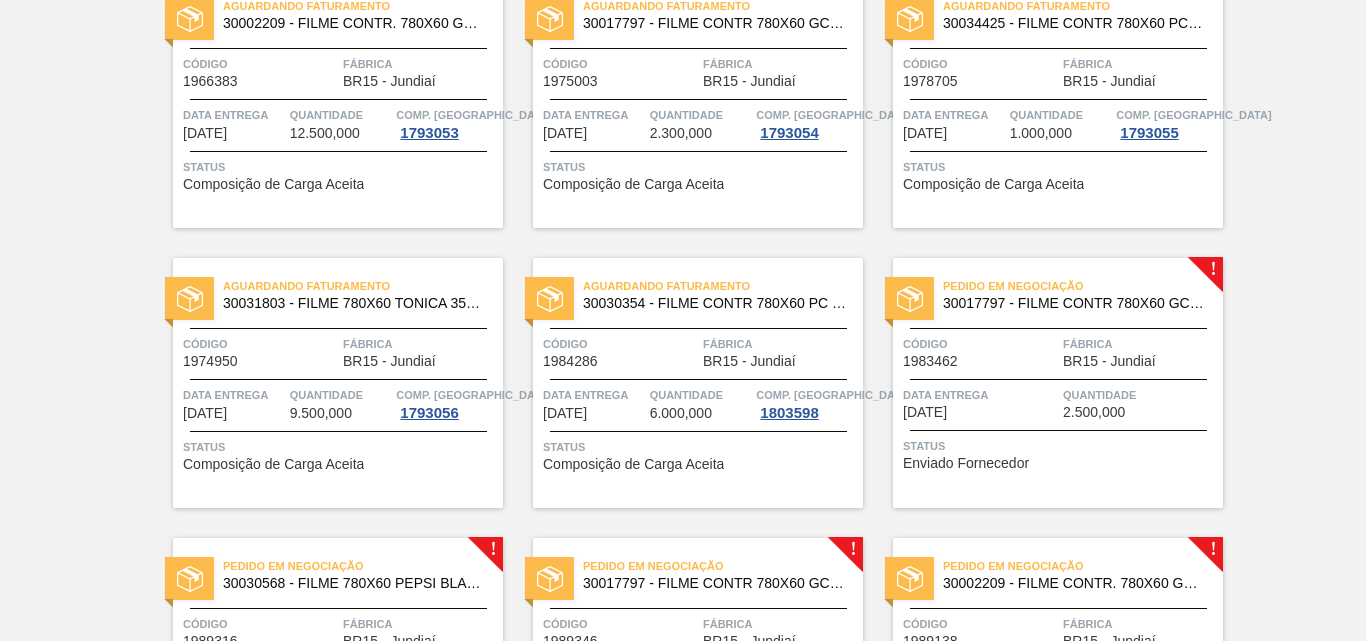 scroll, scrollTop: 1700, scrollLeft: 0, axis: vertical 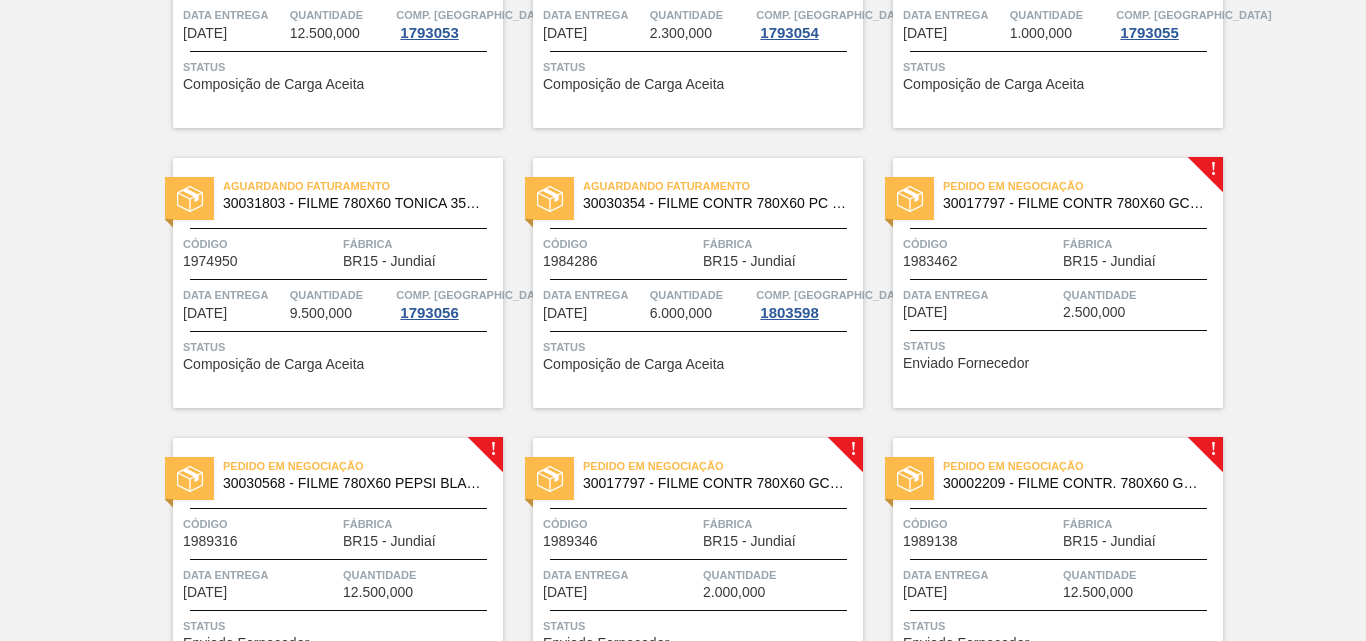 click on "Quantidade" at bounding box center (1140, 295) 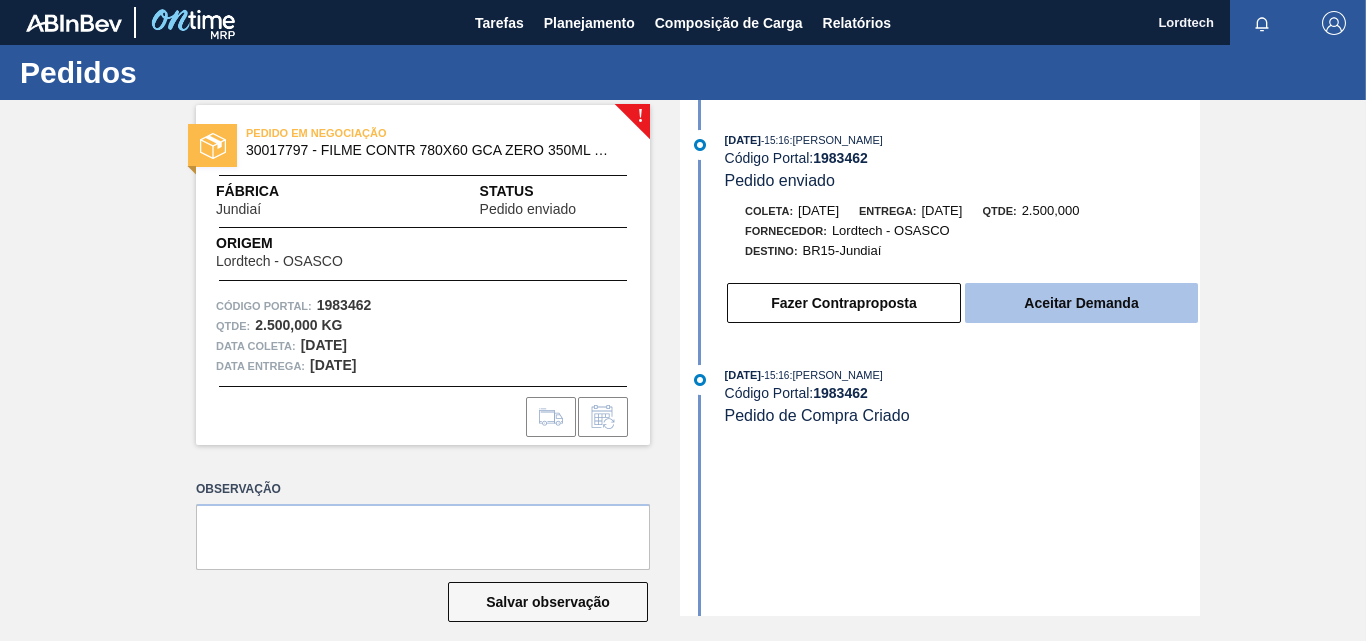 click on "Aceitar Demanda" at bounding box center (1081, 303) 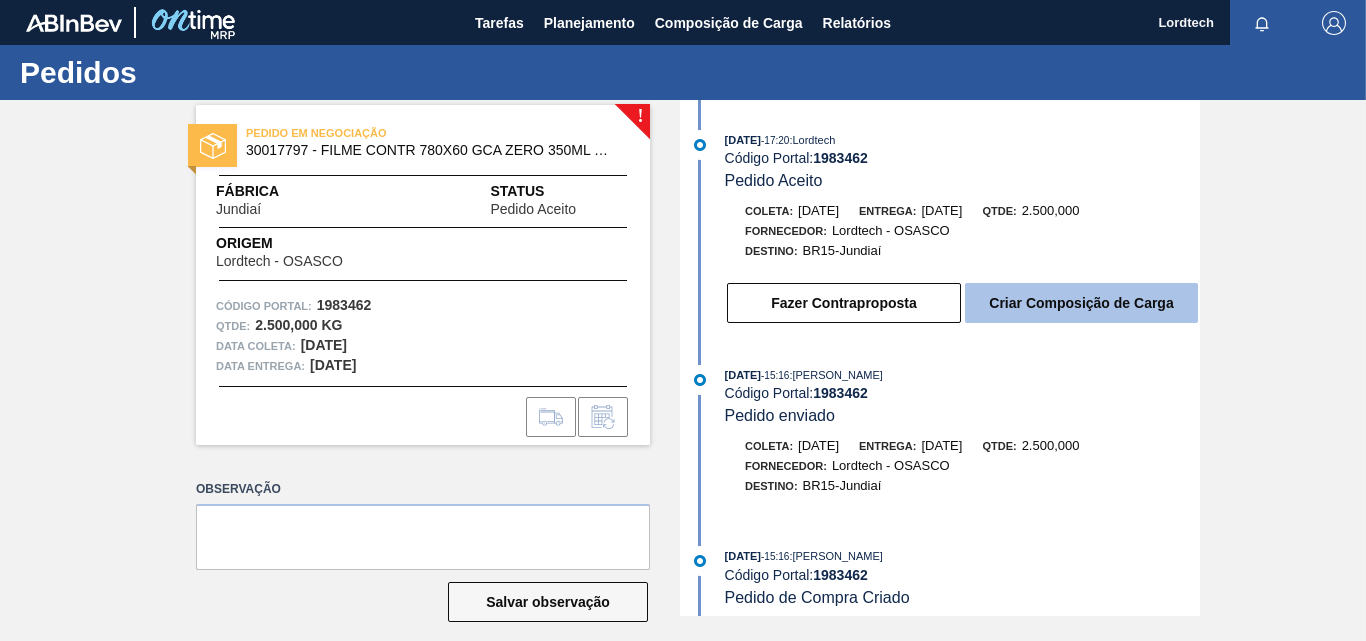 click on "Criar Composição de Carga" at bounding box center [1081, 303] 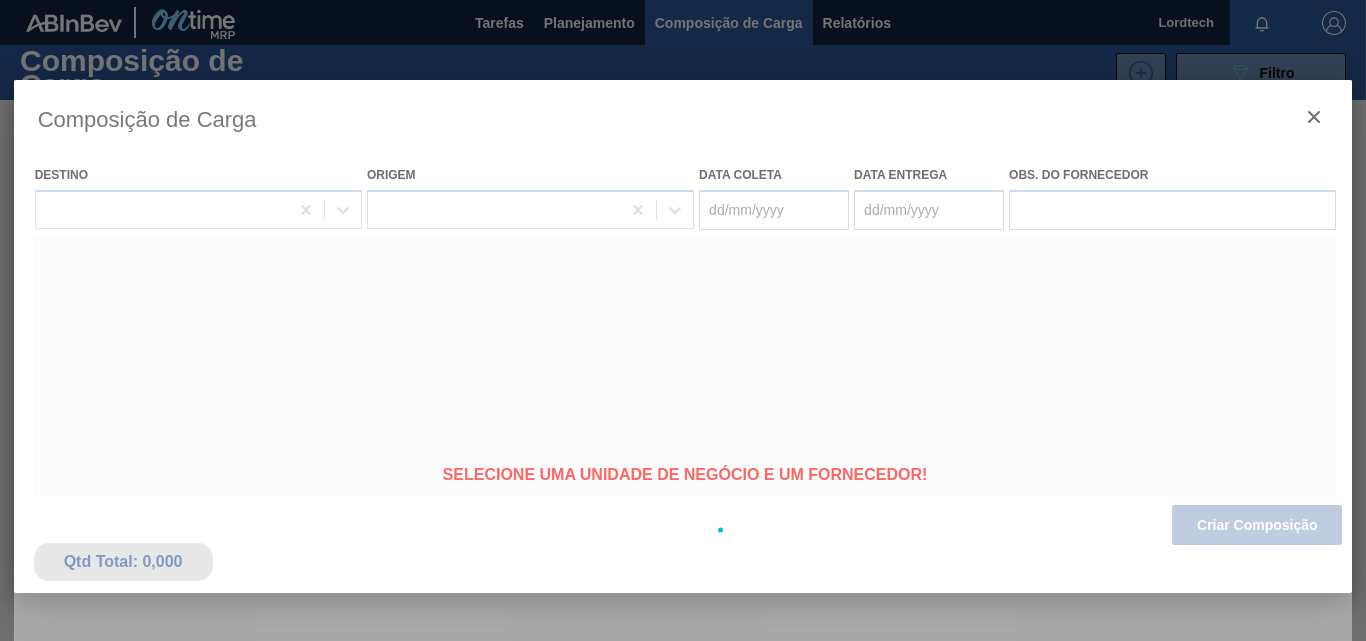 type on "[DATE]" 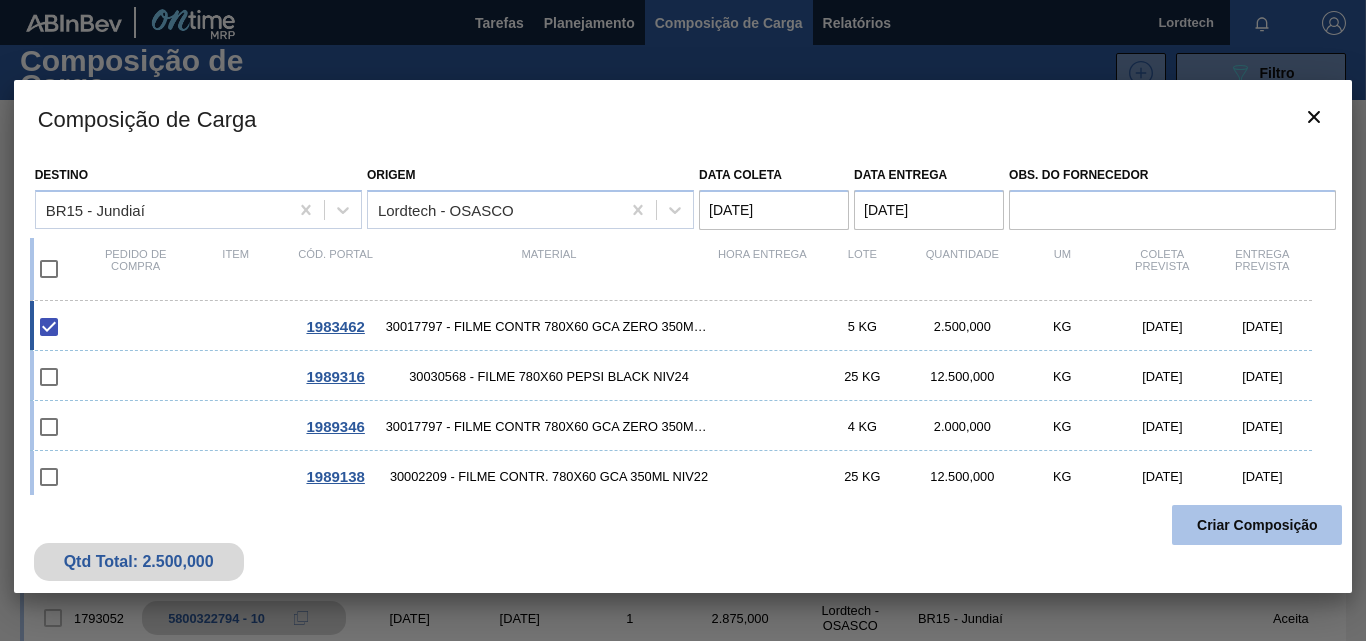 click on "Criar Composição" at bounding box center (1257, 525) 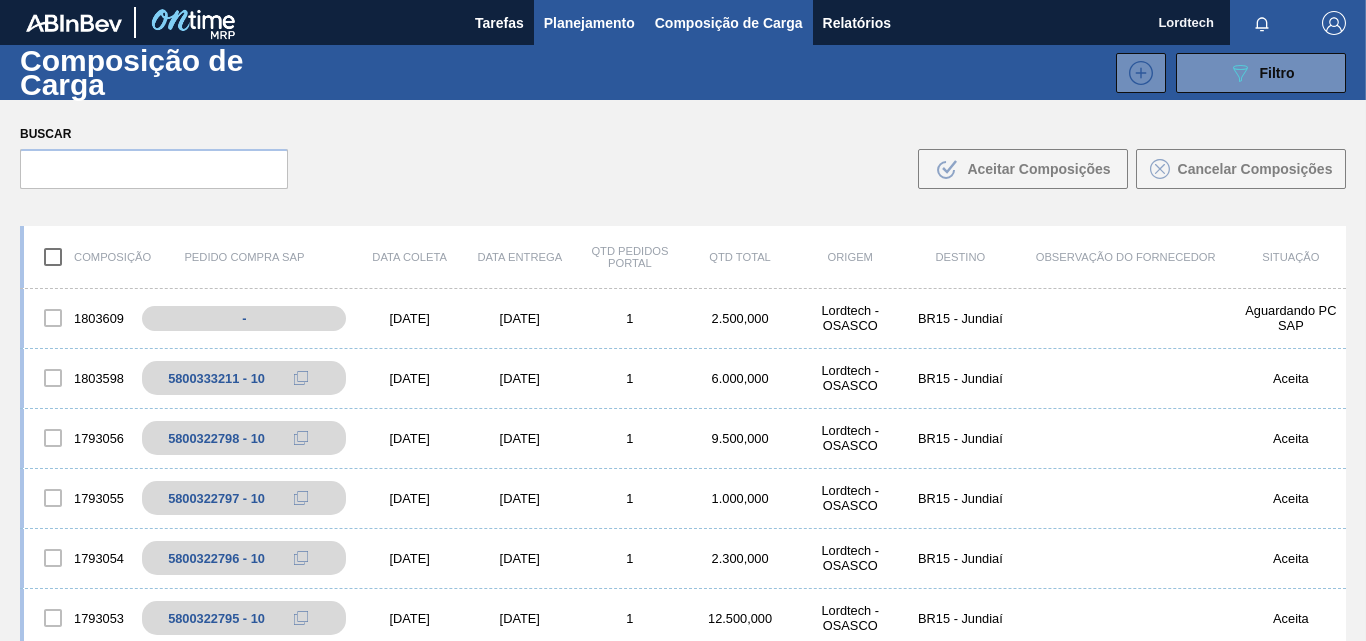 click on "Planejamento" at bounding box center (589, 23) 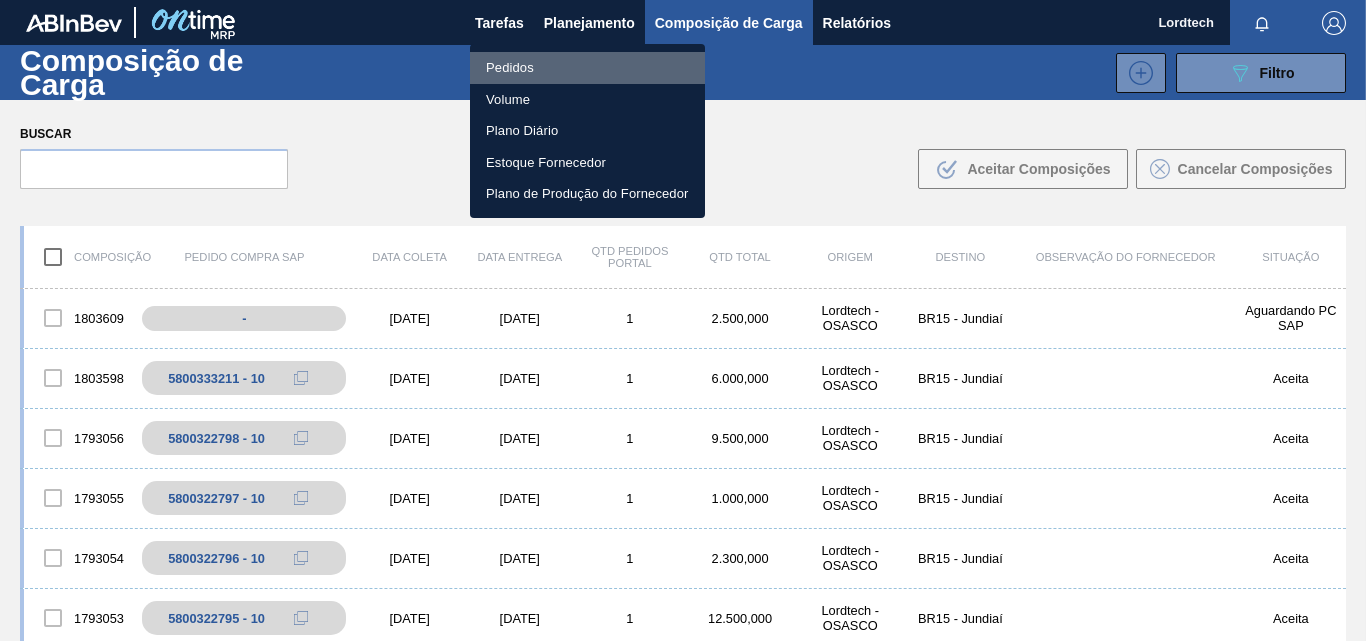 click on "Pedidos" at bounding box center (587, 68) 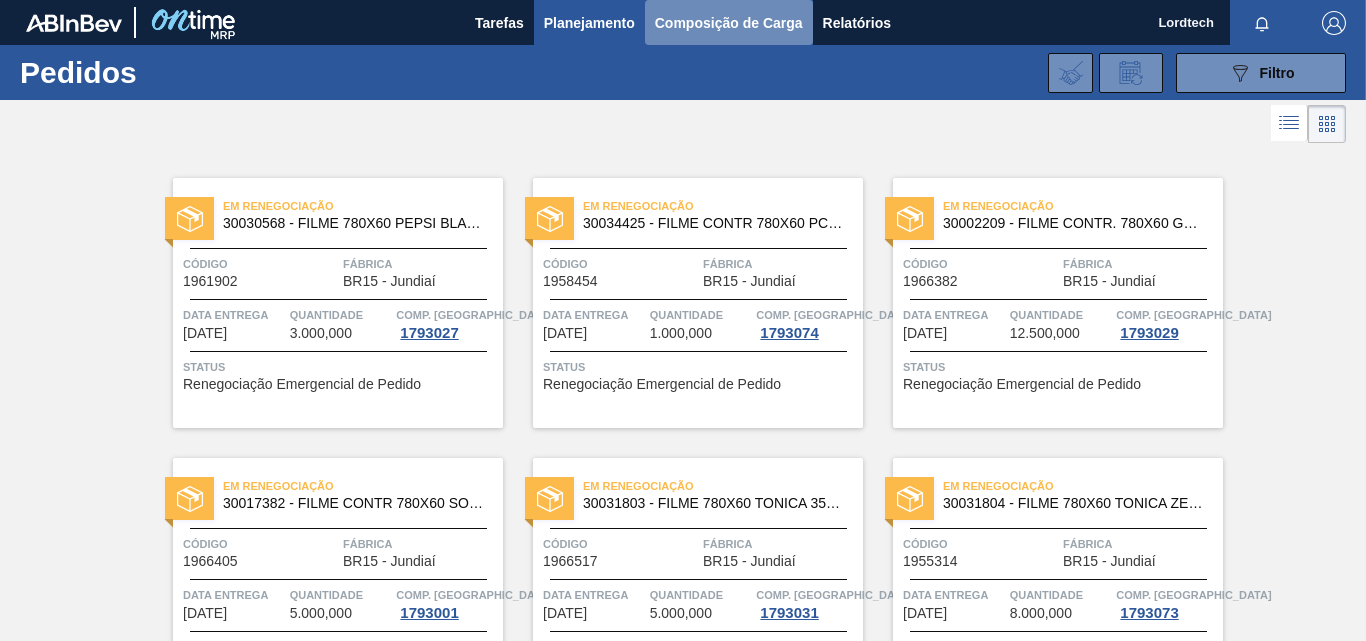 click on "Composição de Carga" at bounding box center (729, 23) 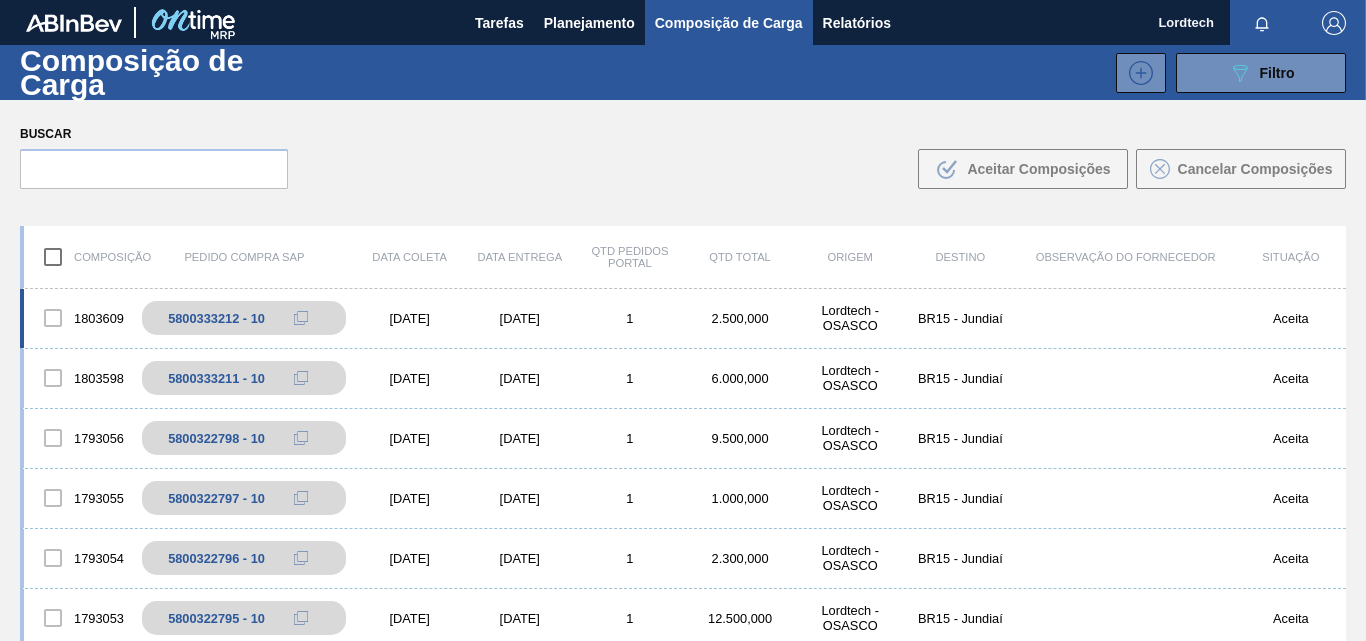 click on "[DATE]" at bounding box center [520, 318] 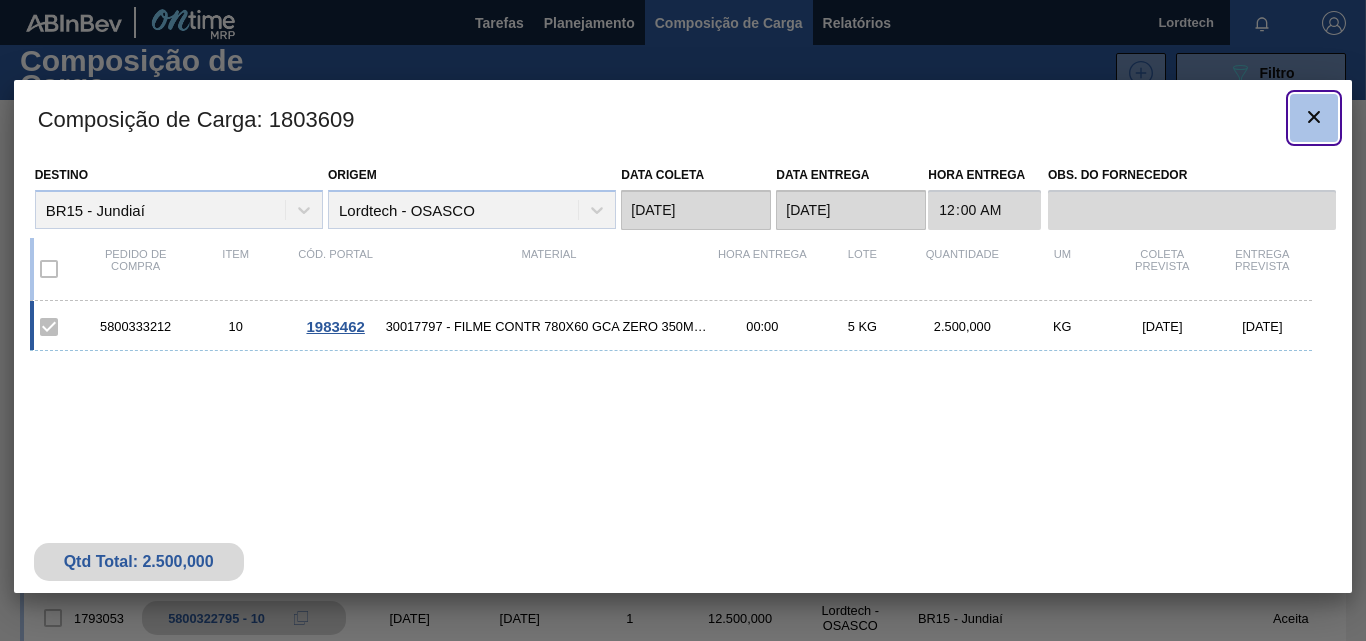 click 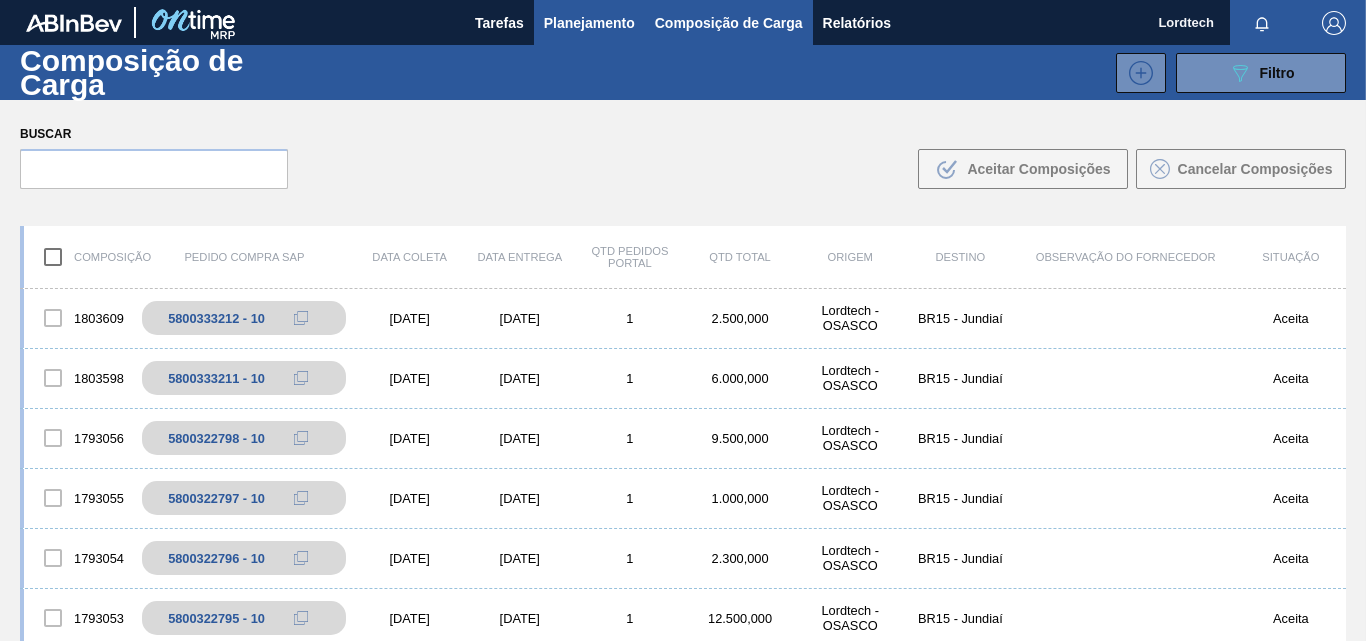 click on "Planejamento" at bounding box center [589, 23] 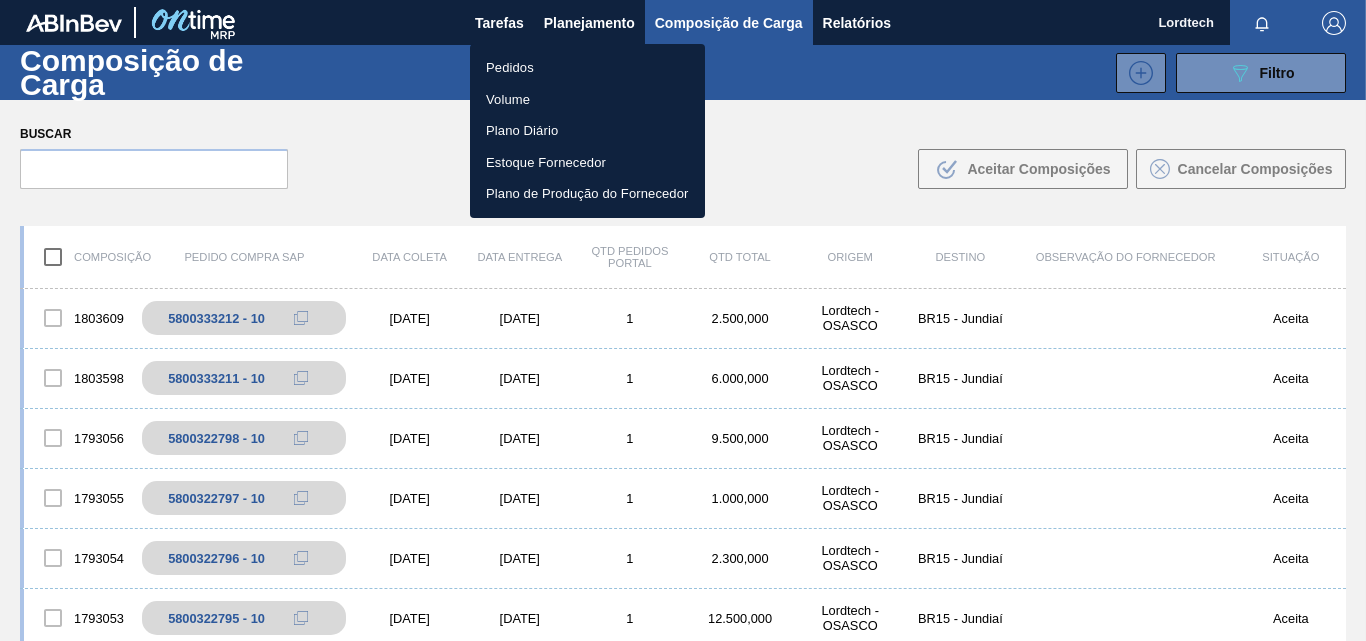 click on "Pedidos" at bounding box center [587, 68] 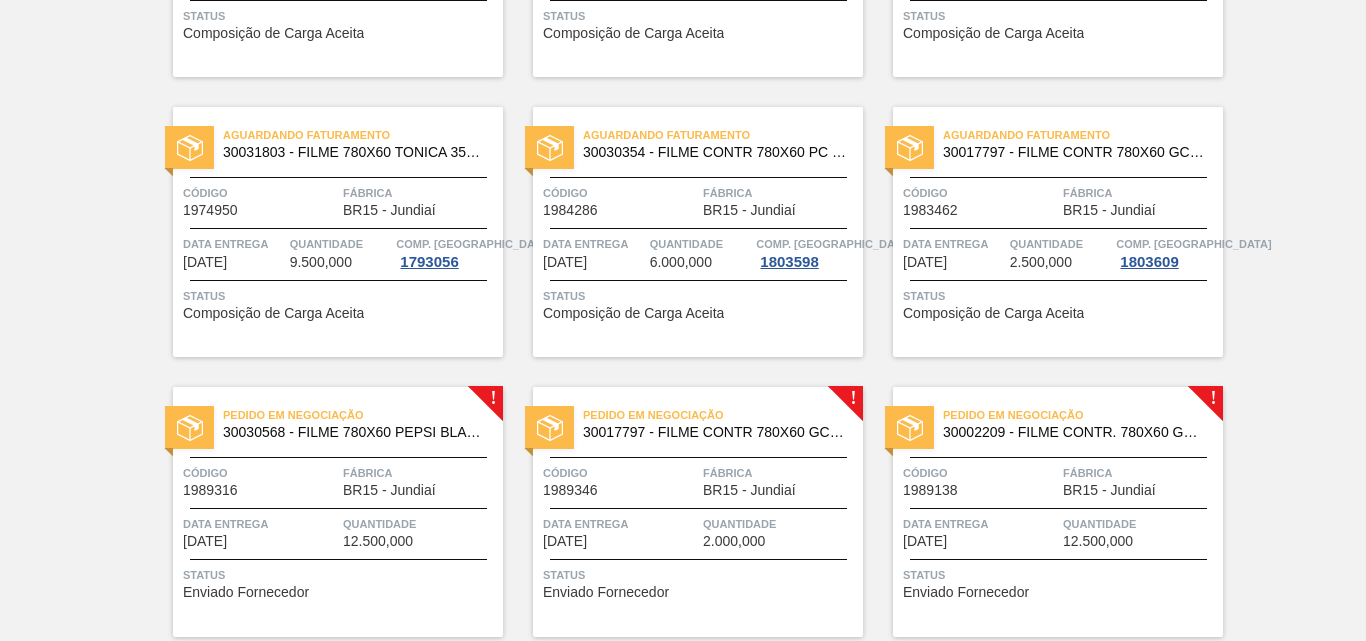 scroll, scrollTop: 2000, scrollLeft: 0, axis: vertical 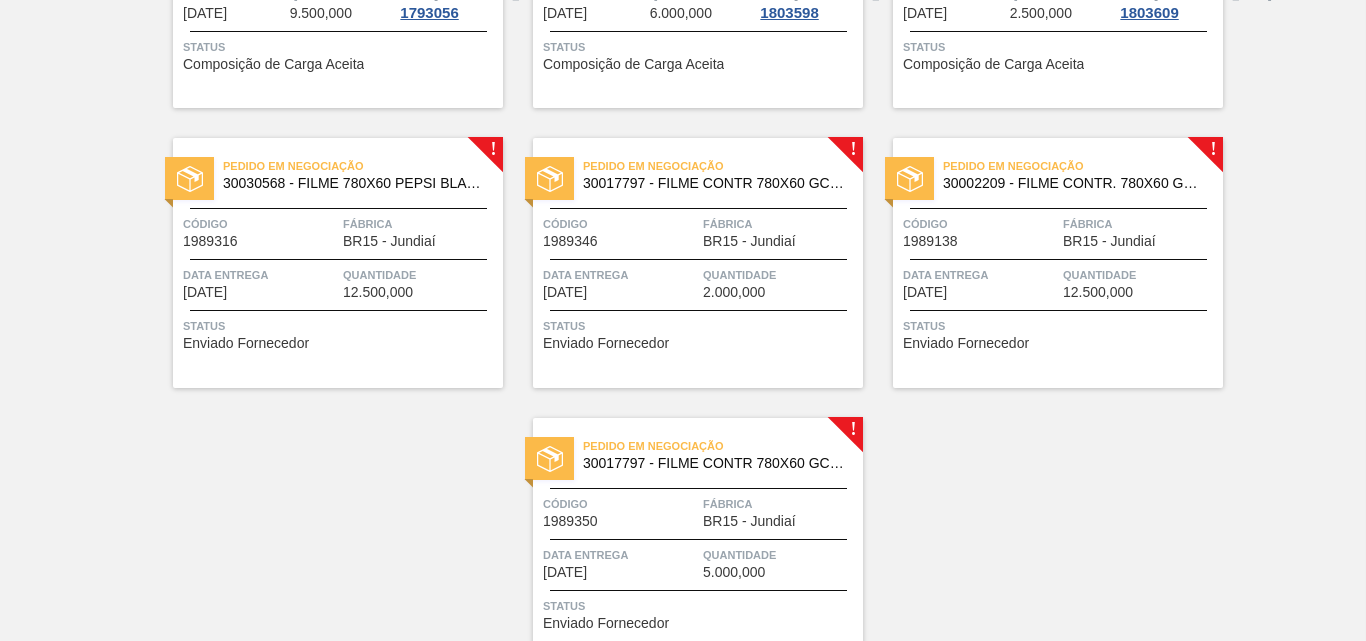 click on "Pedido em Negociação 30030568 - FILME 780X60 PEPSI BLACK NIV24 Código 1989316 Fábrica BR15 - Jundiaí Data entrega [DATE] Quantidade 12.500,000 Status Enviado Fornecedor" at bounding box center [338, 263] 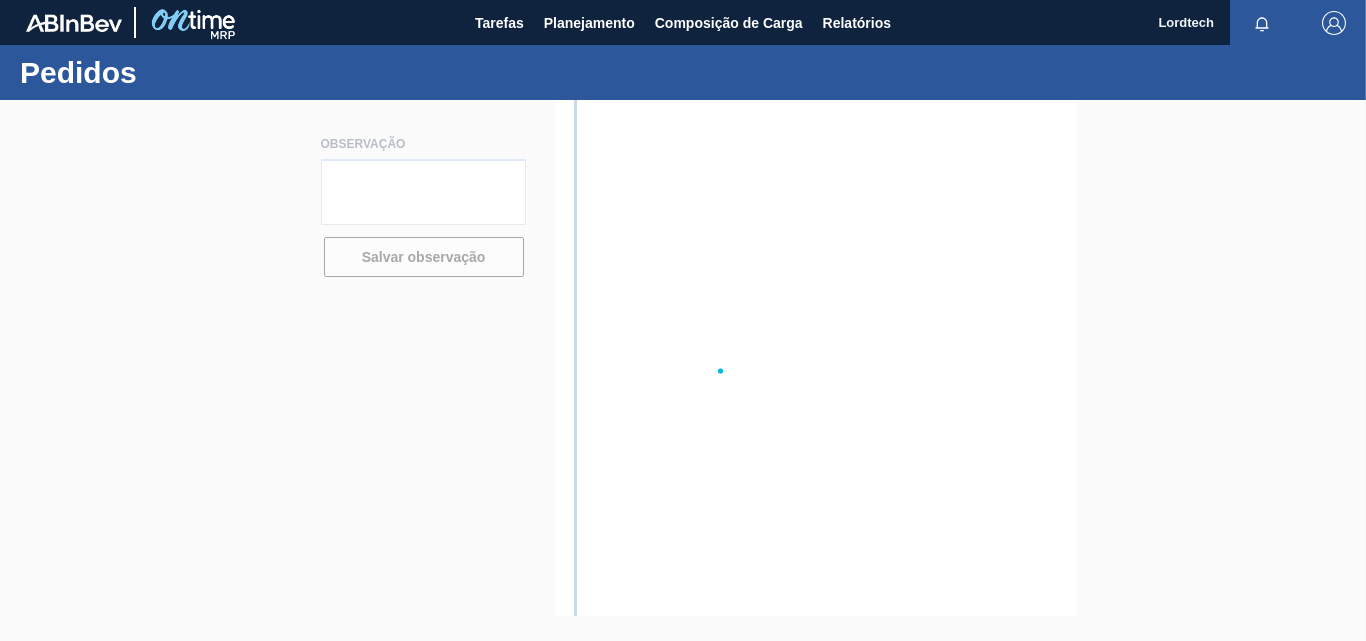 scroll, scrollTop: 0, scrollLeft: 0, axis: both 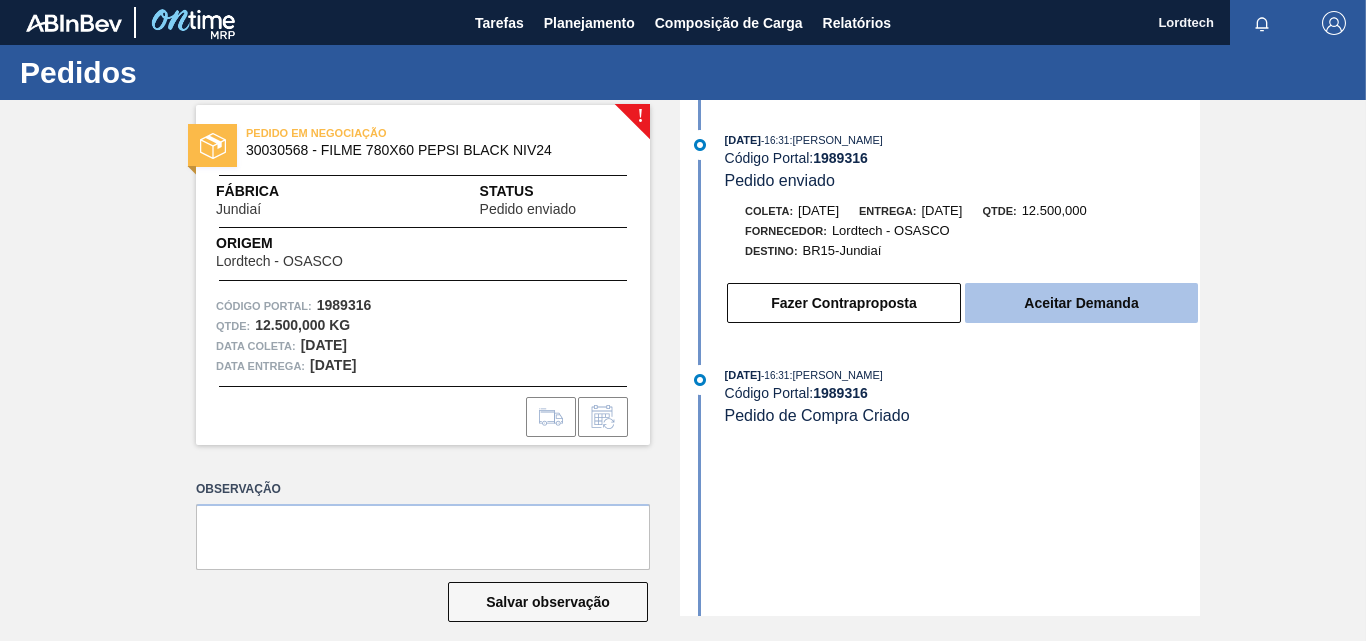click on "Aceitar Demanda" at bounding box center (1081, 303) 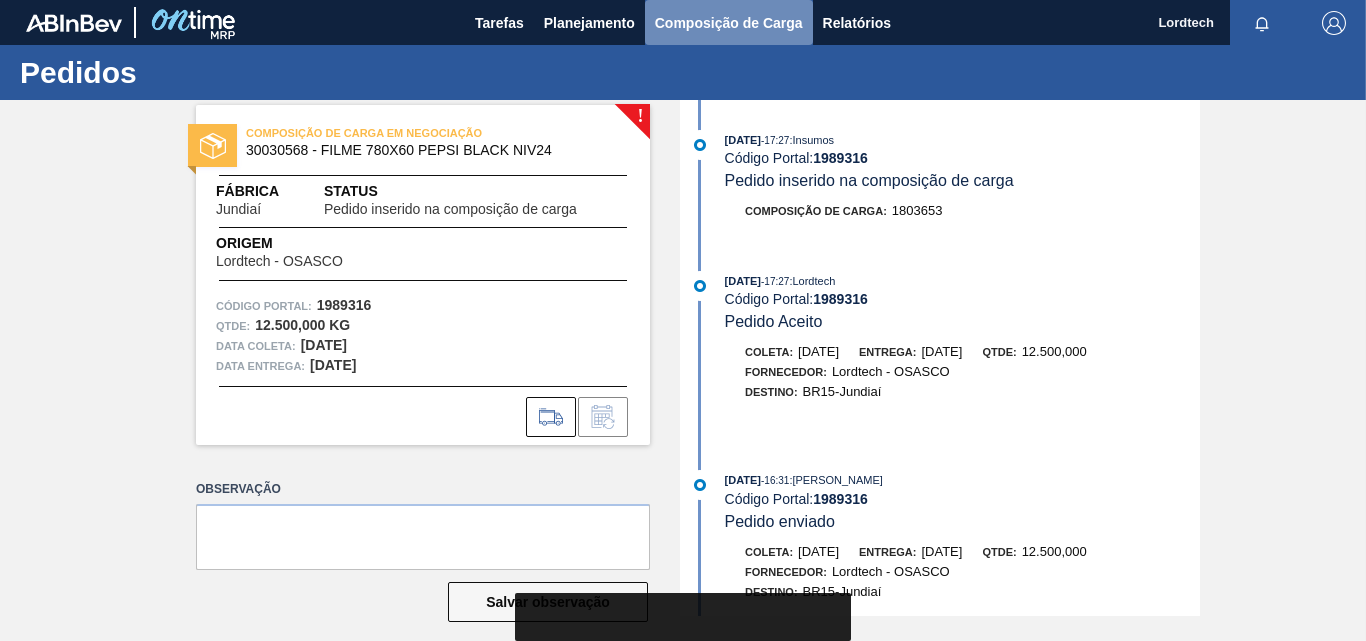click on "Composição de Carga" at bounding box center [729, 23] 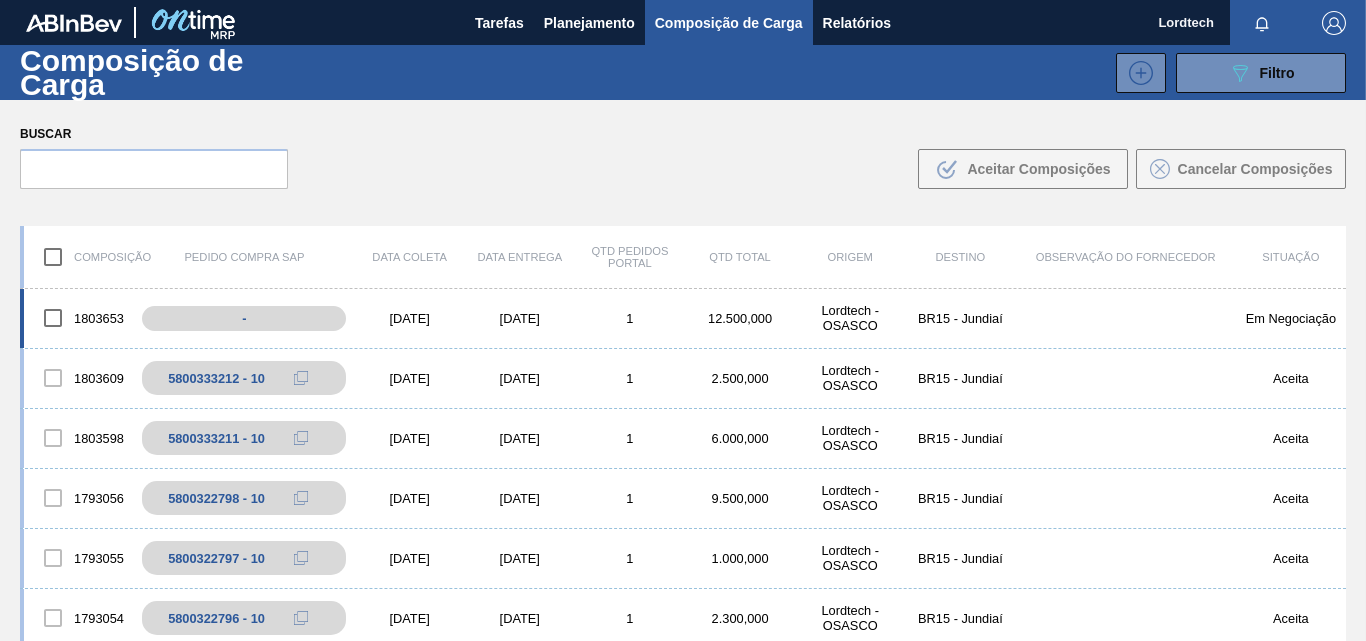 click on "[DATE]" at bounding box center (520, 318) 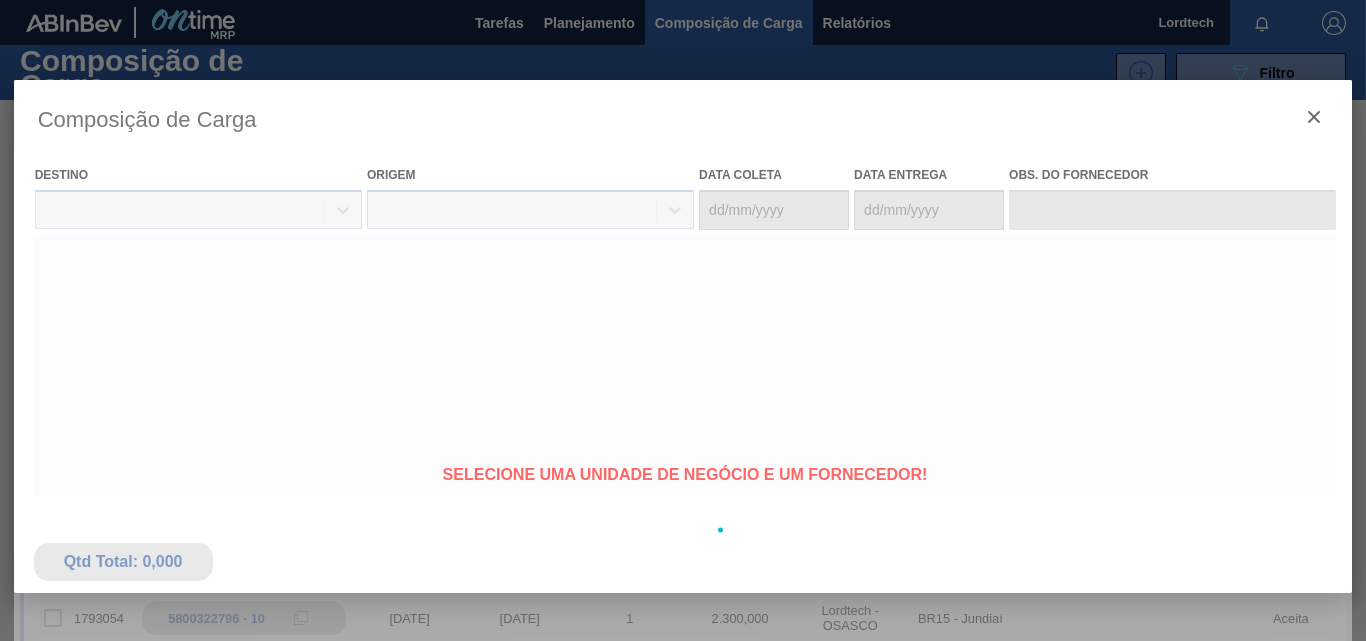 type on "[DATE]" 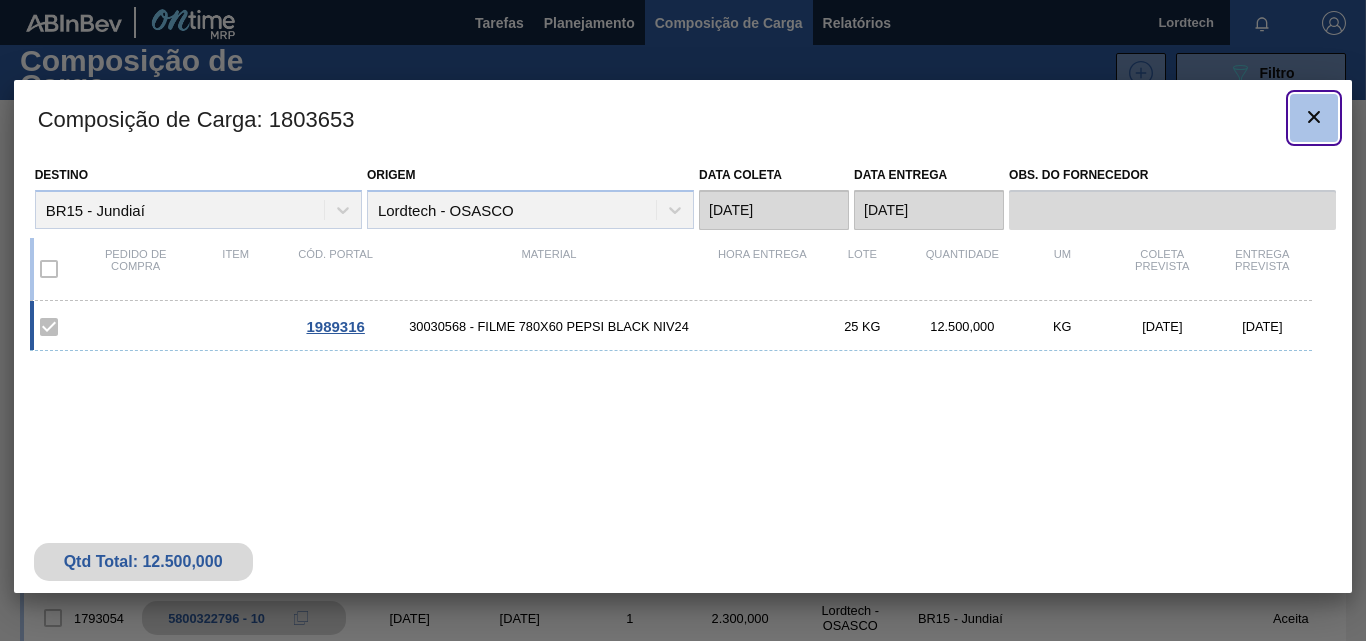 click 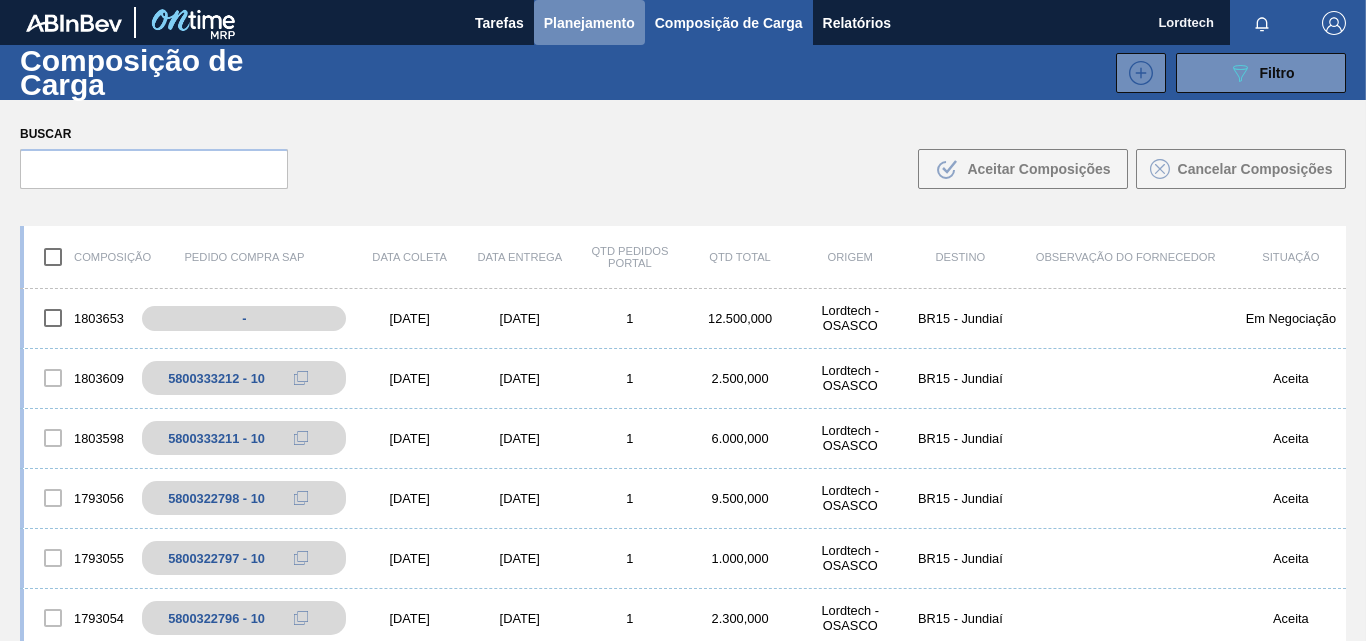 click on "Planejamento" at bounding box center (589, 23) 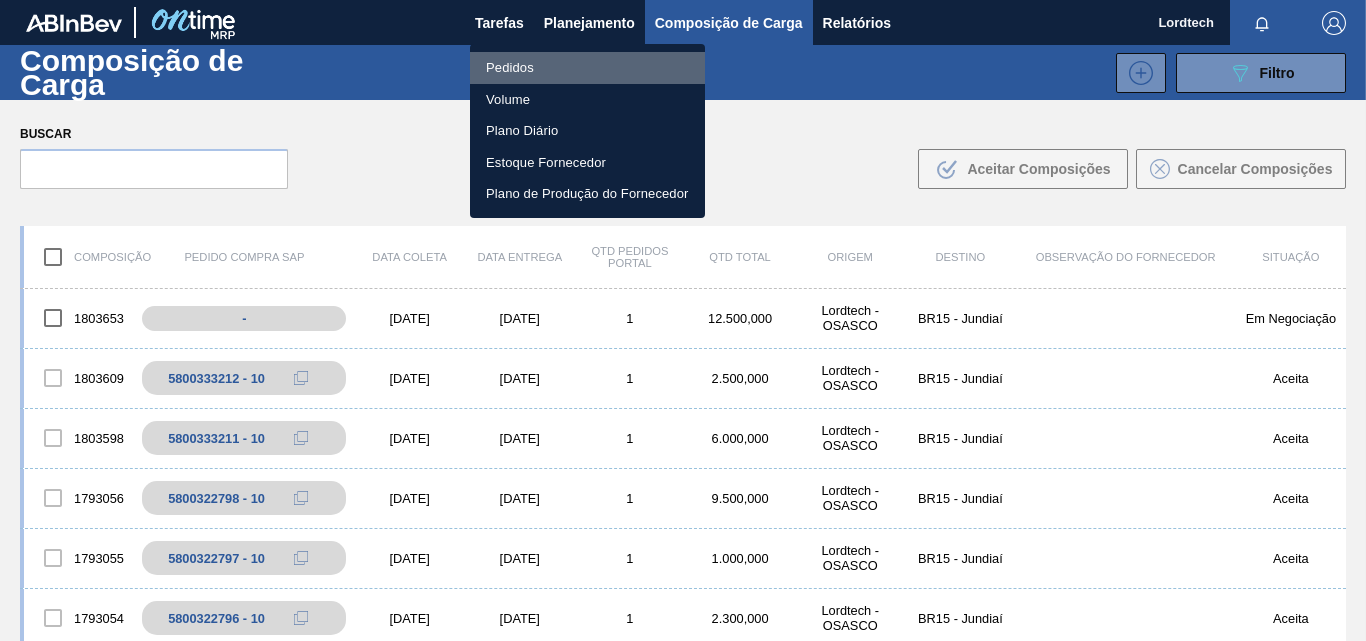 click on "Pedidos" at bounding box center [587, 68] 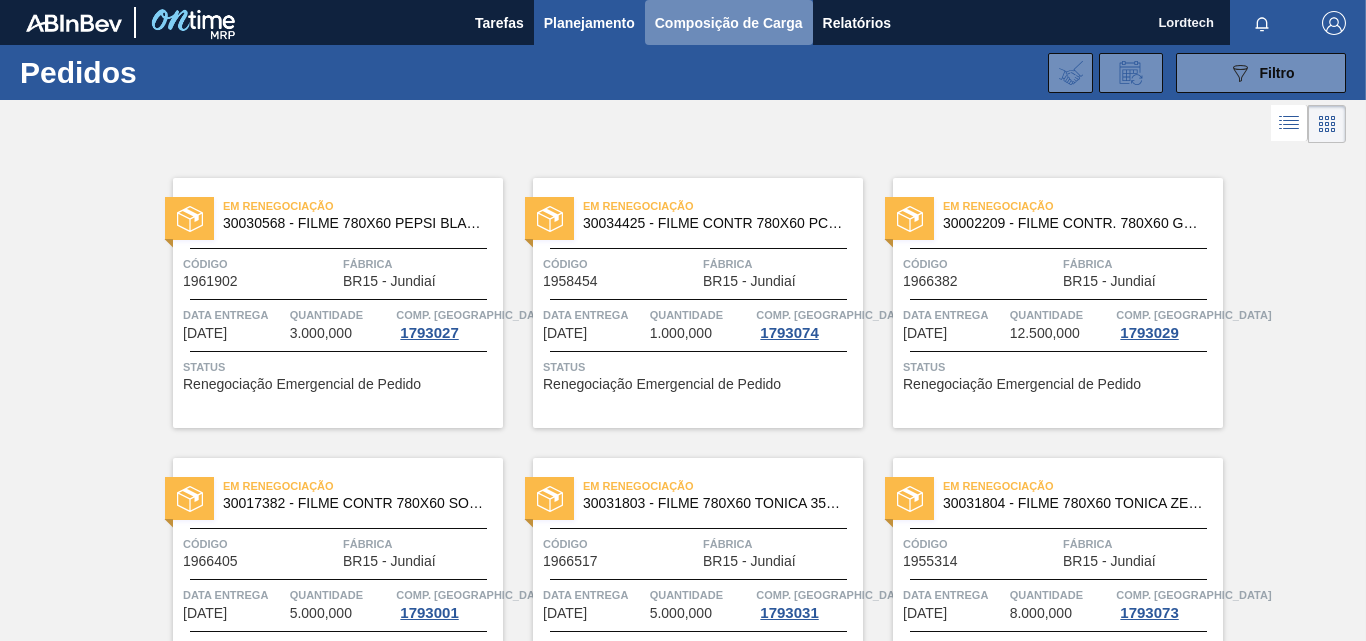 click on "Composição de Carga" at bounding box center [729, 23] 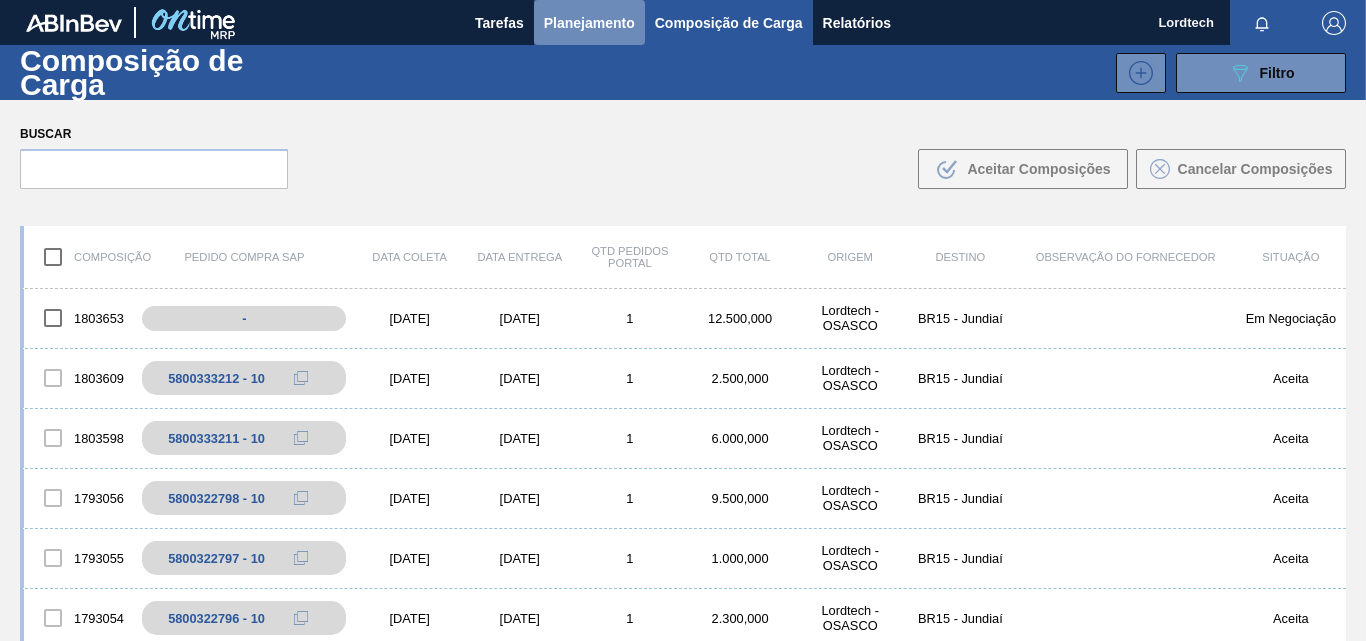click on "Planejamento" at bounding box center [589, 23] 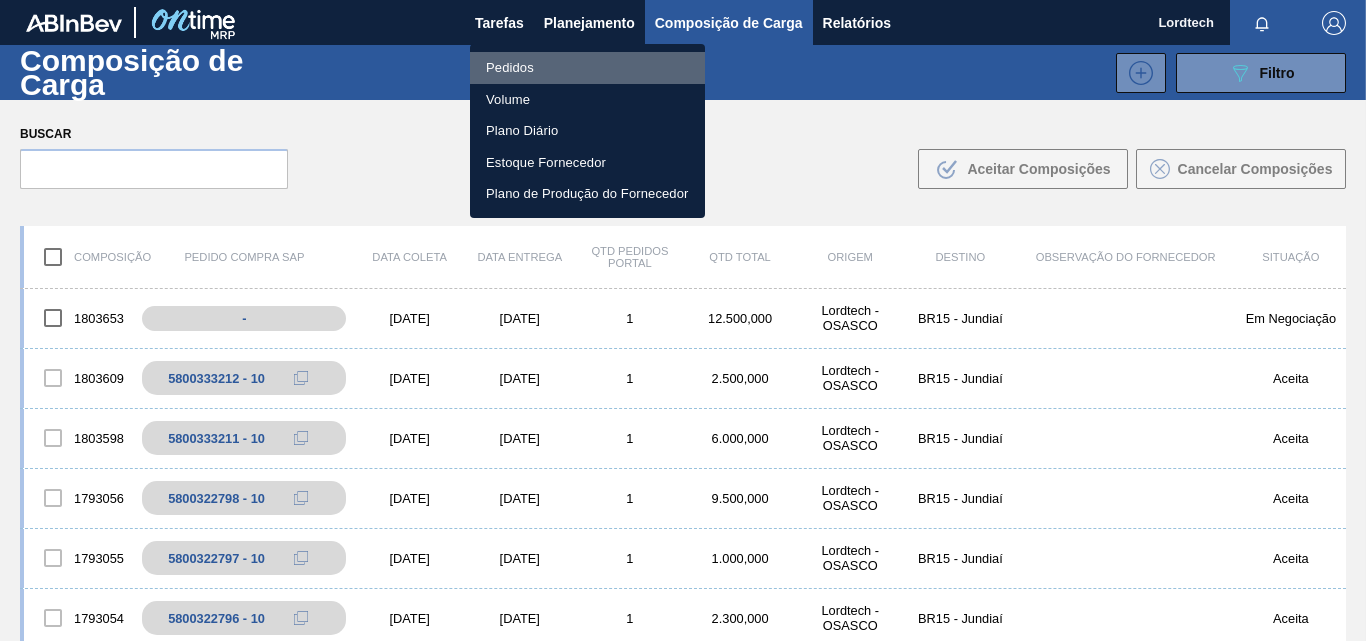 click on "Pedidos" at bounding box center (587, 68) 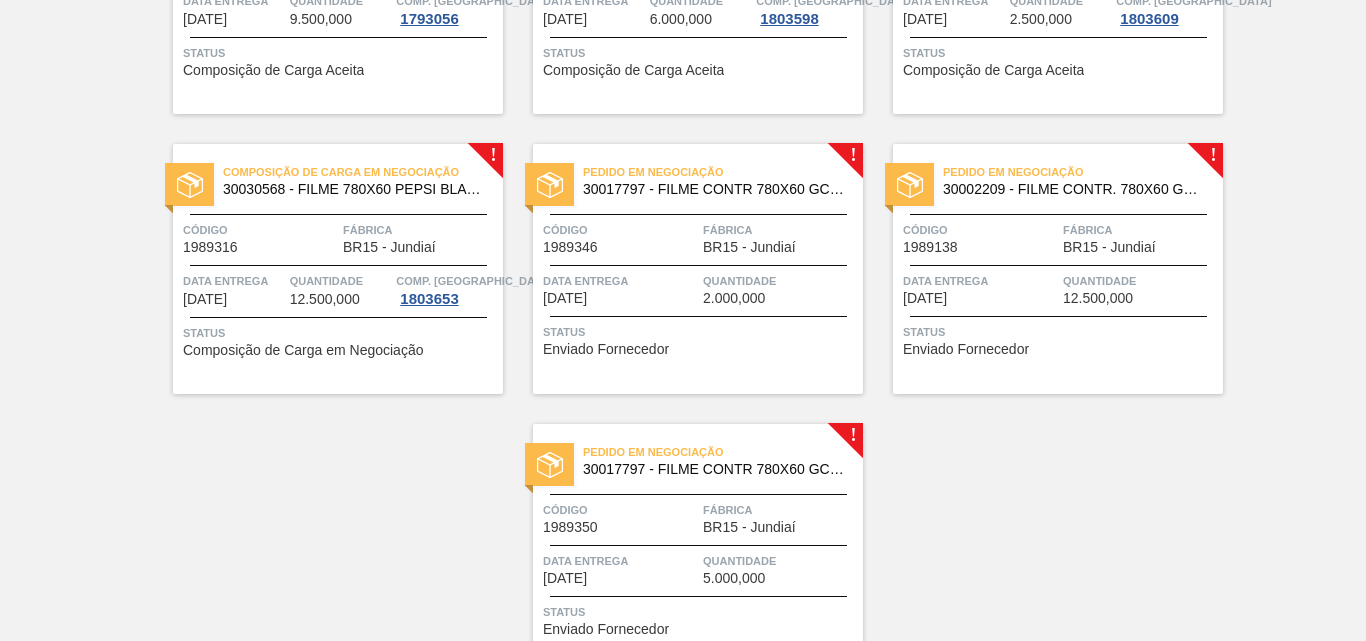scroll, scrollTop: 2000, scrollLeft: 0, axis: vertical 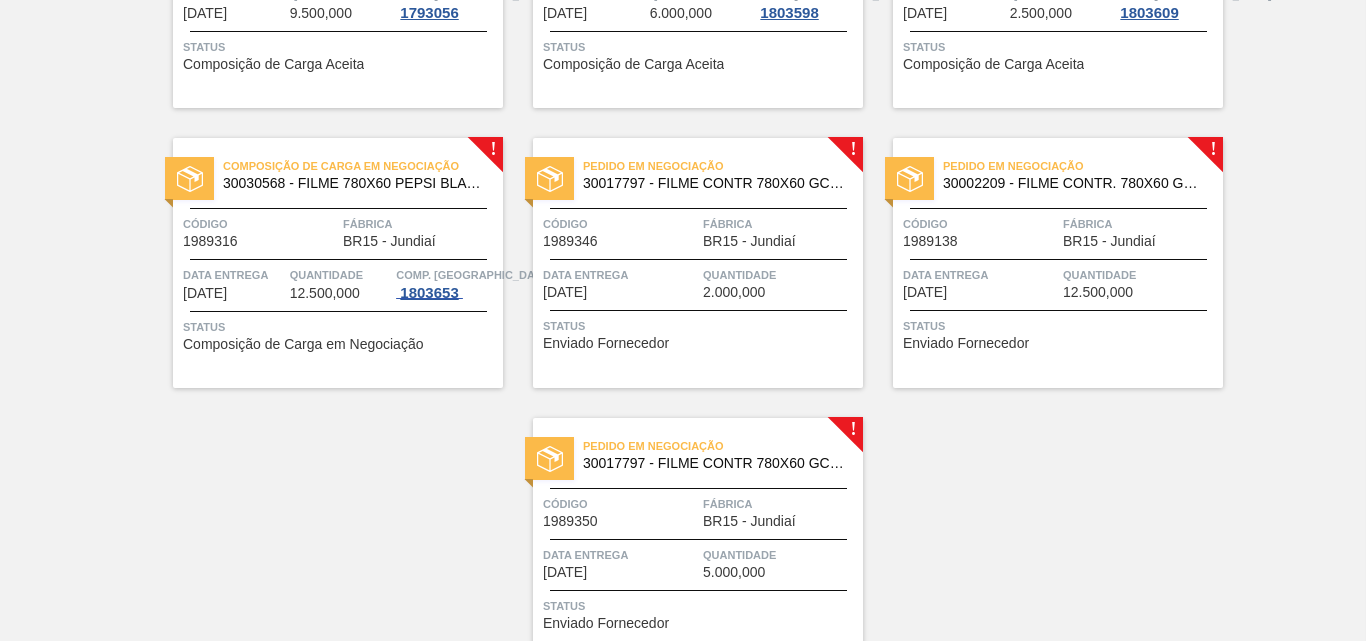 click on "1803653" at bounding box center (429, 293) 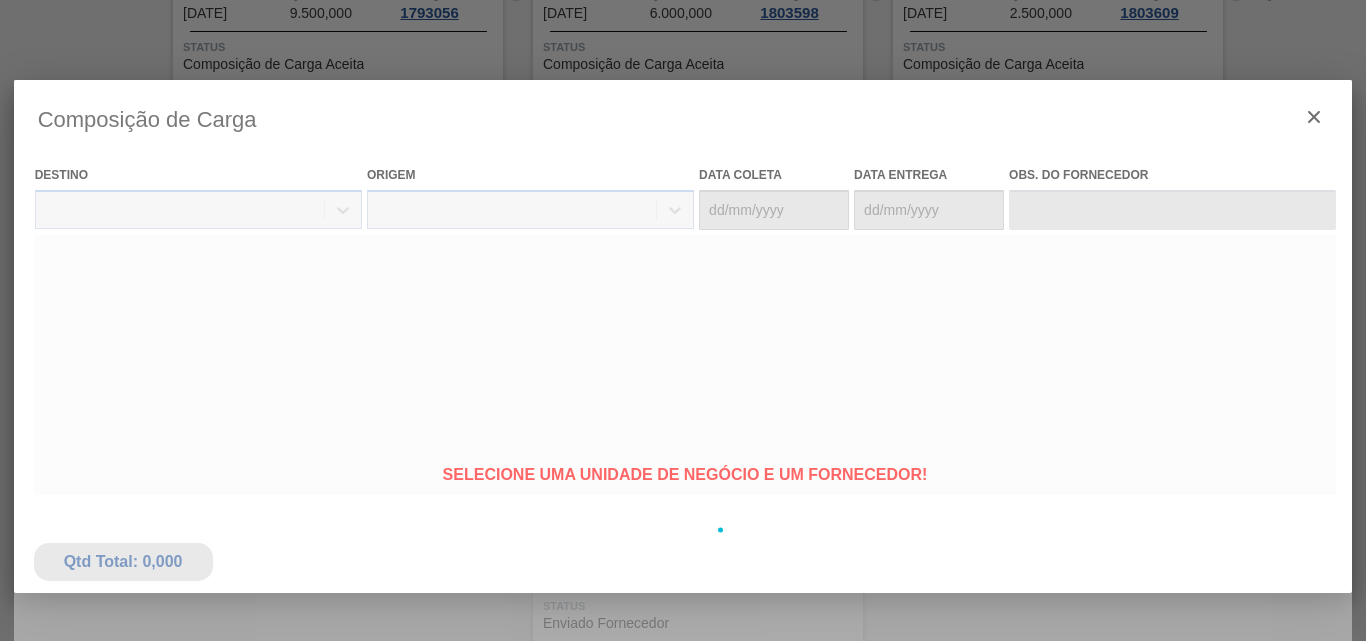 type on "[DATE]" 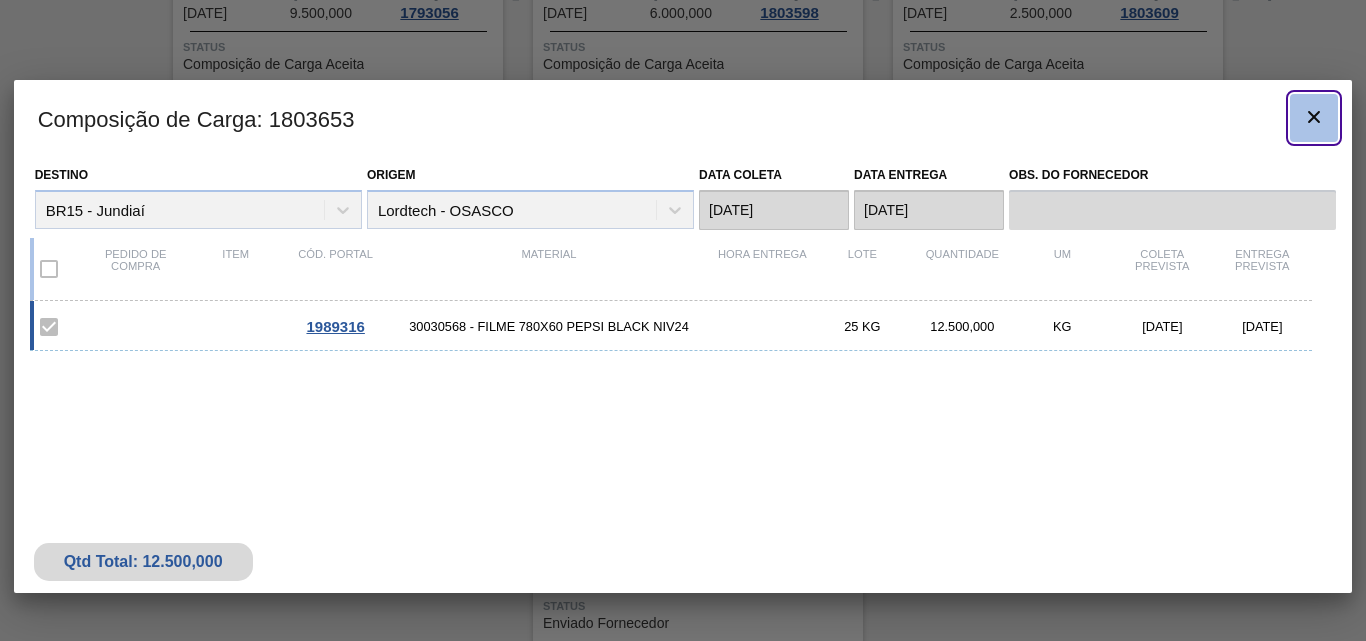 click 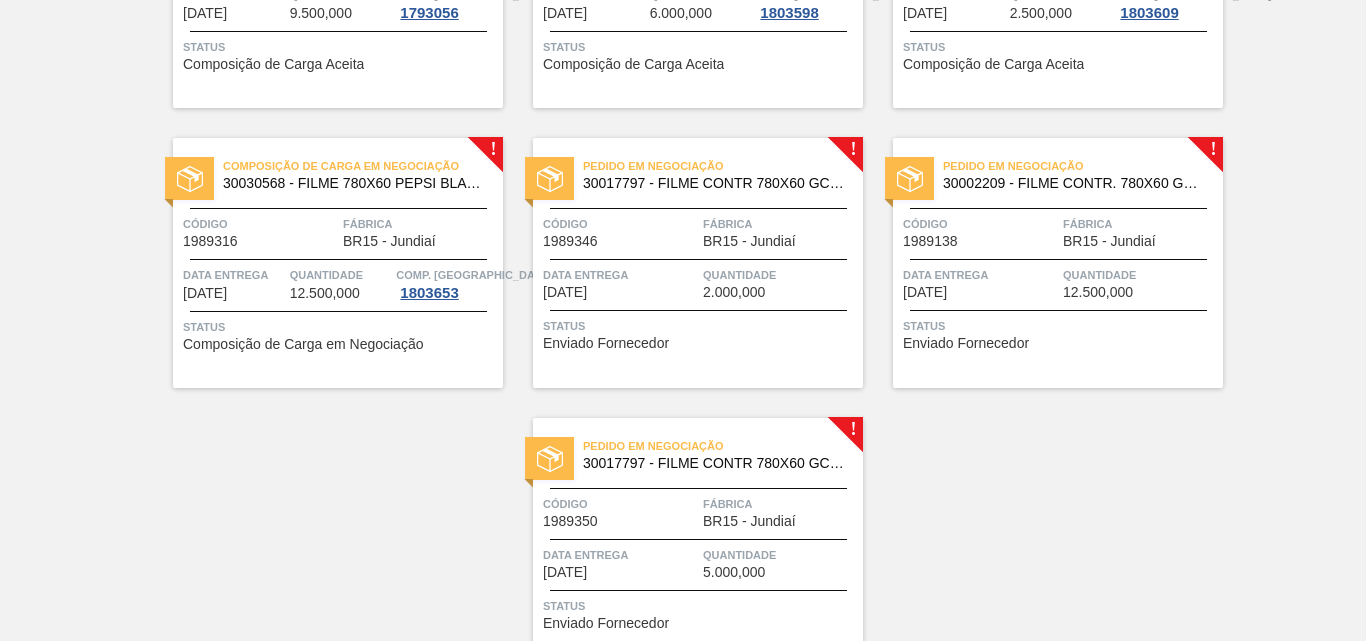 click on "Composição de Carga em Negociação 30030568 - FILME 780X60 PEPSI BLACK NIV24 Código 1989316 Fábrica BR15 - Jundiaí Data entrega [DATE] Quantidade 12.500,000 Comp. Carga 1803653 Status Composição de Carga em Negociação" at bounding box center (338, 263) 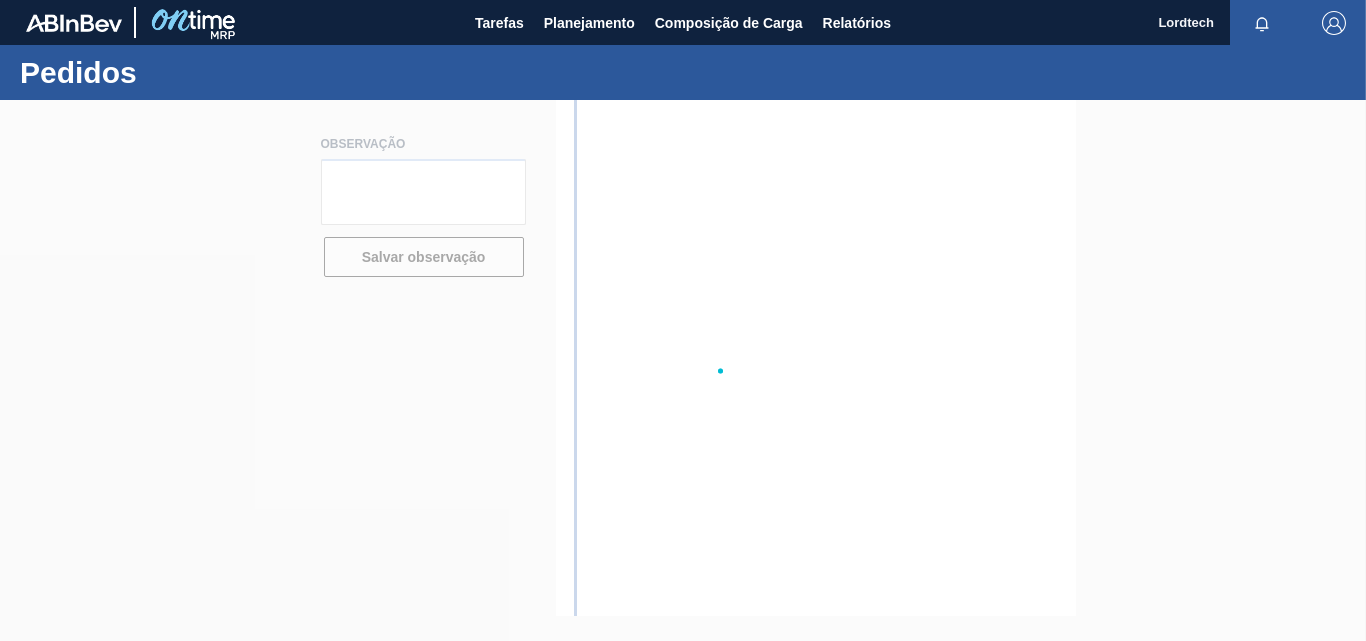 scroll, scrollTop: 0, scrollLeft: 0, axis: both 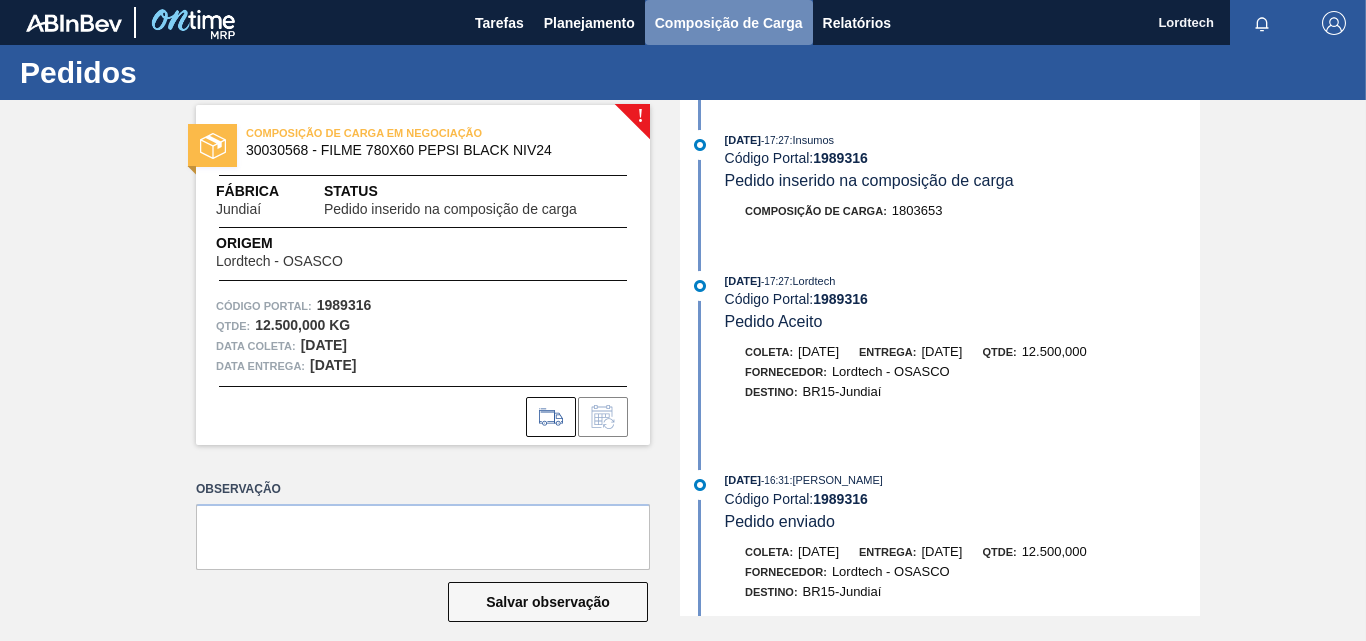 click on "Composição de Carga" at bounding box center (729, 23) 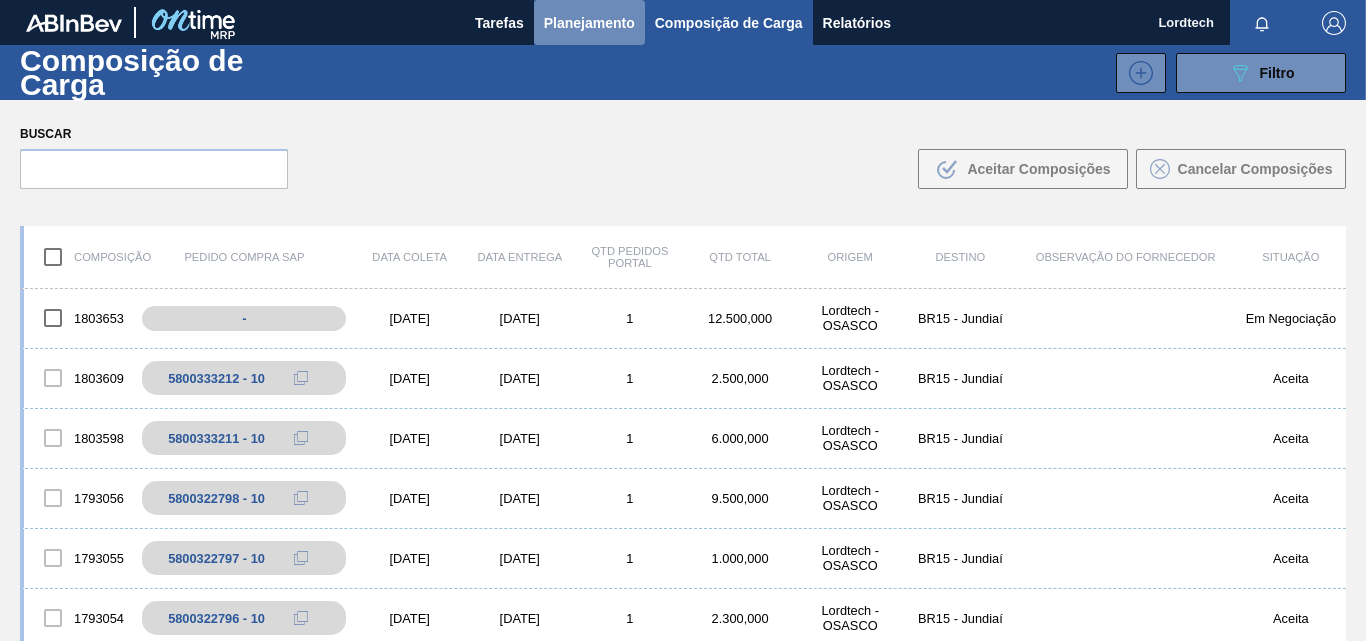 click on "Planejamento" at bounding box center [589, 23] 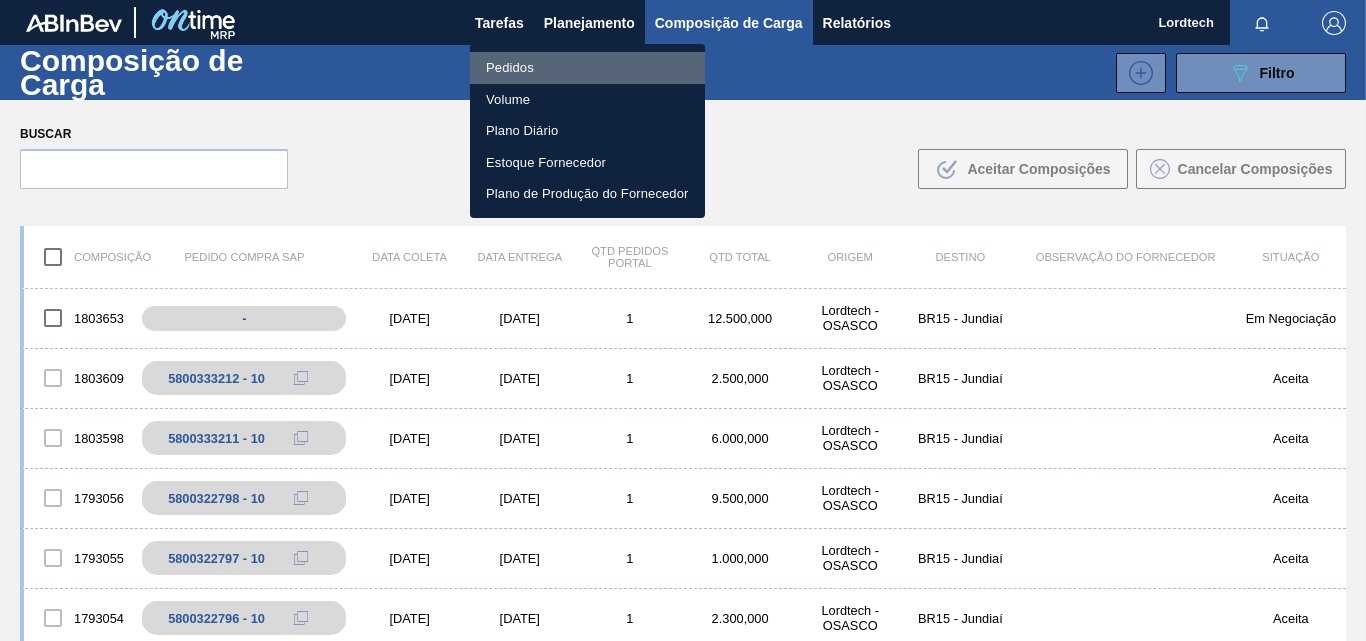 click on "Pedidos" at bounding box center (587, 68) 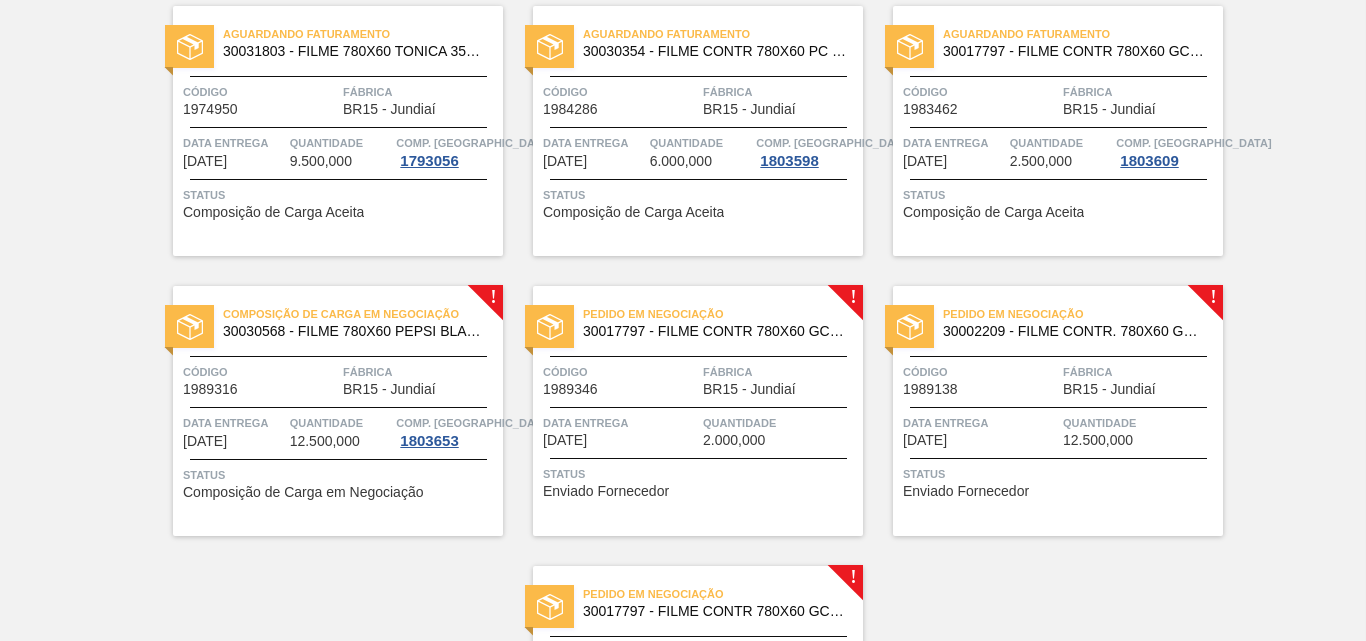 scroll, scrollTop: 1900, scrollLeft: 0, axis: vertical 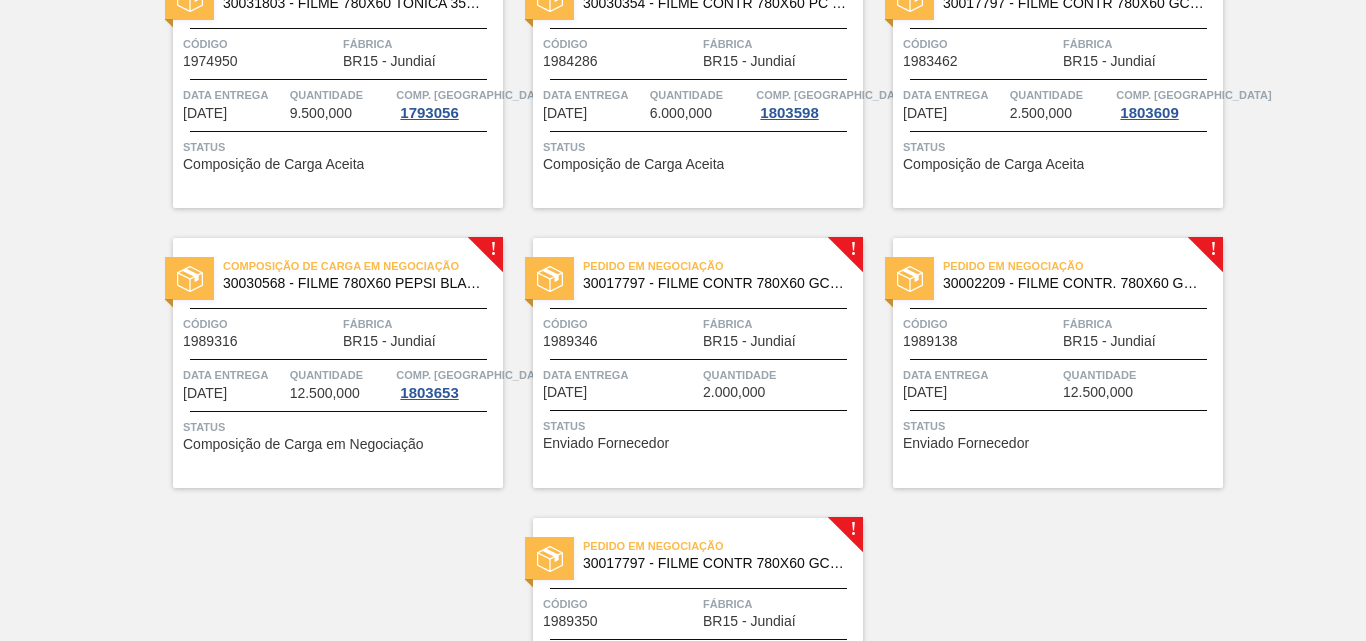 click on "Fábrica" at bounding box center [780, 324] 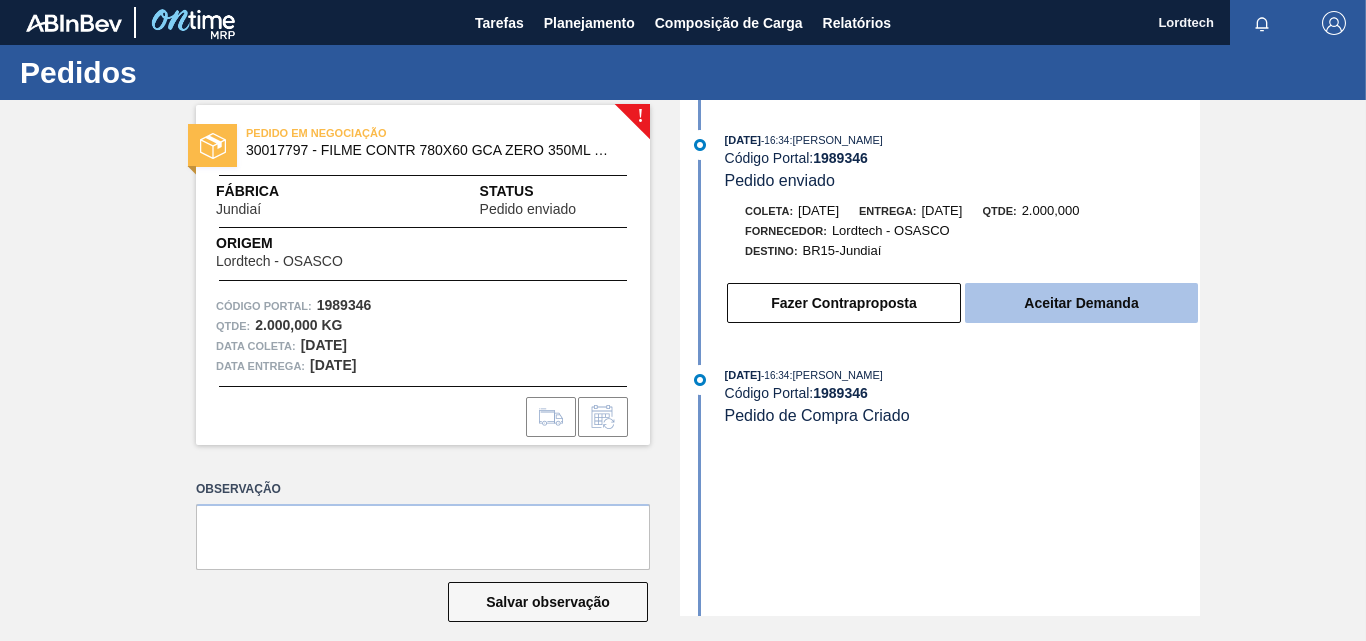 click on "Aceitar Demanda" at bounding box center (1081, 303) 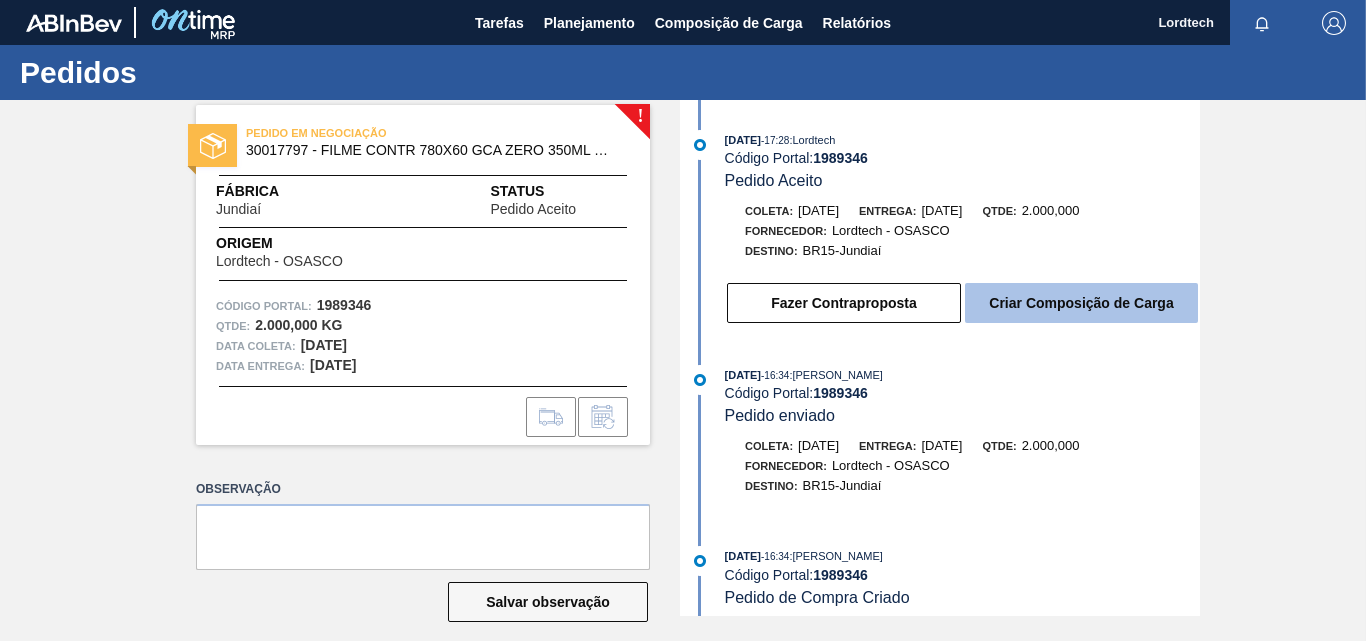 click on "Criar Composição de Carga" at bounding box center (1081, 303) 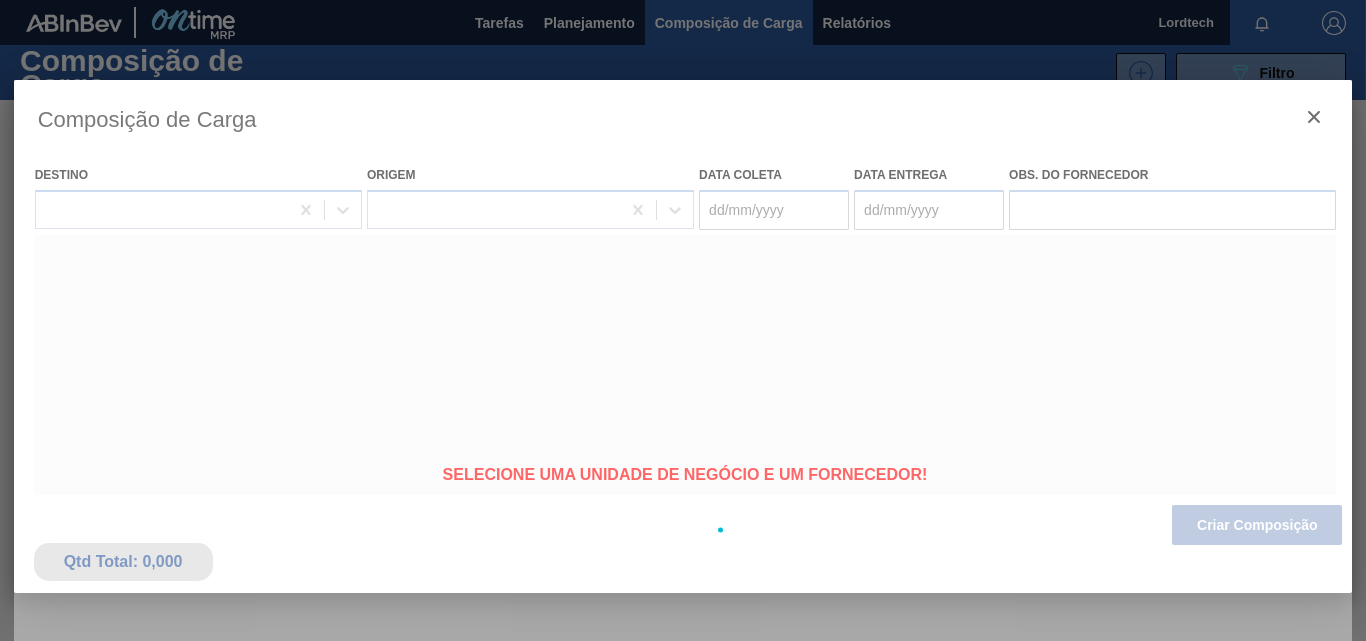 type on "[DATE]" 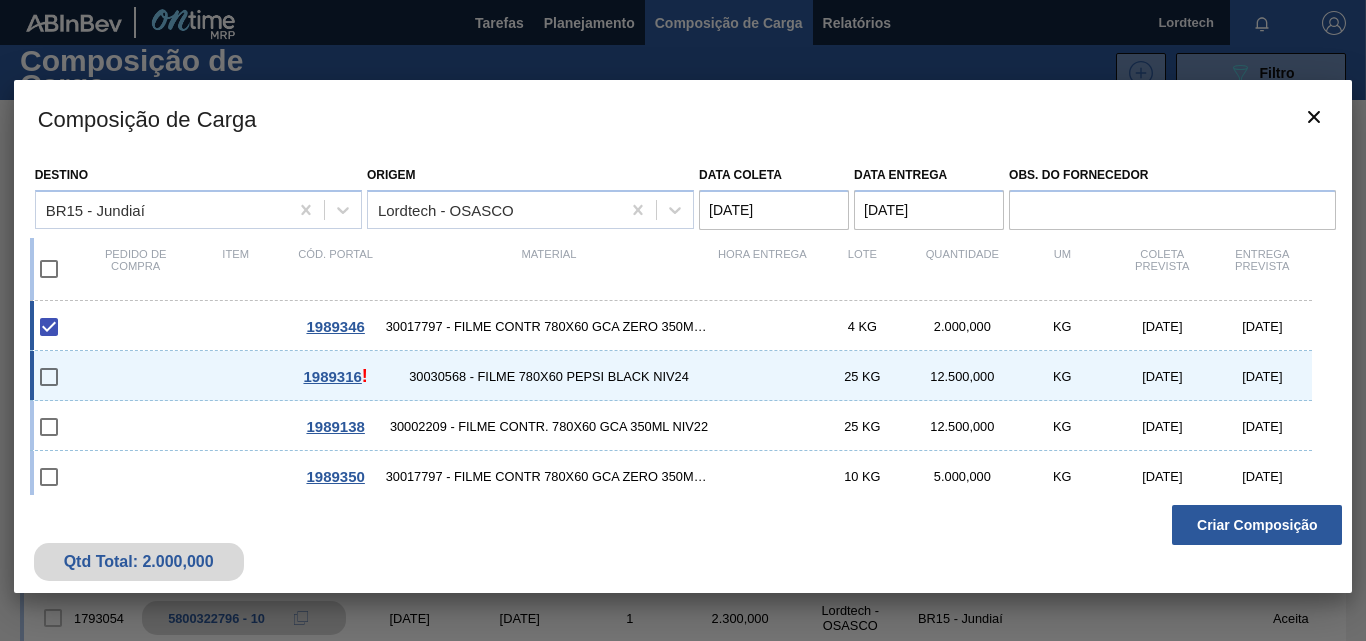 click at bounding box center [49, 377] 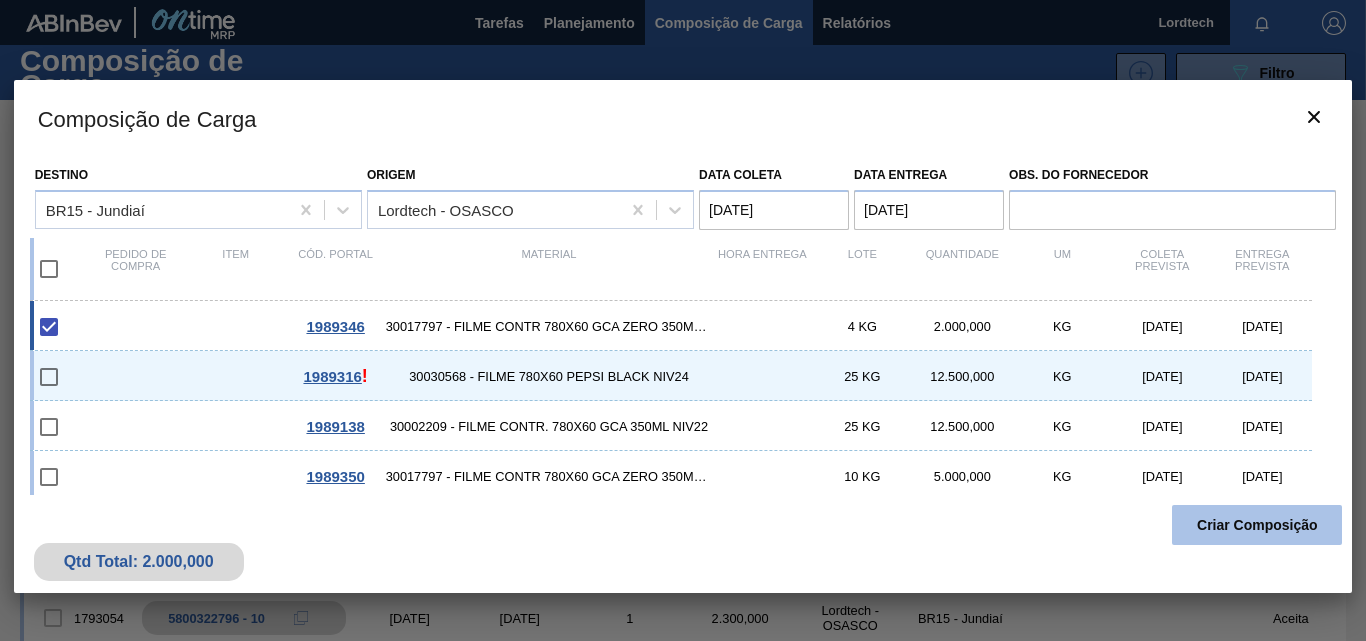click on "Criar Composição" at bounding box center (1257, 525) 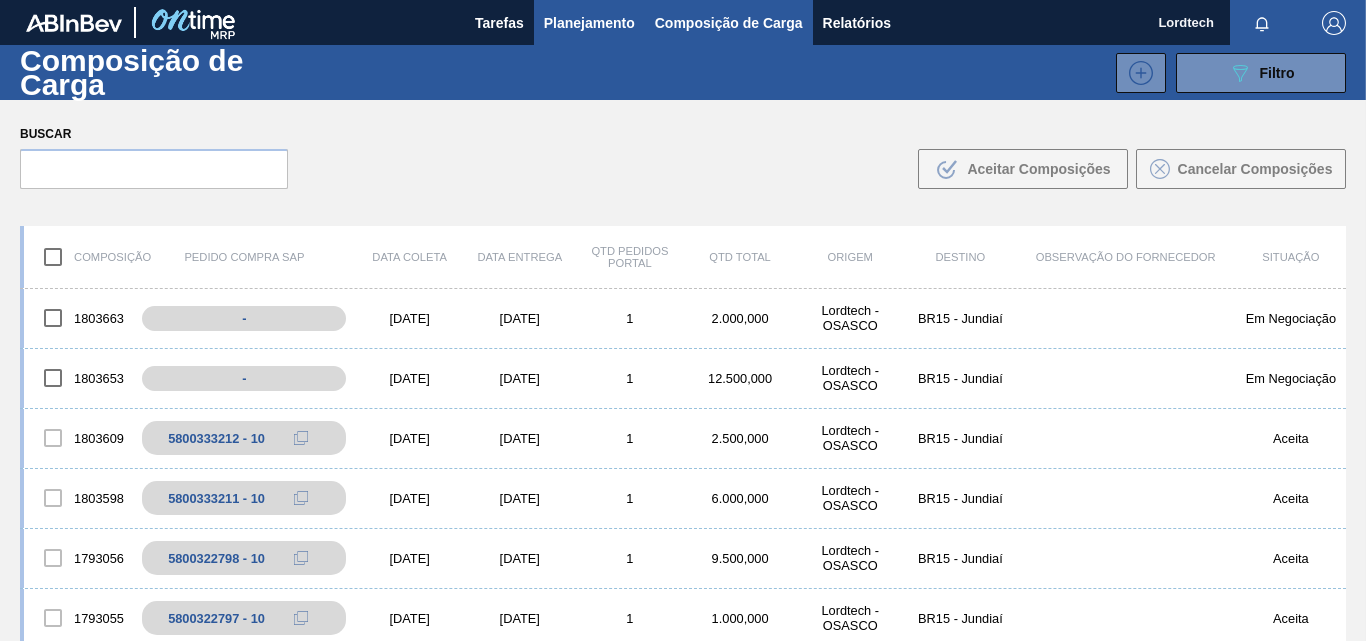 click on "Planejamento" at bounding box center [589, 23] 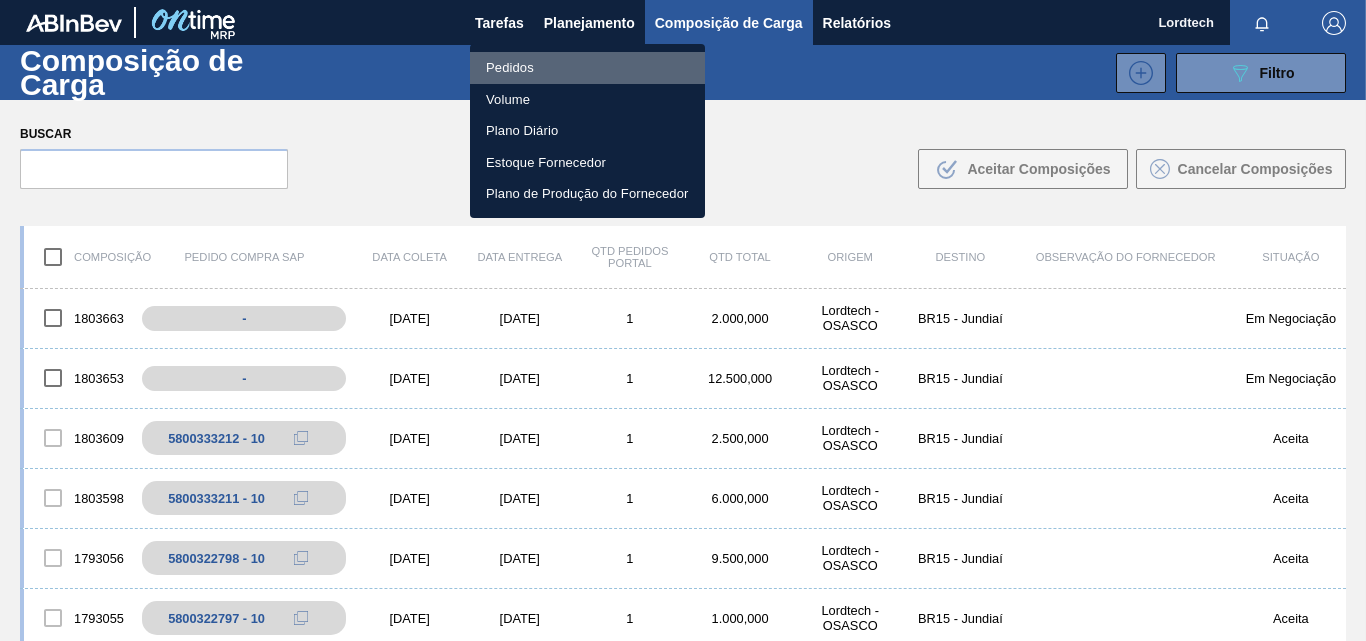 click on "Pedidos" at bounding box center (587, 68) 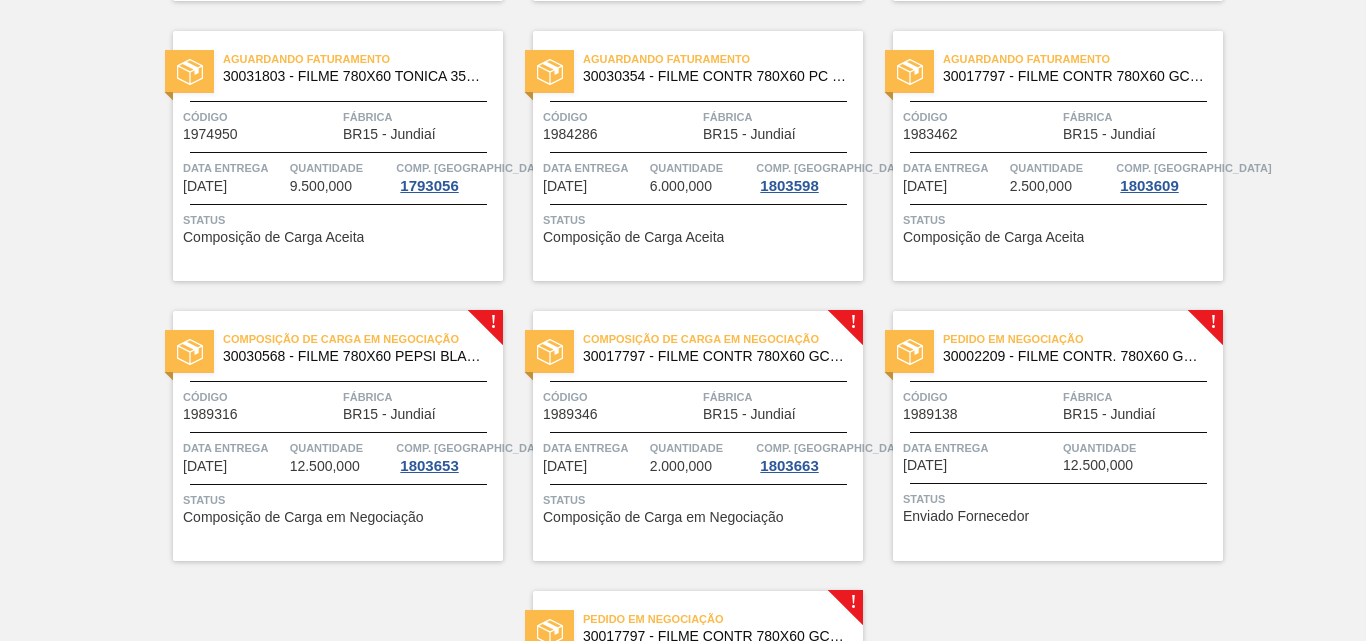 scroll, scrollTop: 2100, scrollLeft: 0, axis: vertical 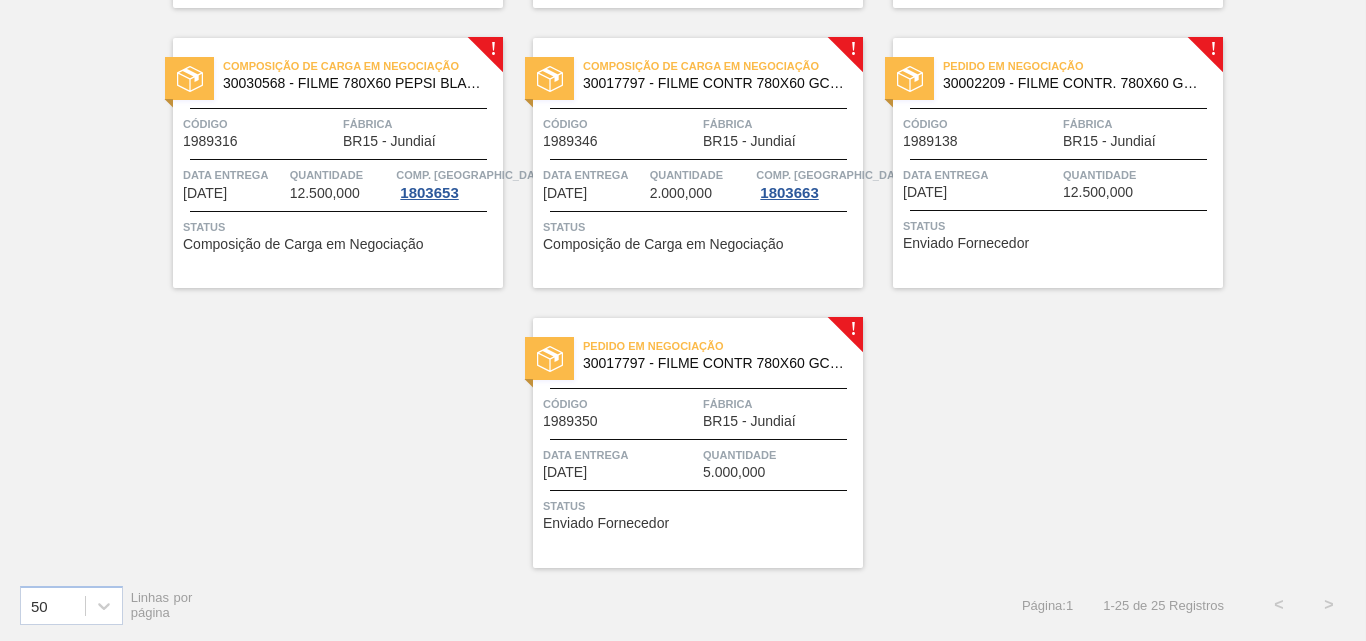 click on "Quantidade" at bounding box center (1140, 175) 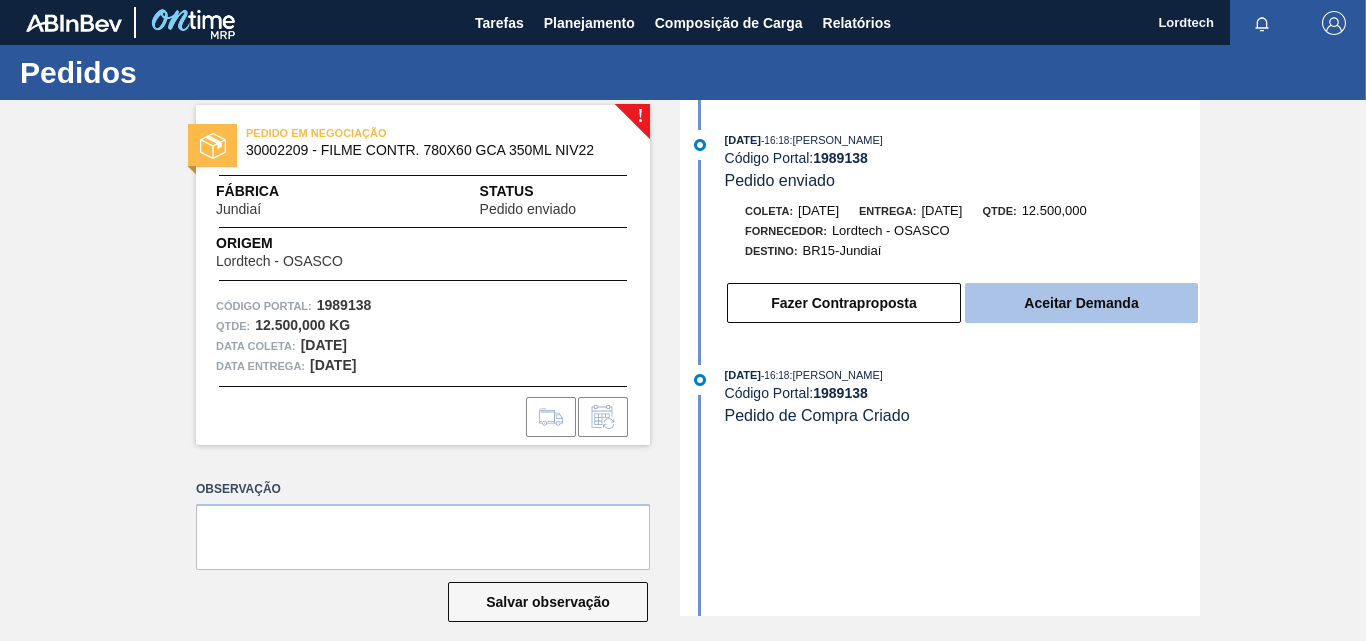 click on "Aceitar Demanda" at bounding box center (1081, 303) 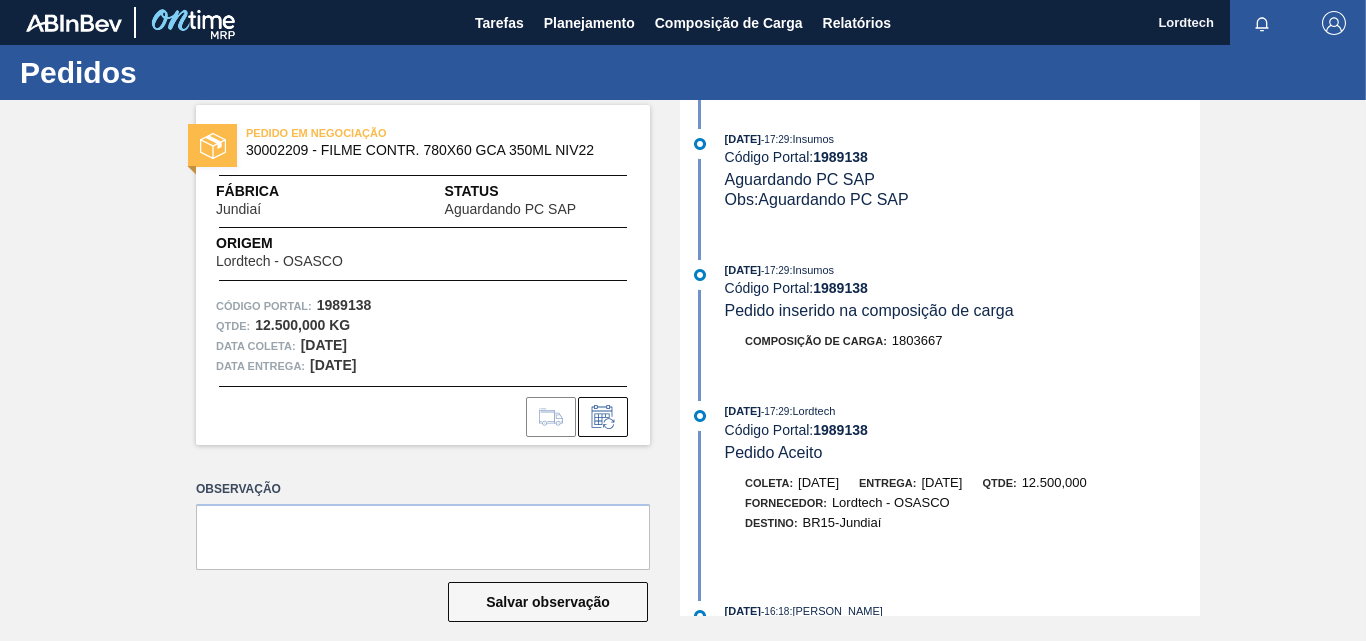 scroll, scrollTop: 0, scrollLeft: 0, axis: both 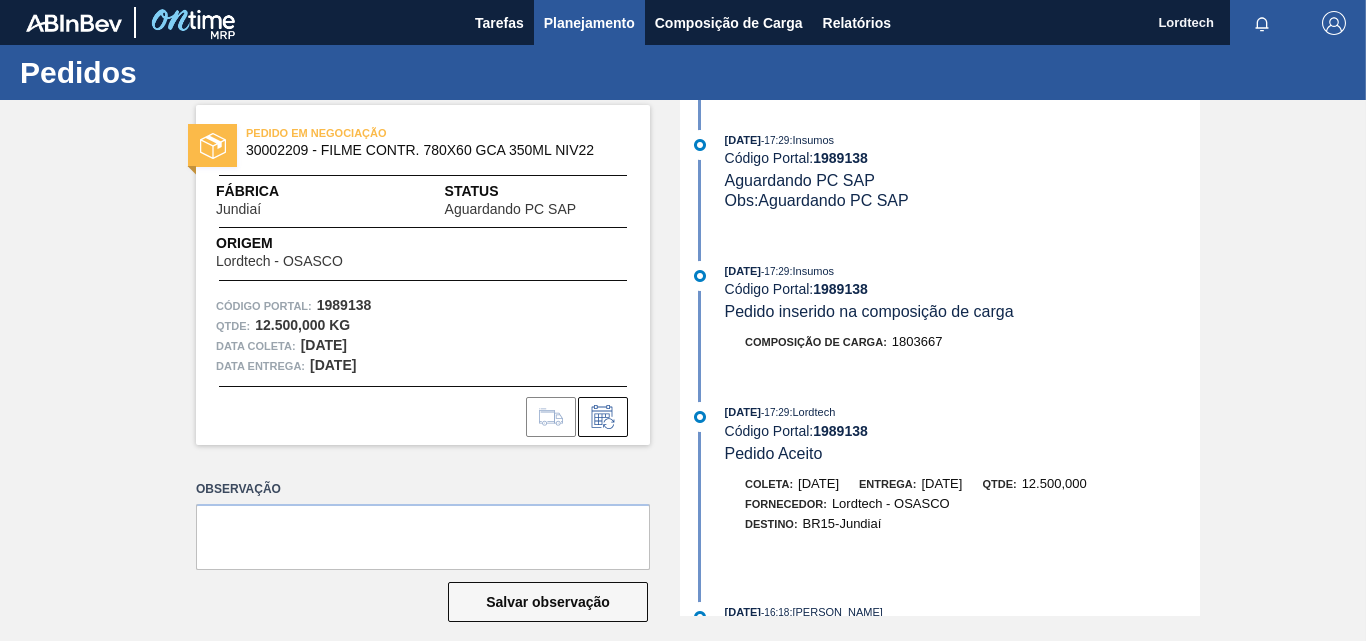 click on "Planejamento" at bounding box center [589, 23] 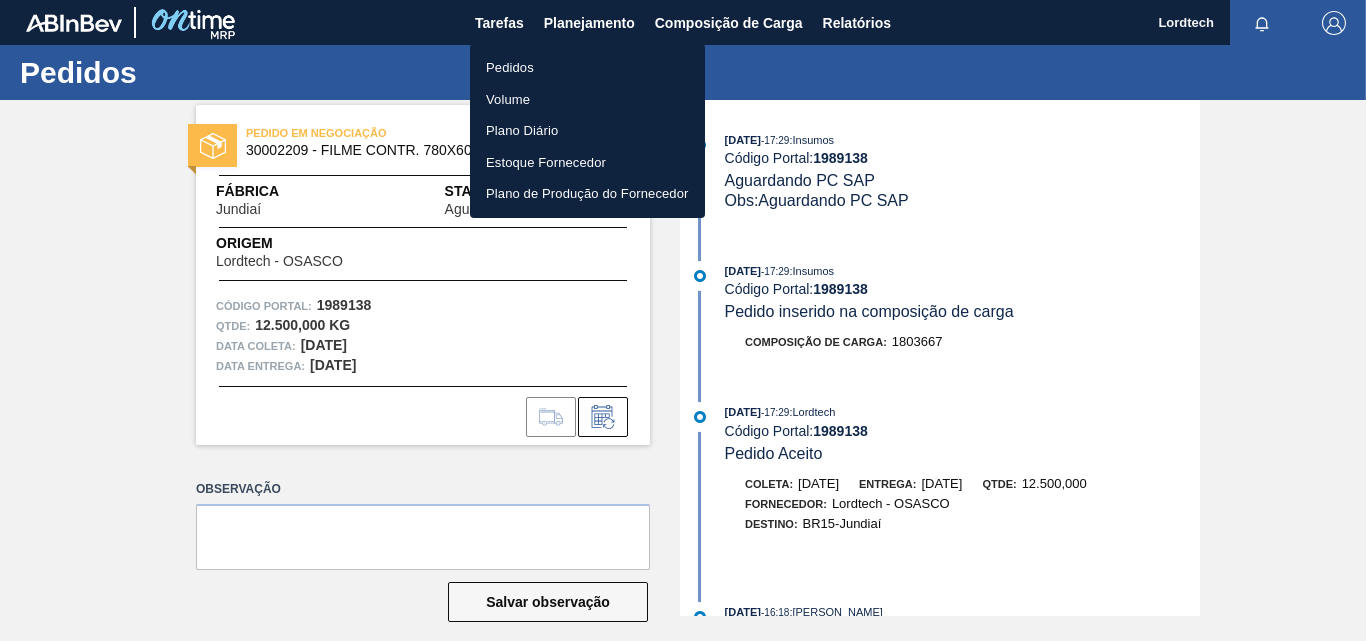 click on "Pedidos" at bounding box center (587, 68) 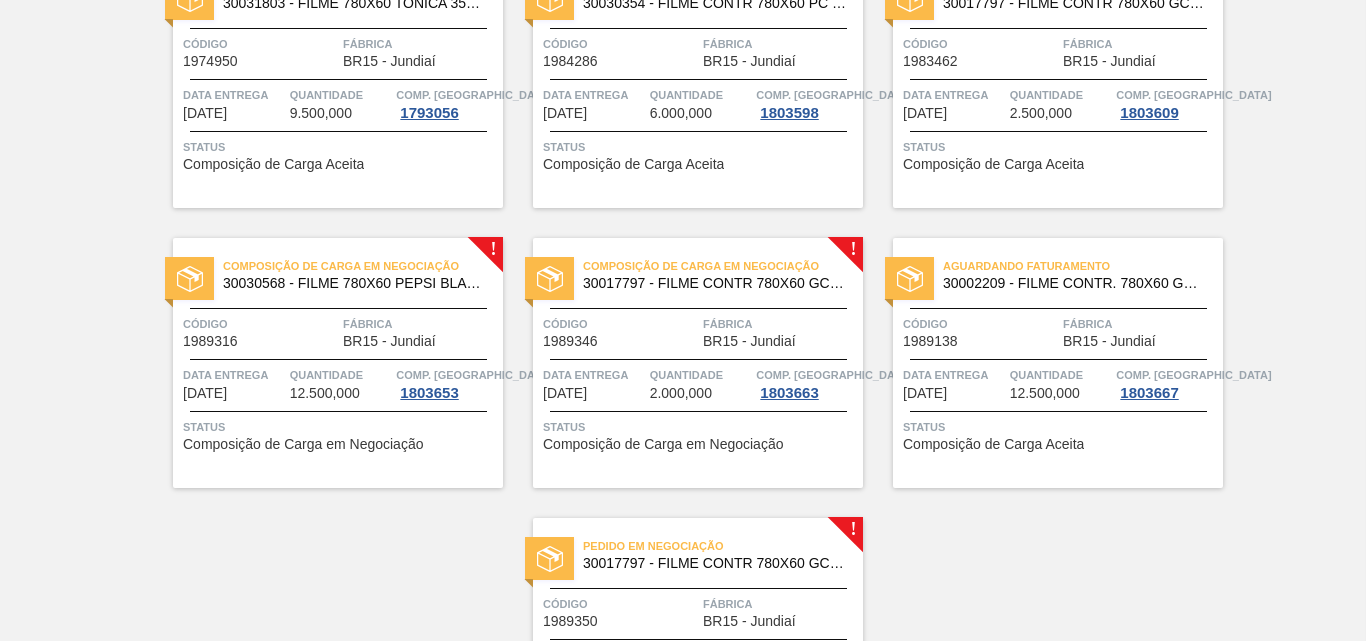 scroll, scrollTop: 2000, scrollLeft: 0, axis: vertical 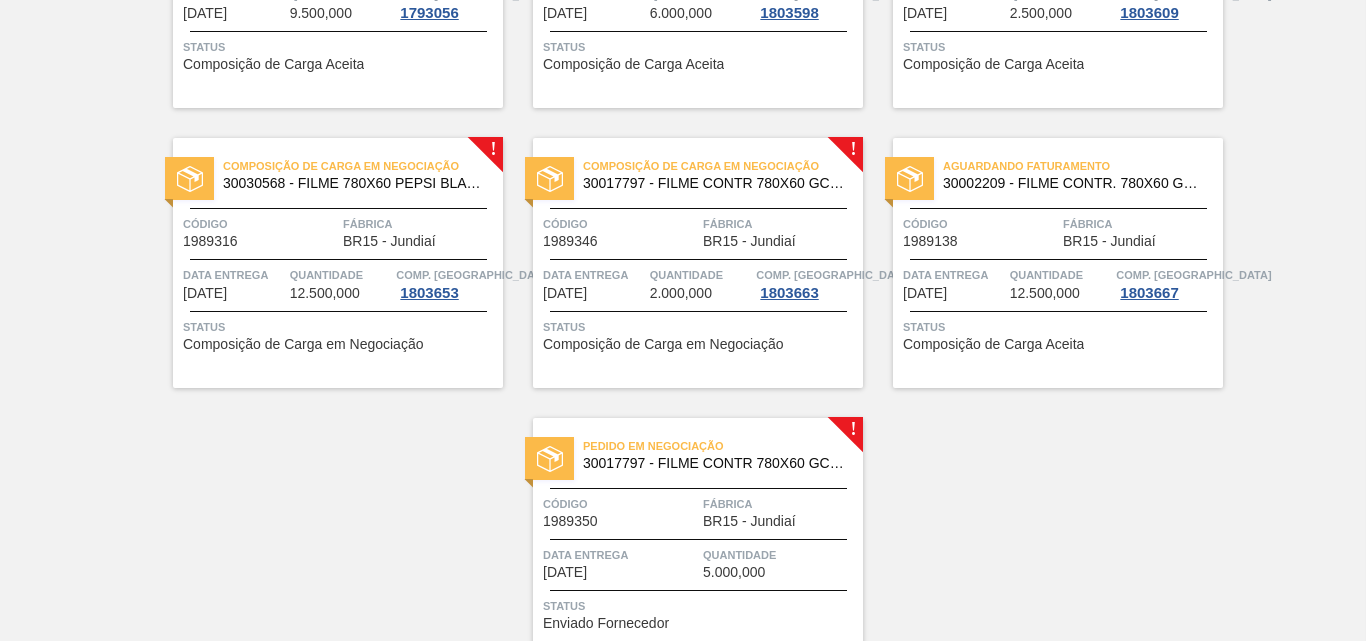 click on "Data entrega" at bounding box center [620, 555] 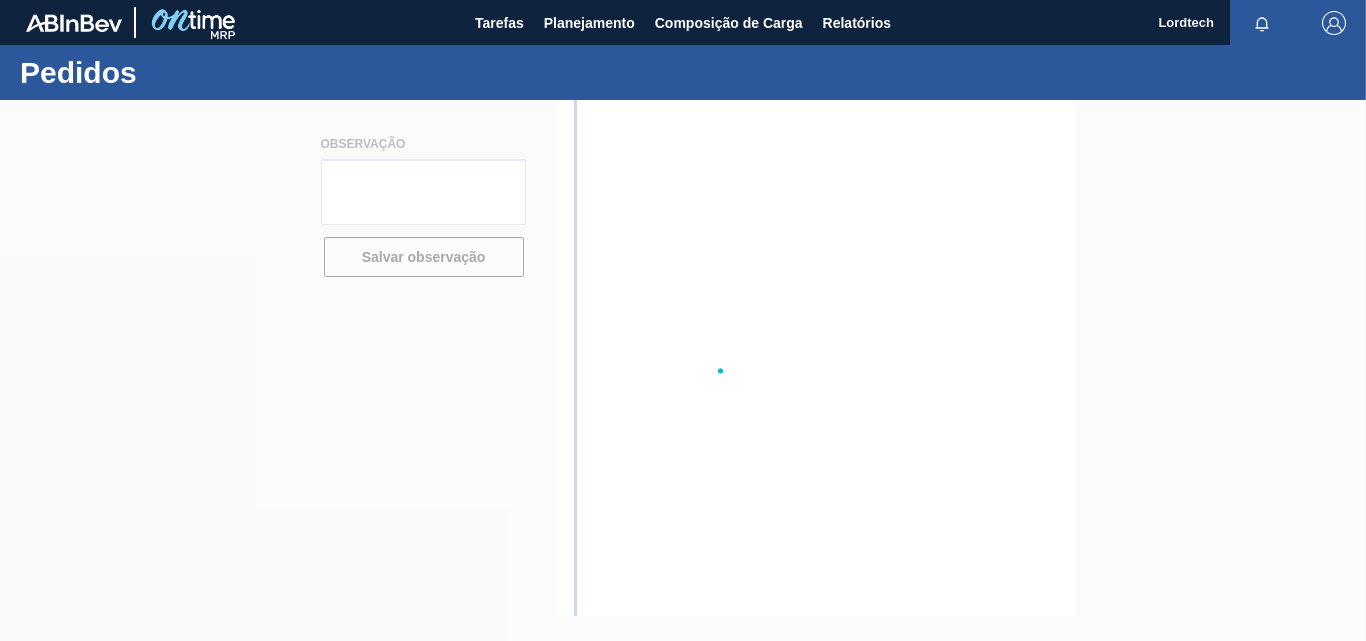 scroll, scrollTop: 0, scrollLeft: 0, axis: both 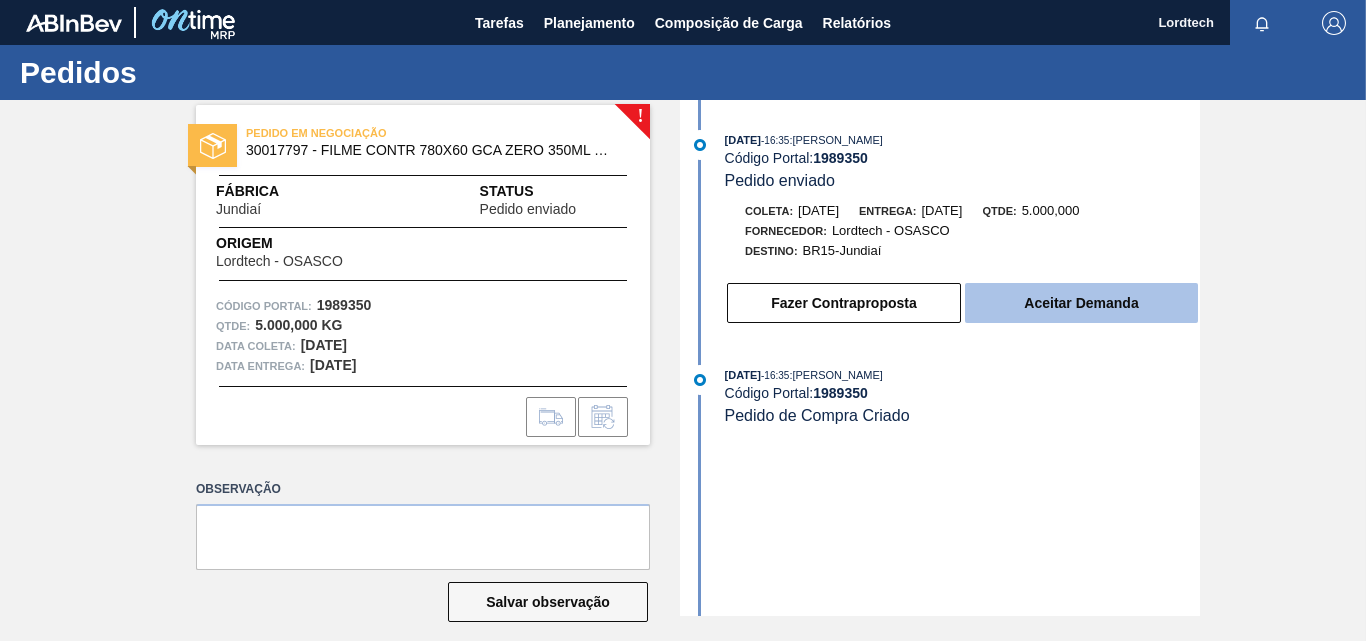 click on "Aceitar Demanda" at bounding box center [1081, 303] 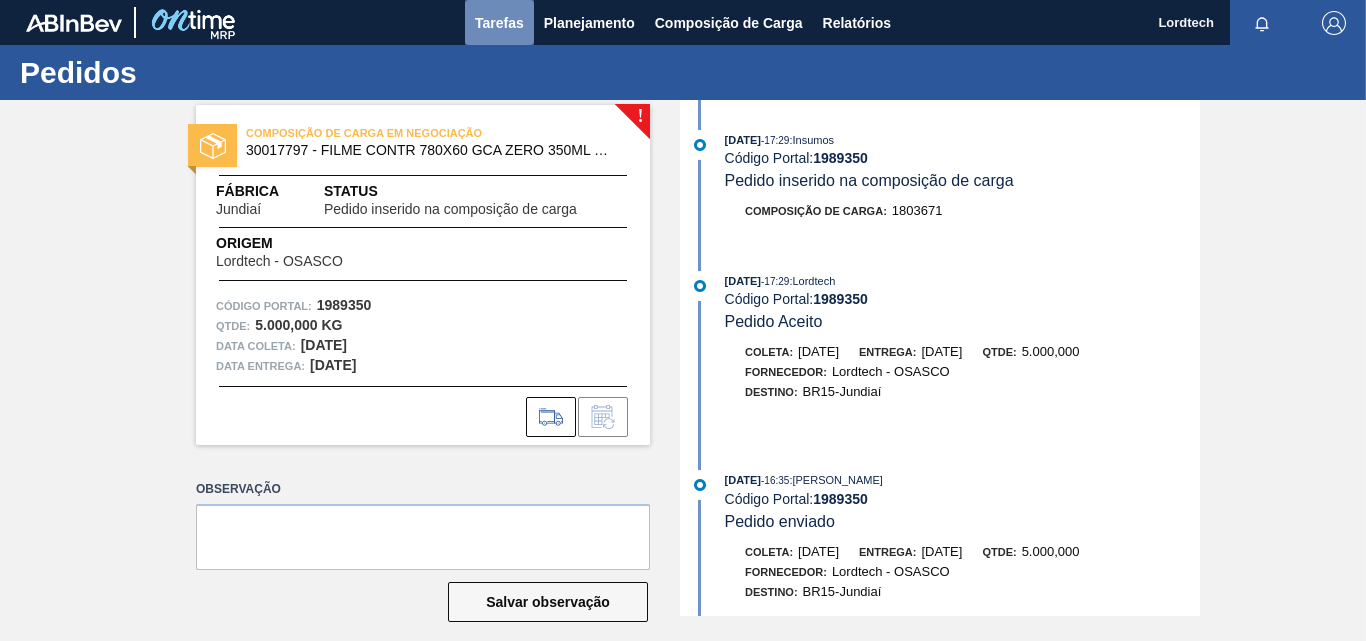 click on "Tarefas" at bounding box center (499, 23) 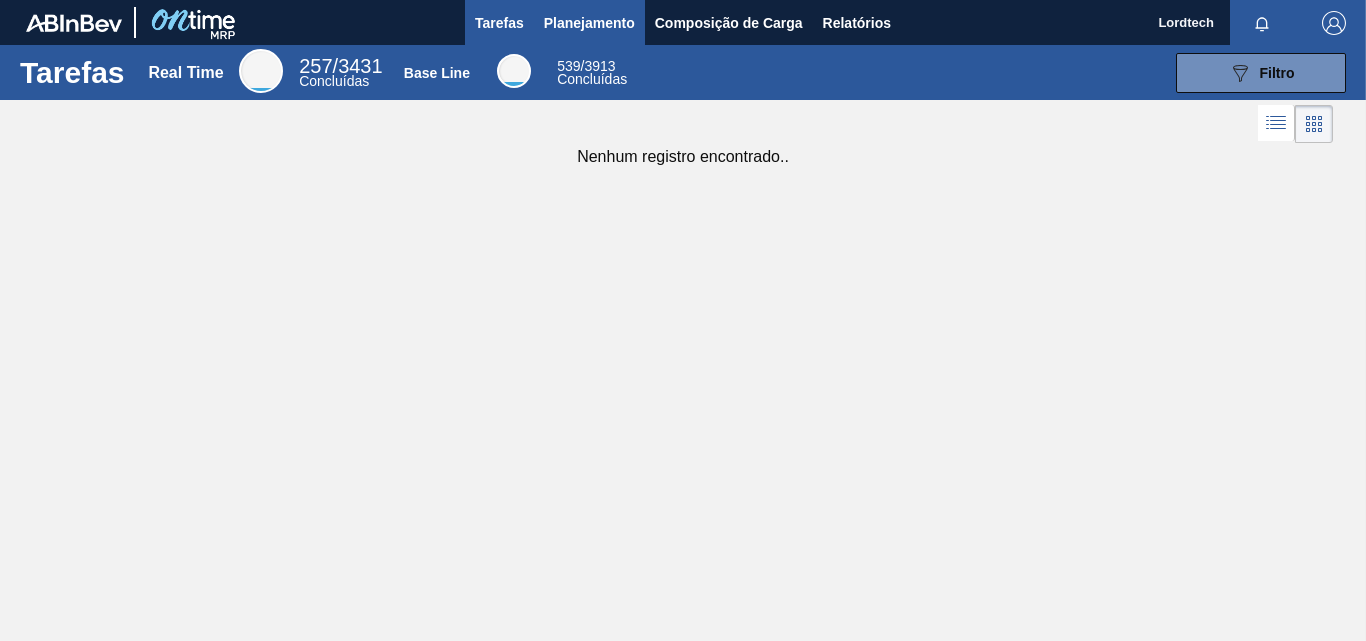 click on "Planejamento" at bounding box center (589, 23) 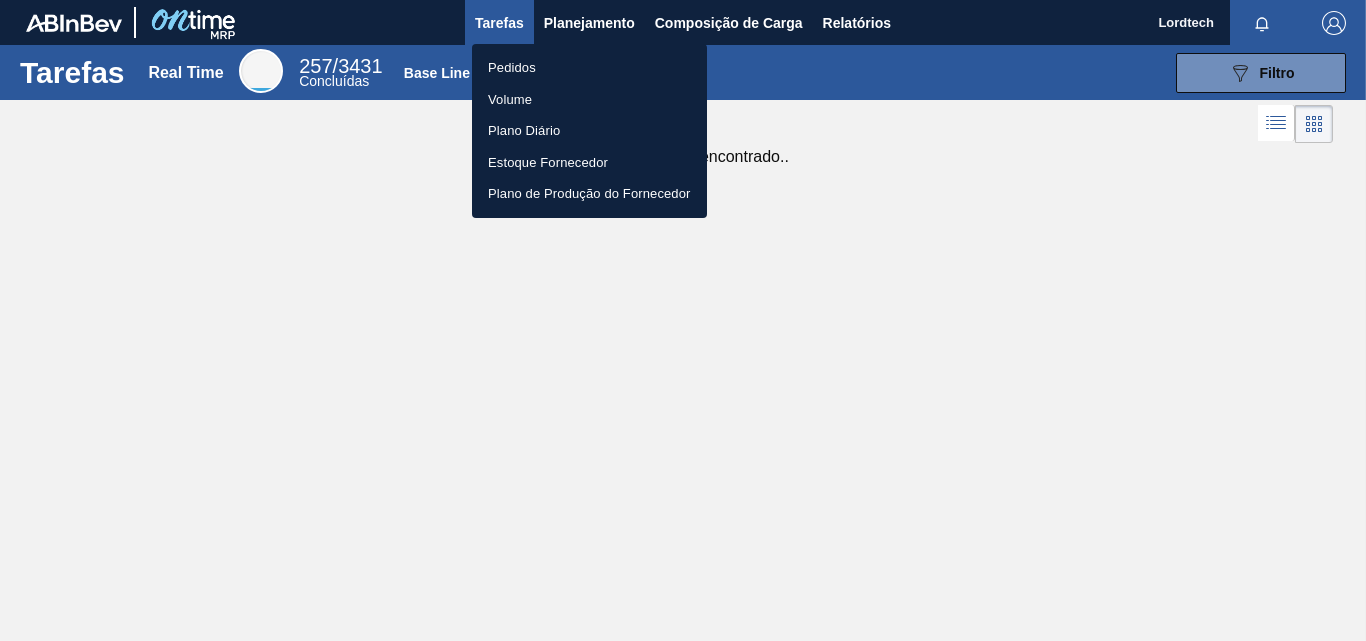 click on "Pedidos" at bounding box center (589, 68) 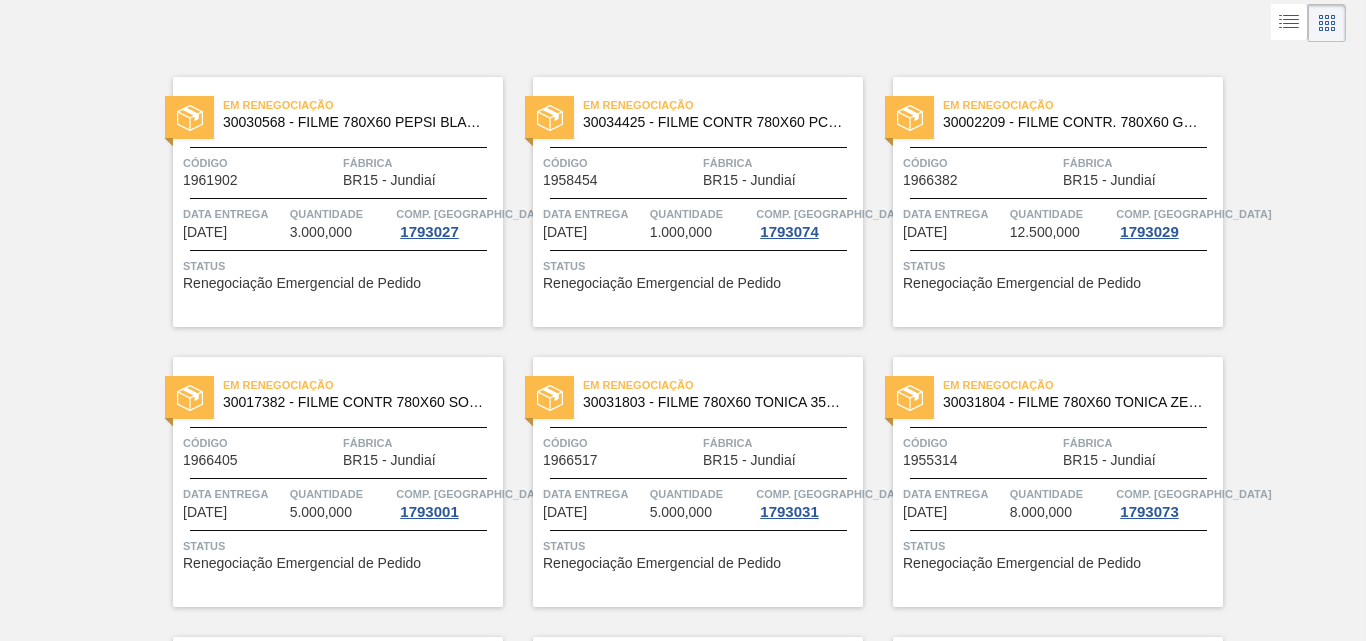scroll, scrollTop: 0, scrollLeft: 0, axis: both 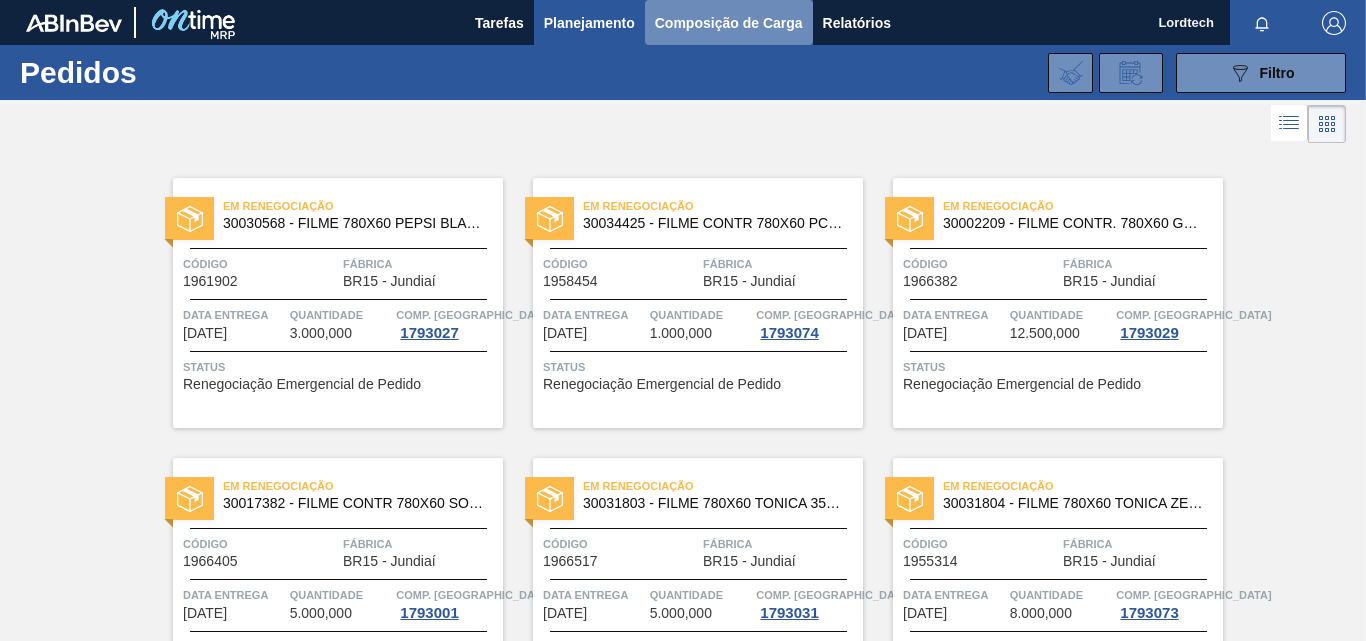 click on "Composição de Carga" at bounding box center (729, 23) 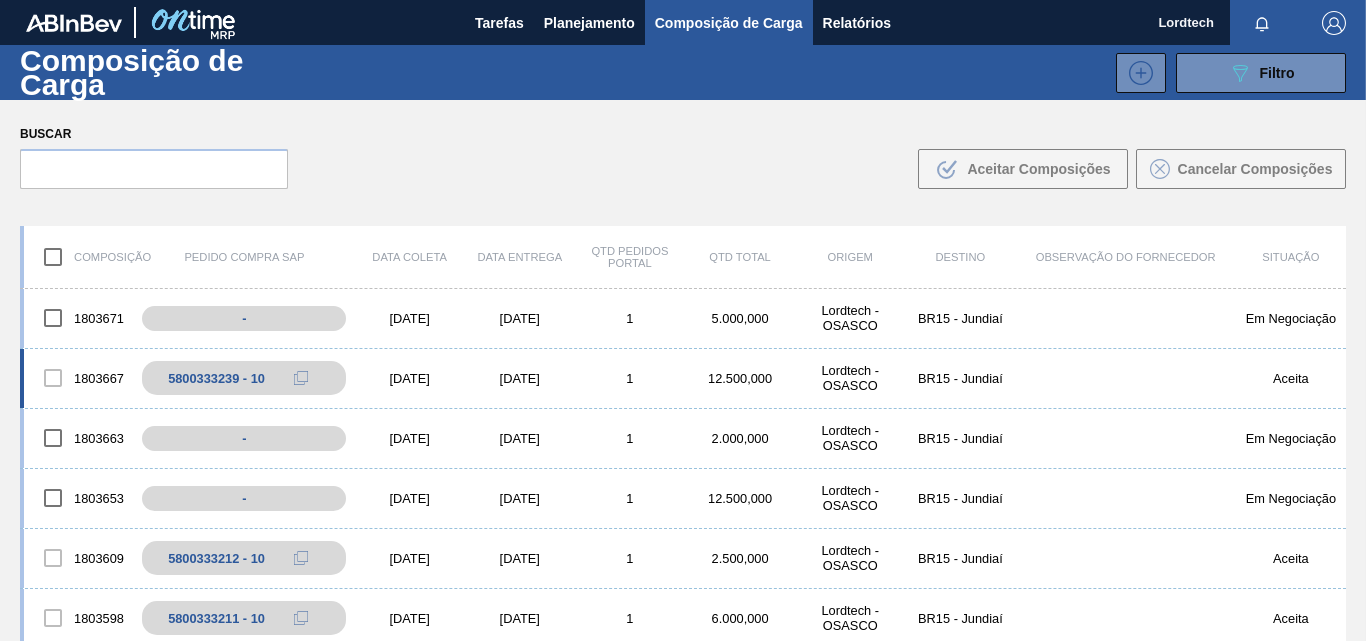 click on "[DATE]" at bounding box center (520, 378) 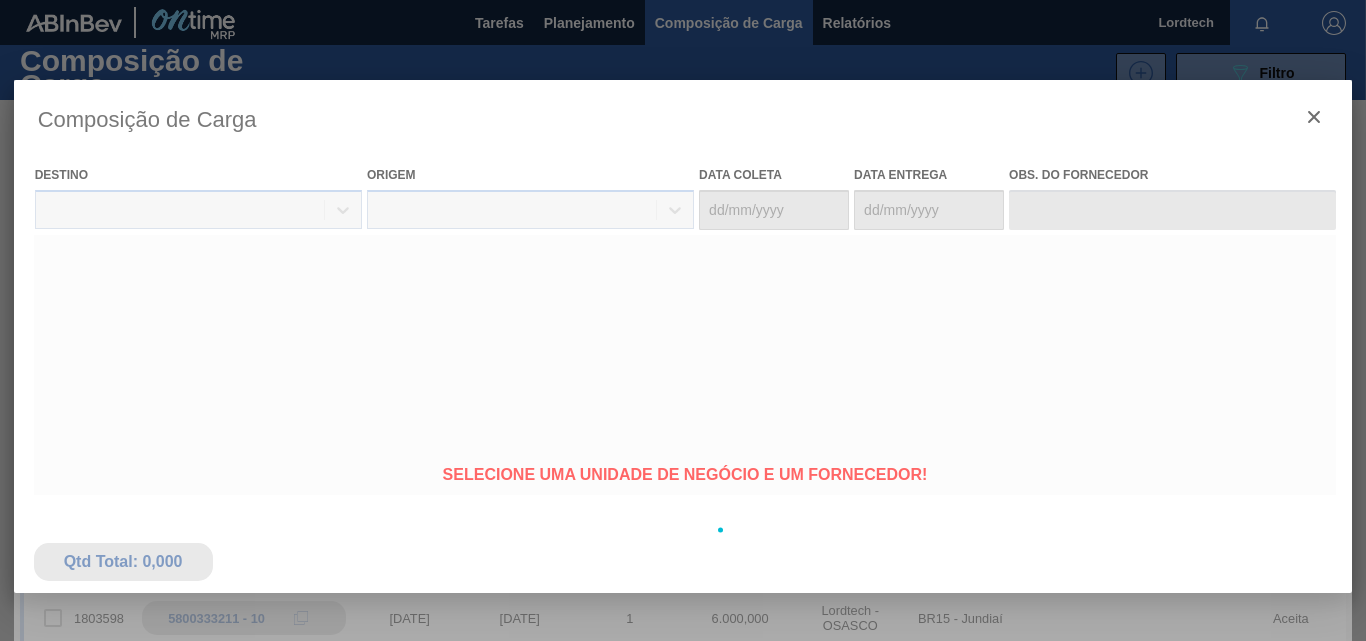 type on "[DATE]" 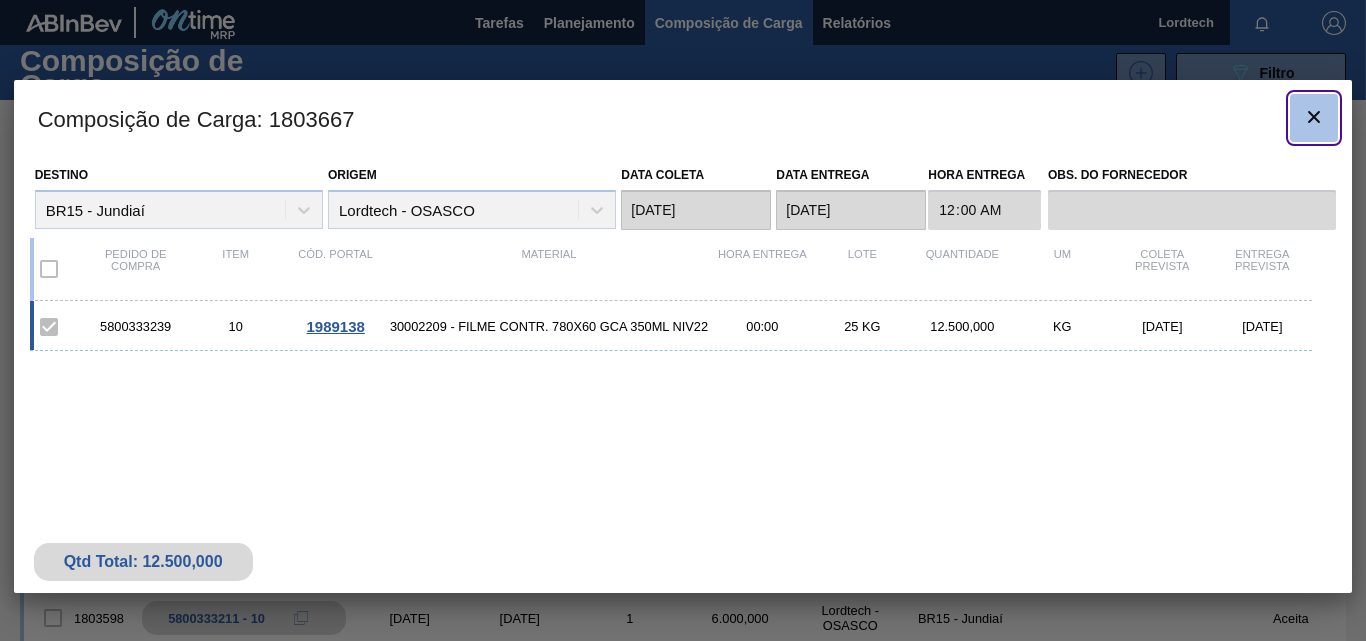 click 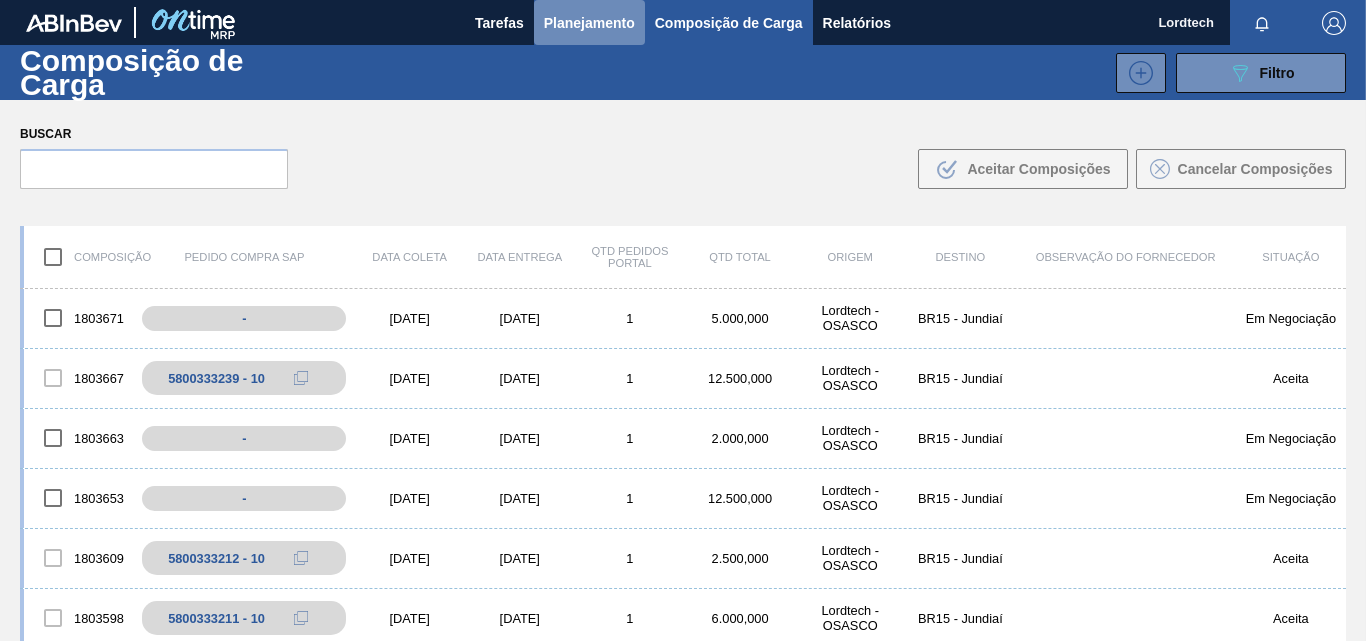 click on "Planejamento" at bounding box center [589, 23] 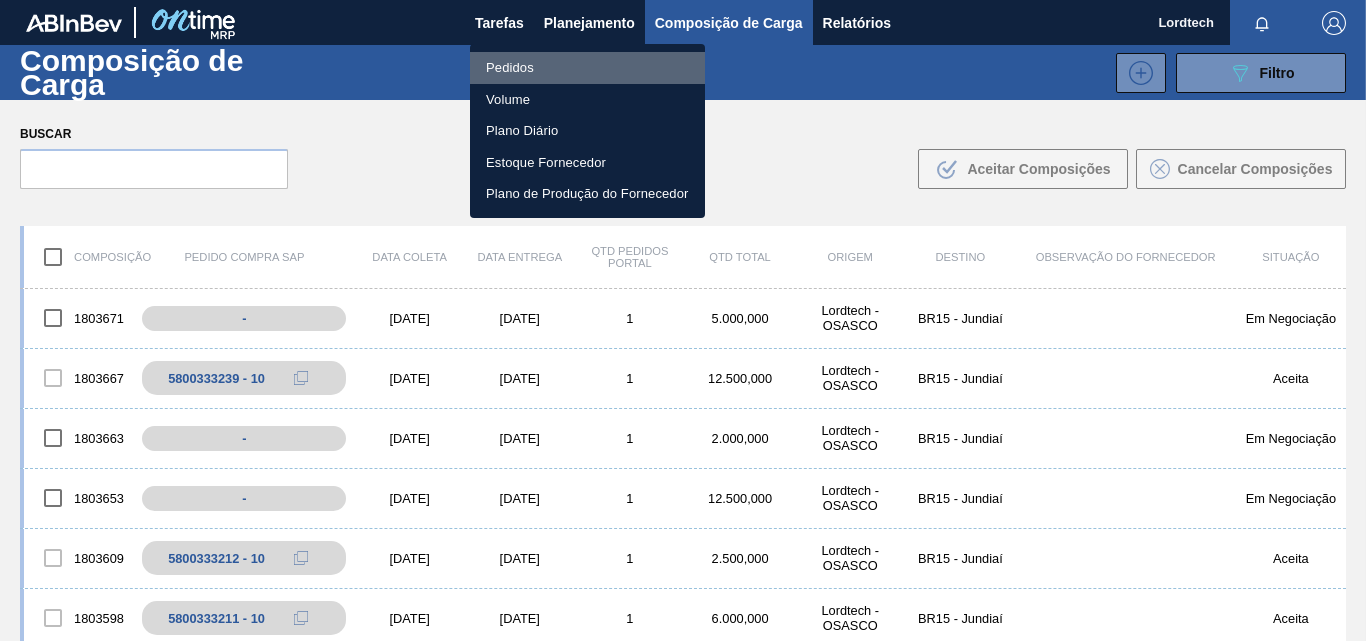click on "Pedidos" at bounding box center [587, 68] 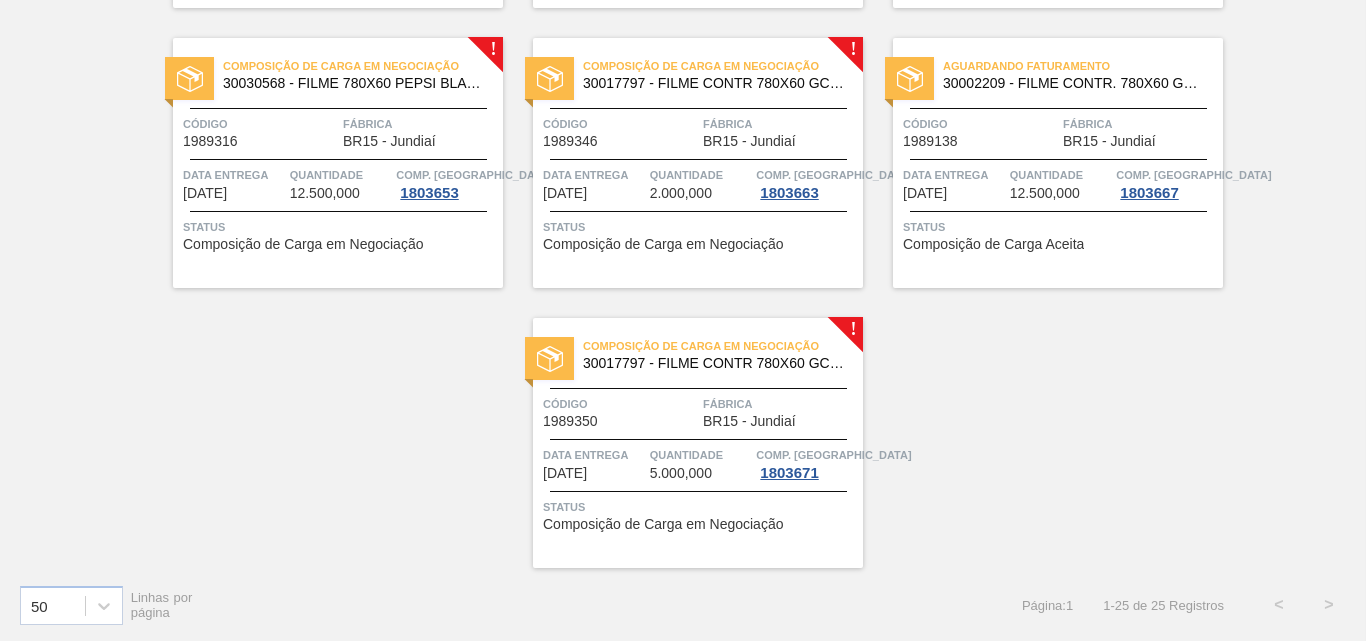 scroll, scrollTop: 2101, scrollLeft: 0, axis: vertical 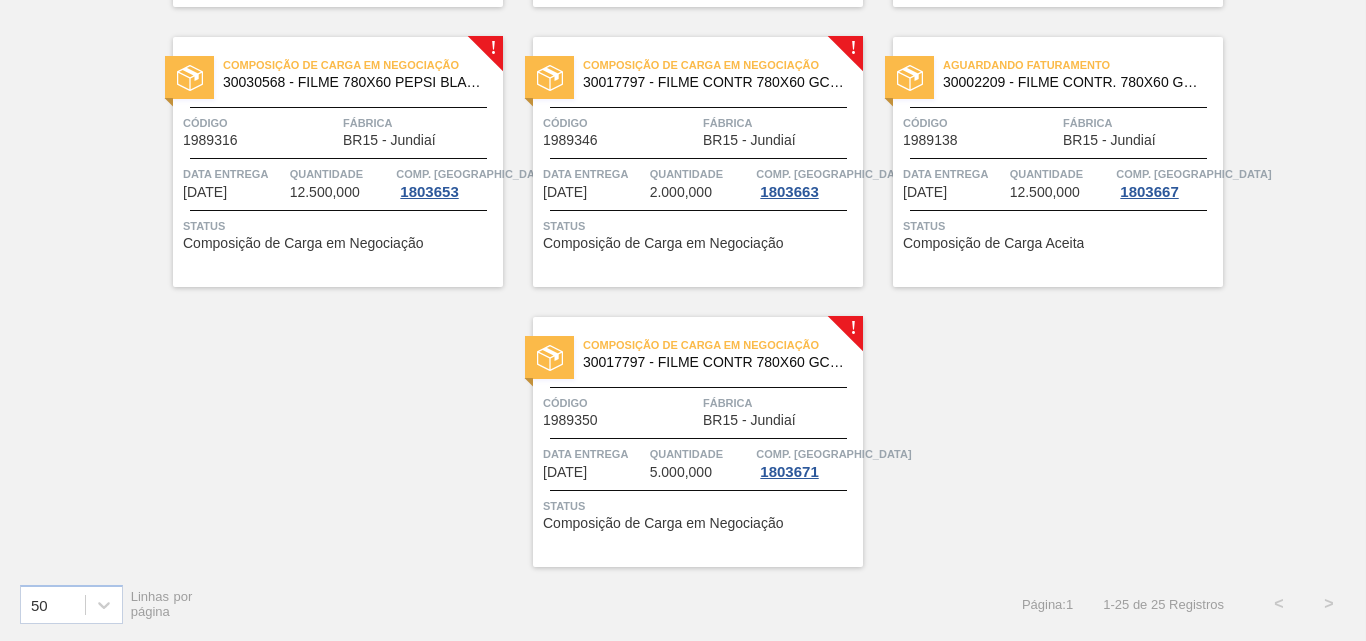 click on "Comp. [GEOGRAPHIC_DATA]" at bounding box center [473, 174] 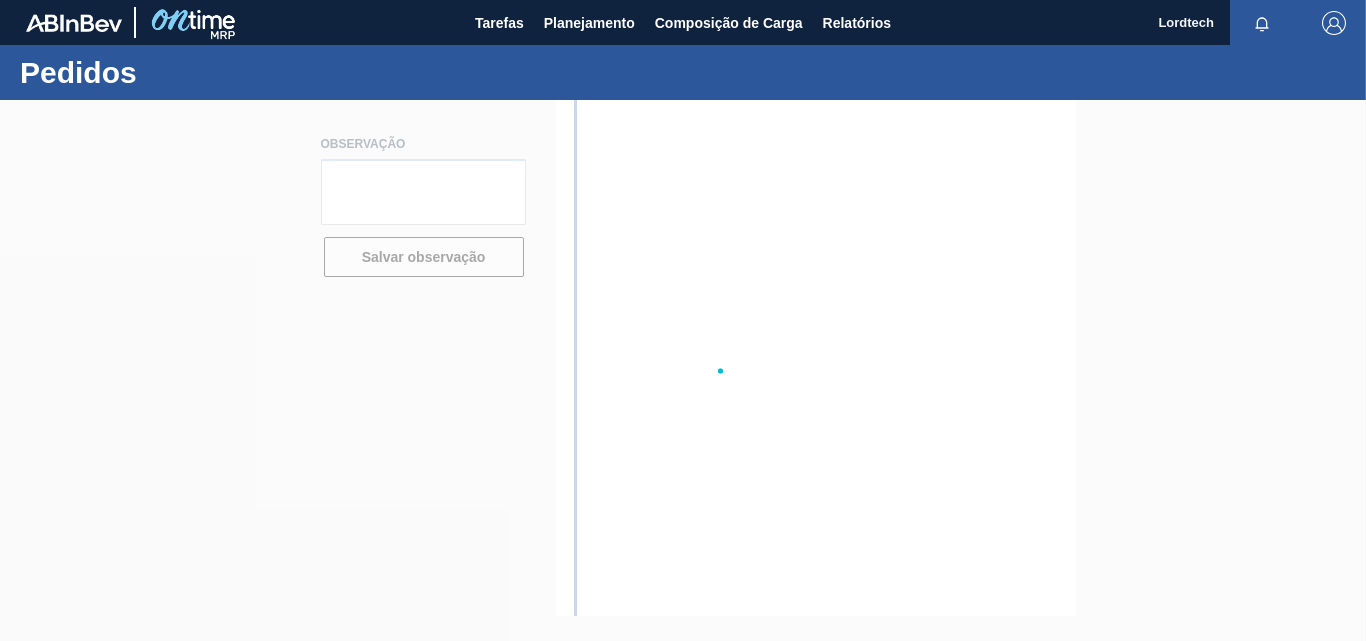 scroll, scrollTop: 0, scrollLeft: 0, axis: both 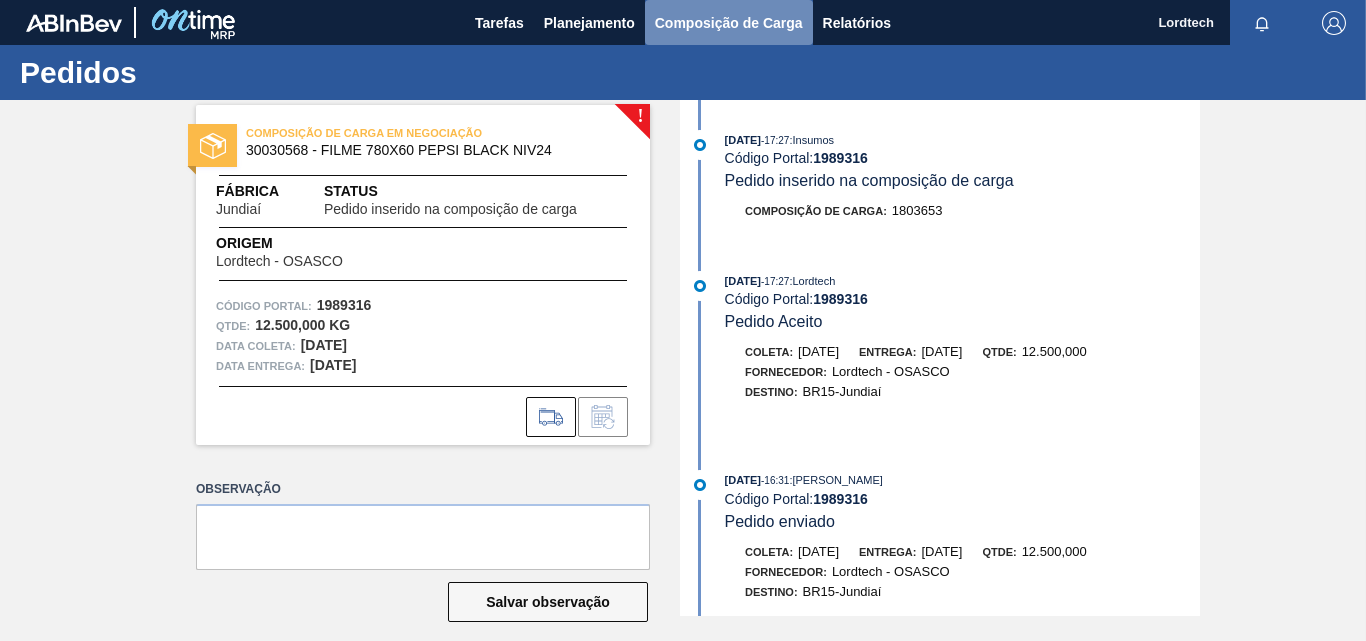 click on "Composição de Carga" at bounding box center [729, 23] 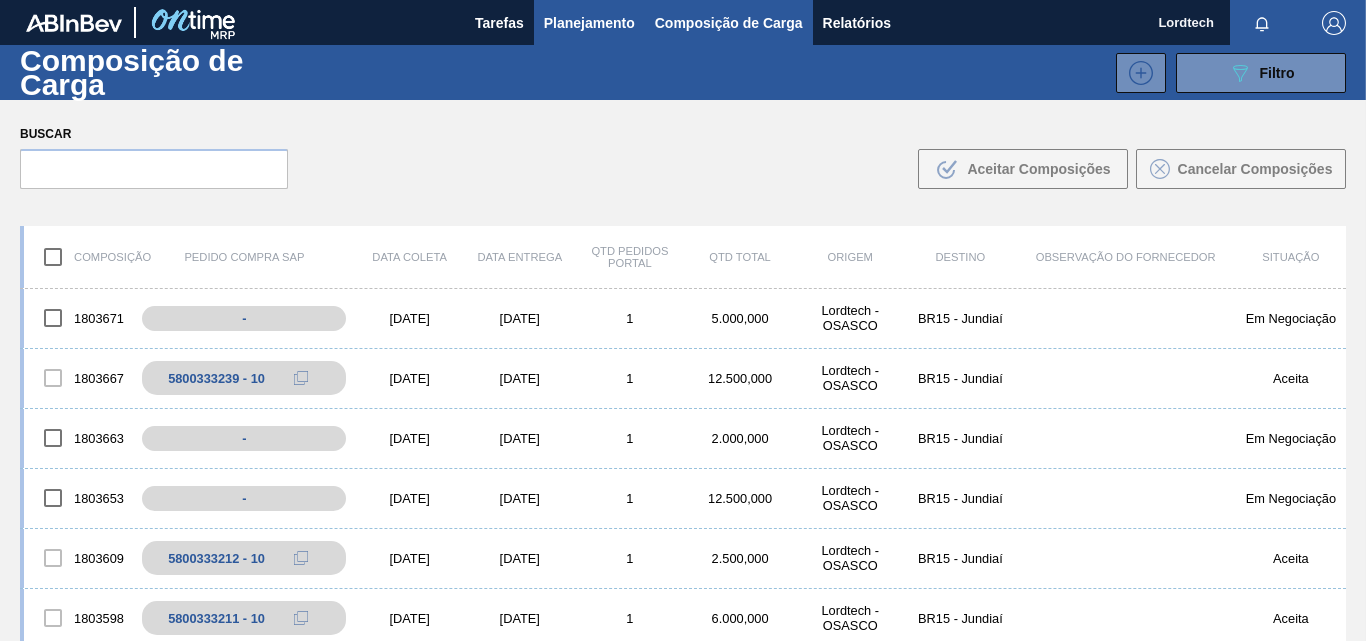 click on "Planejamento" at bounding box center (589, 23) 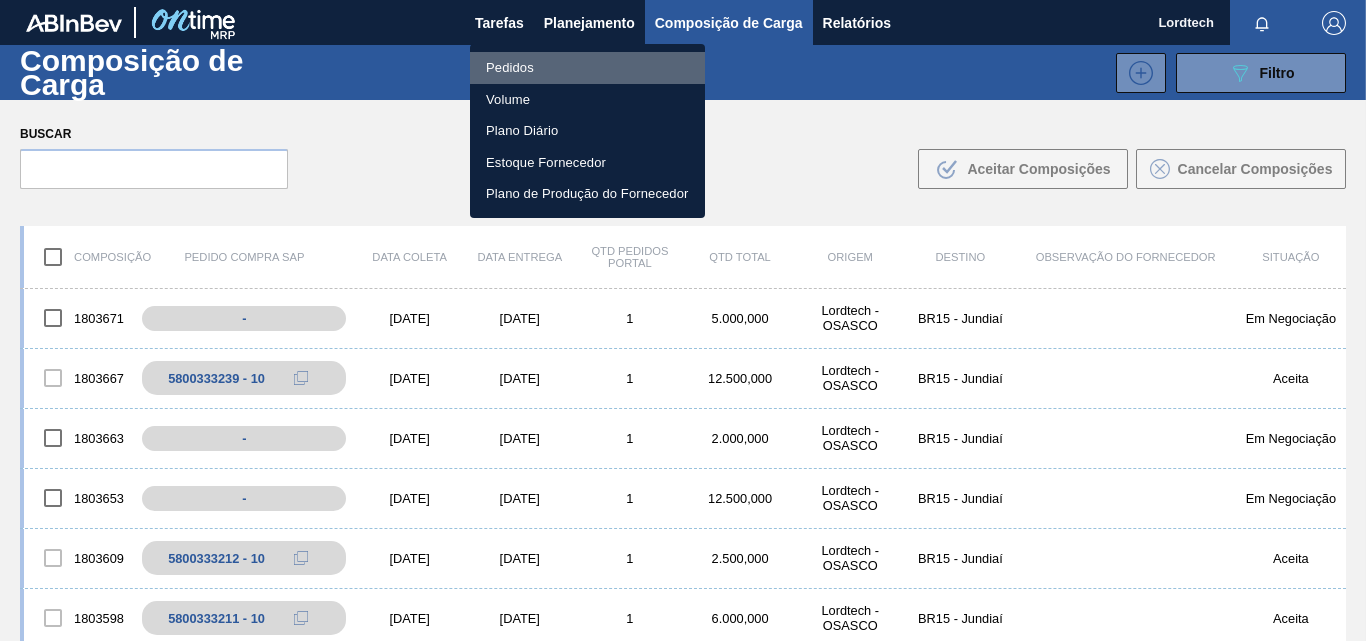 click on "Pedidos" at bounding box center [587, 68] 